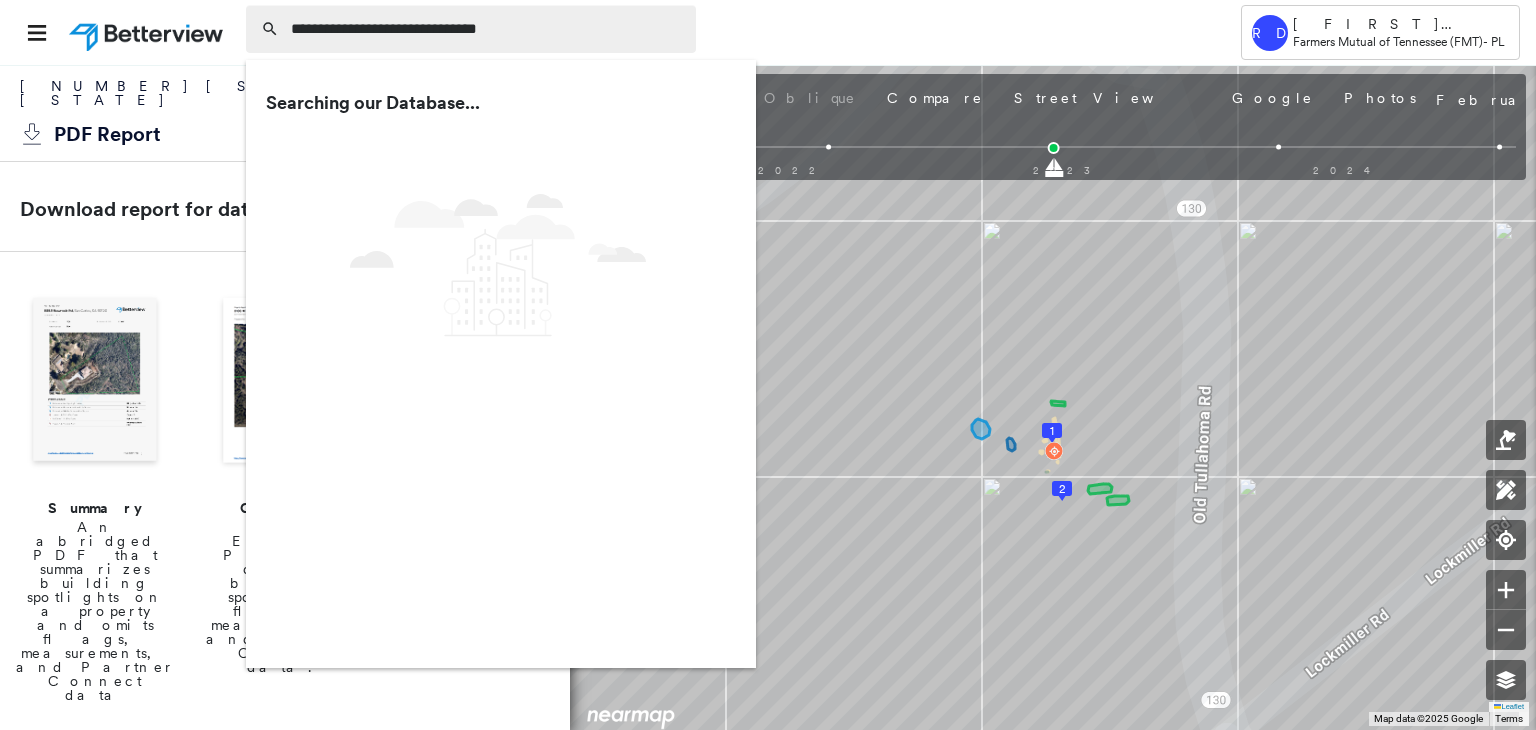 scroll, scrollTop: 0, scrollLeft: 0, axis: both 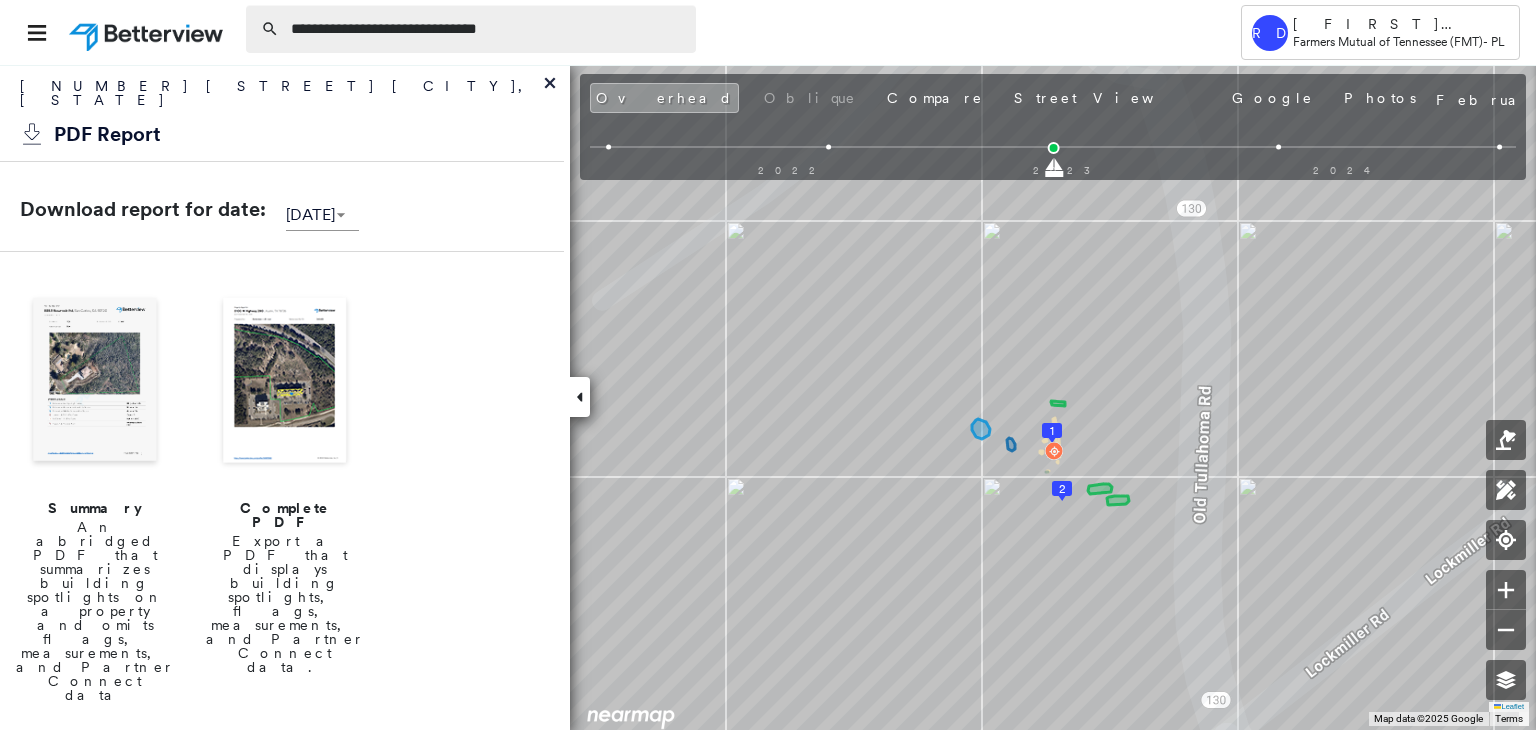 click on "**********" at bounding box center [487, 29] 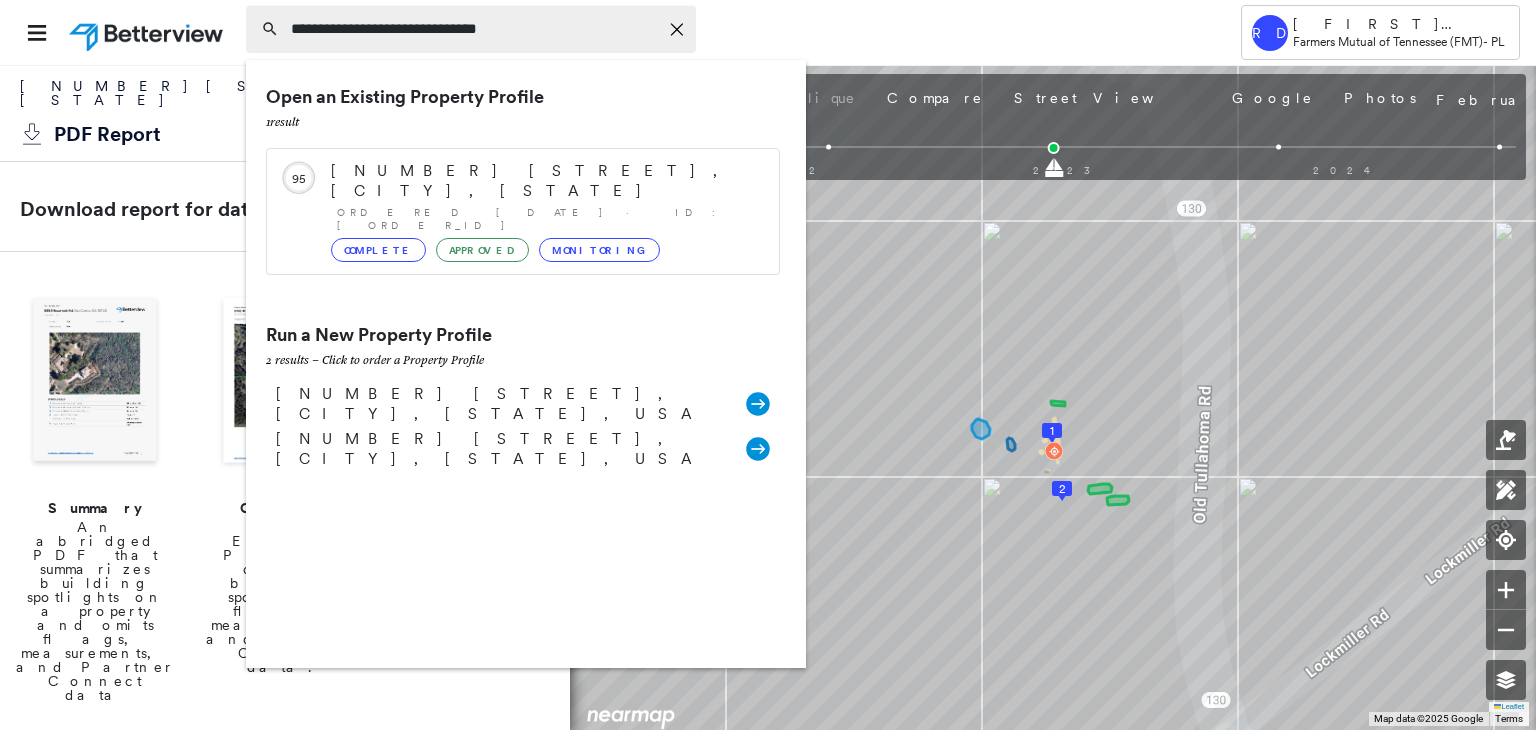 drag, startPoint x: 534, startPoint y: 32, endPoint x: 263, endPoint y: 49, distance: 271.53268 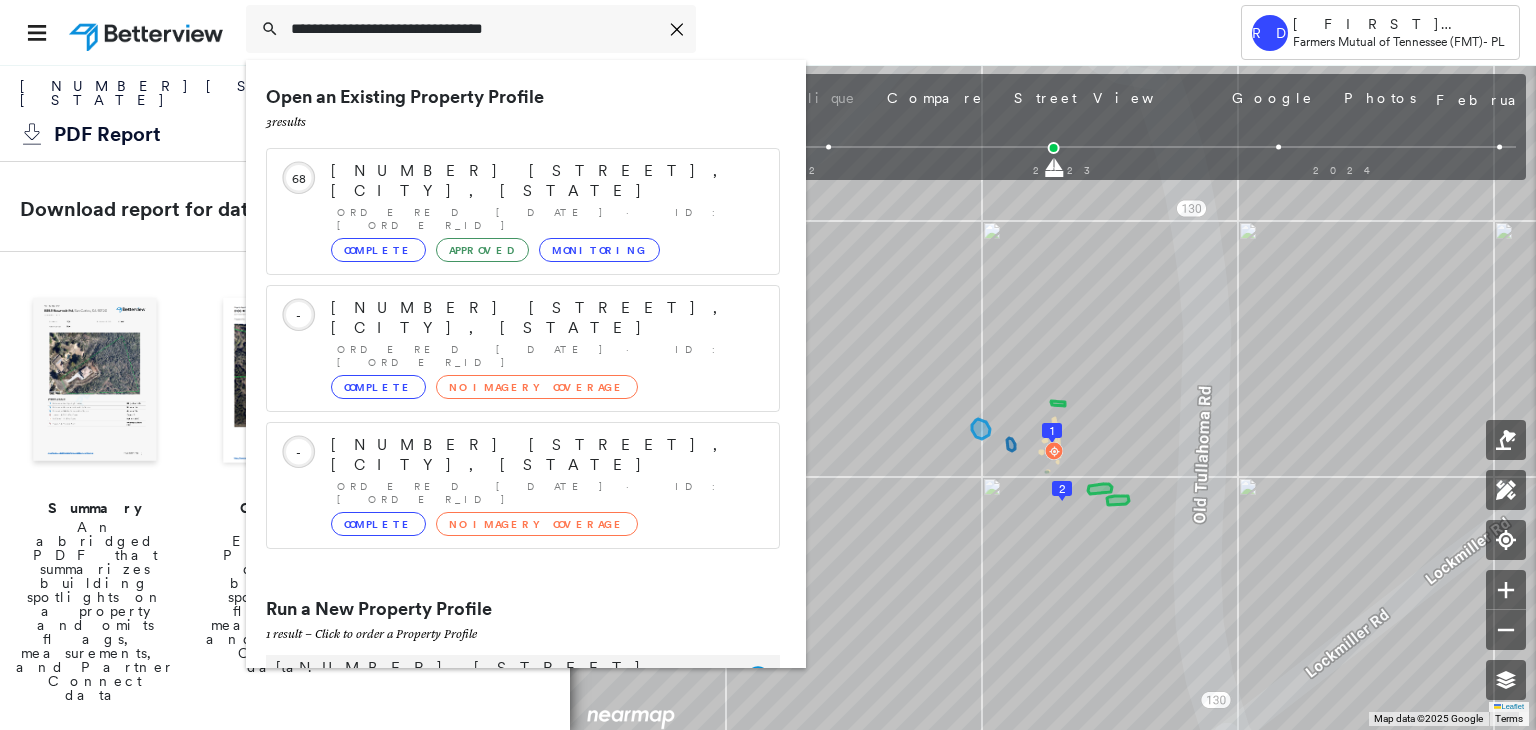type on "**********" 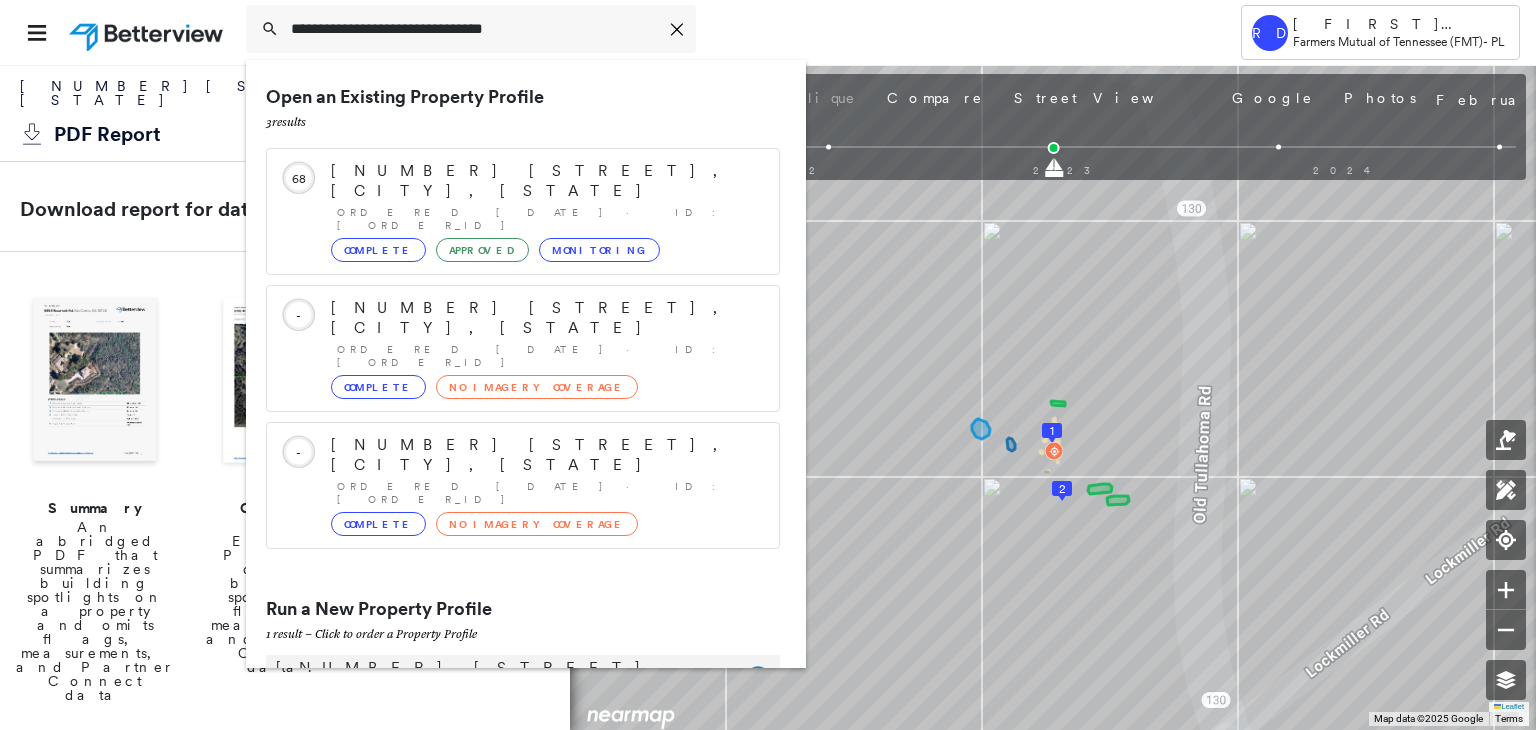 click on "[NUMBER] [STREET], [CITY], [STATE]" at bounding box center (501, 678) 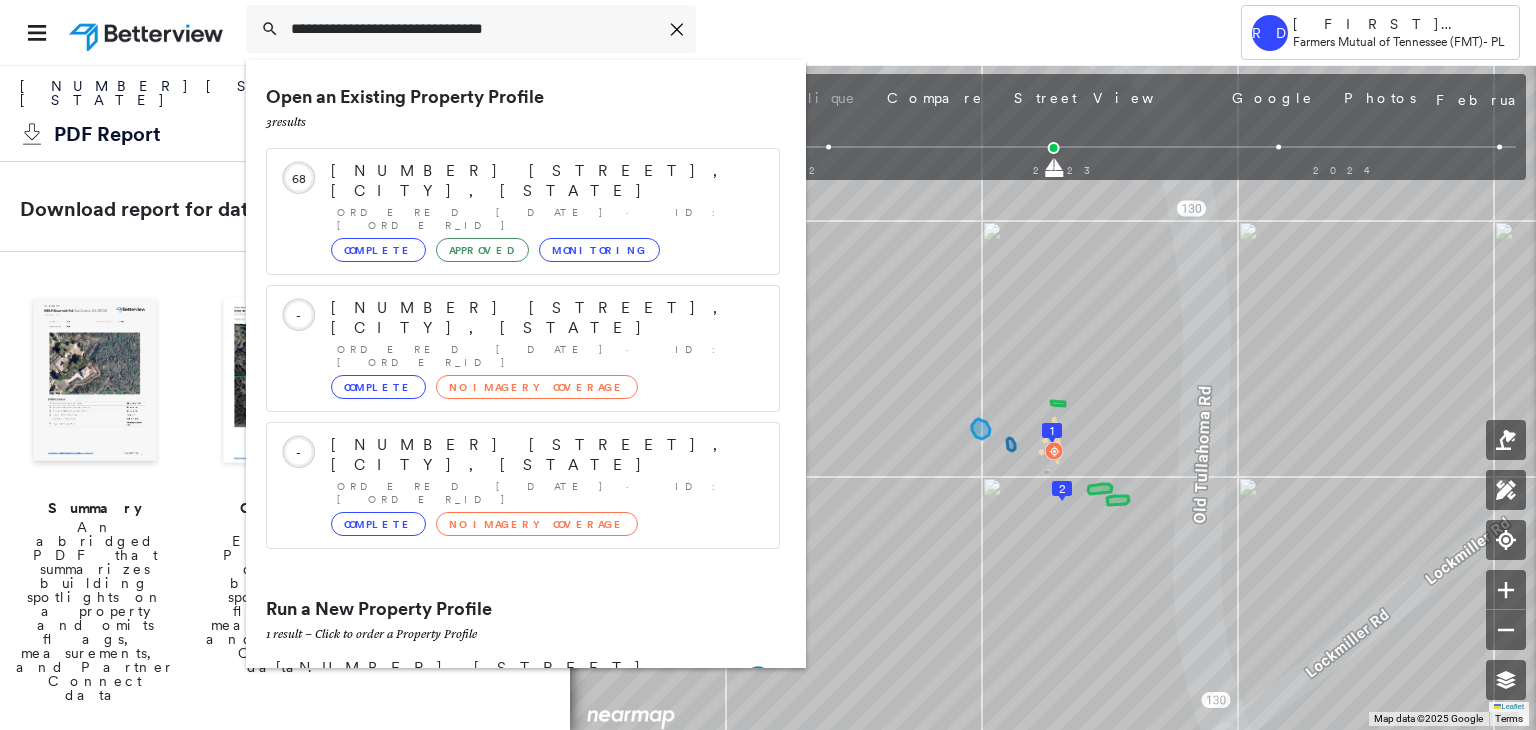 type 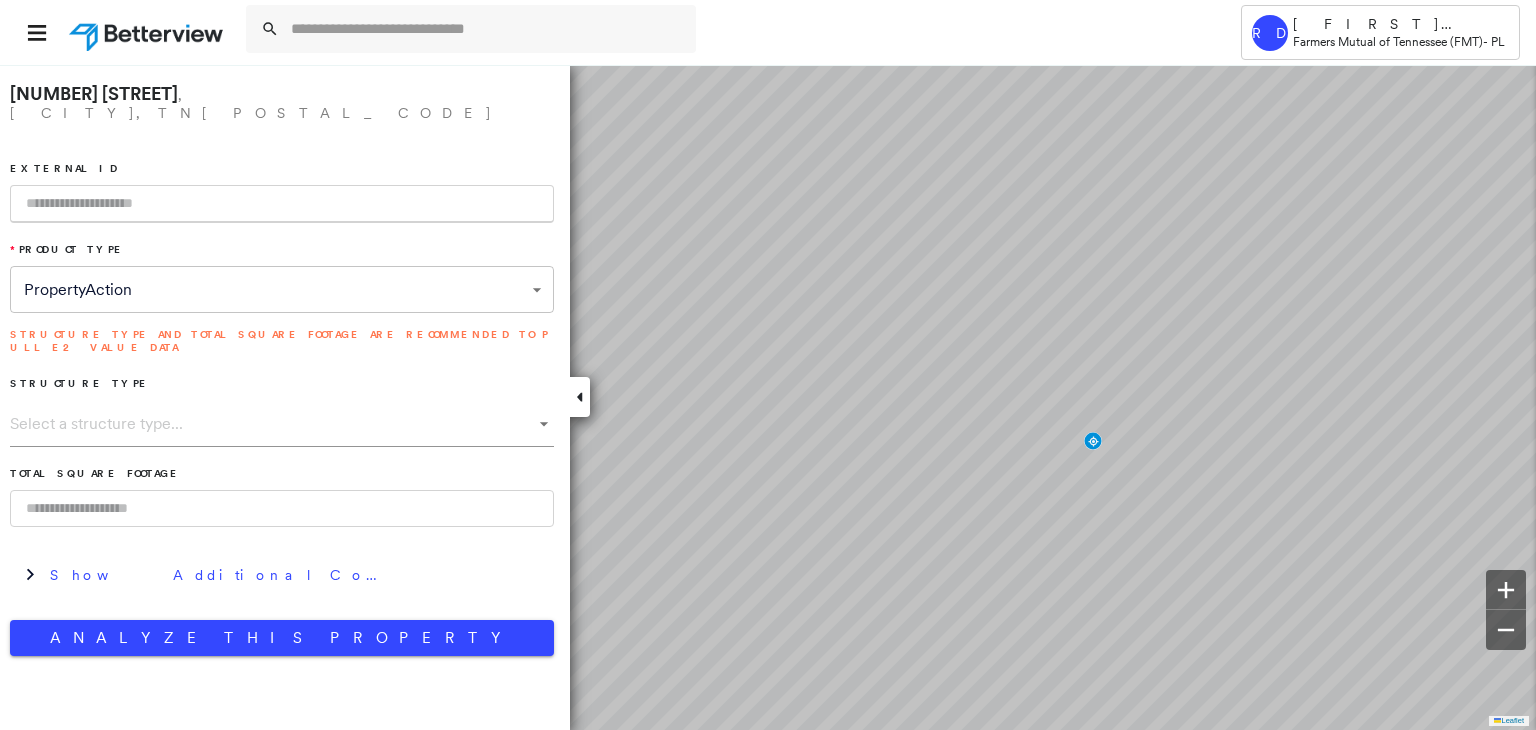paste on "**********" 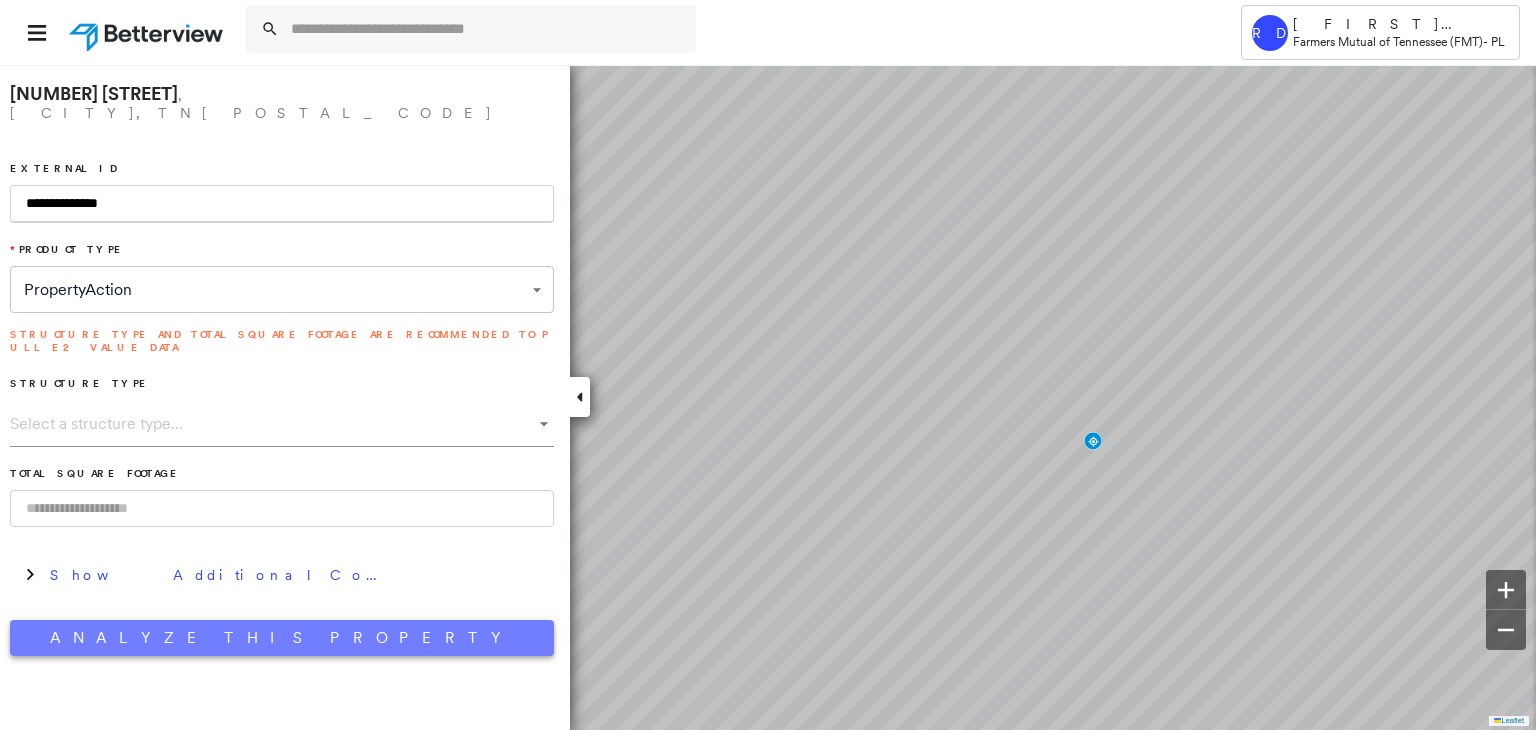 type on "**********" 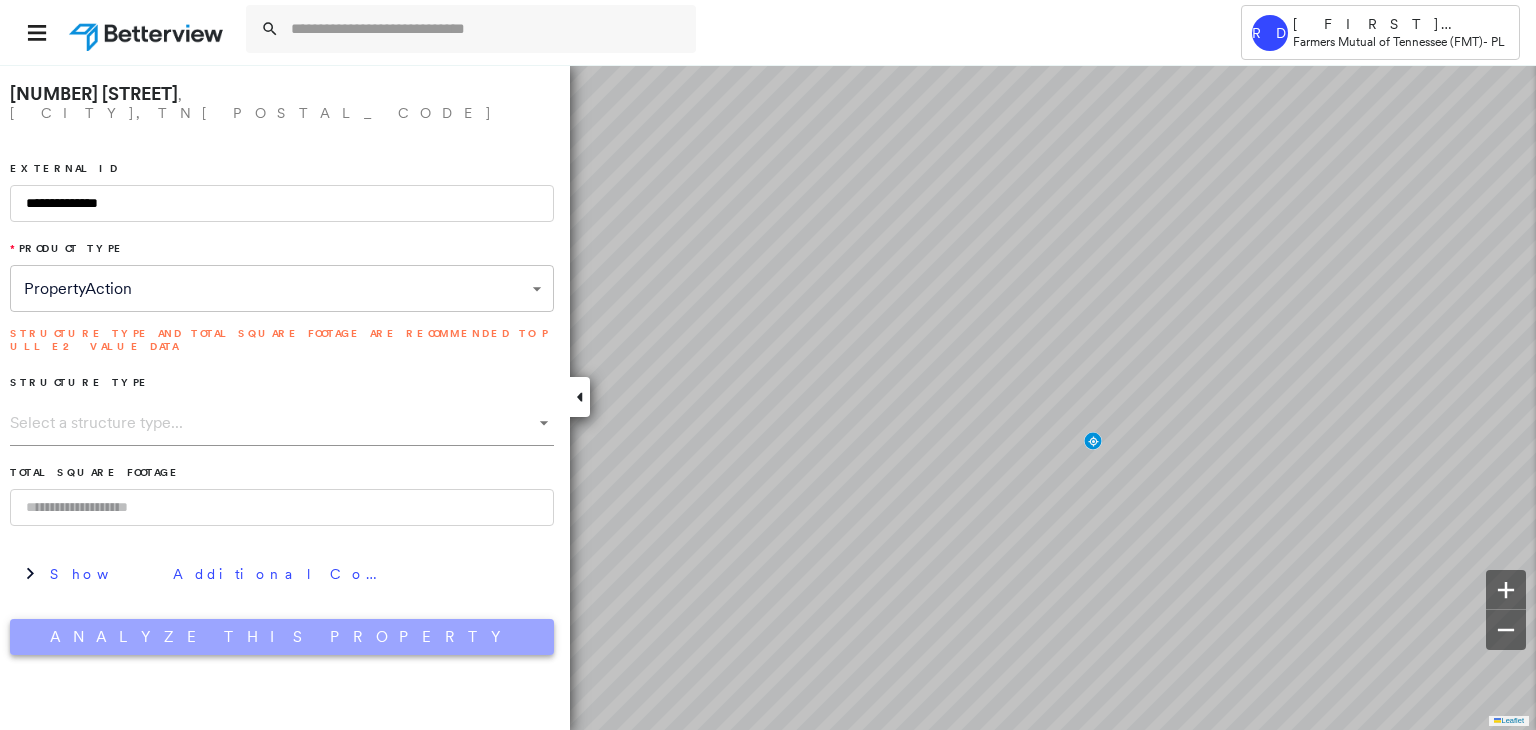 click on "Analyze This Property" at bounding box center [282, 637] 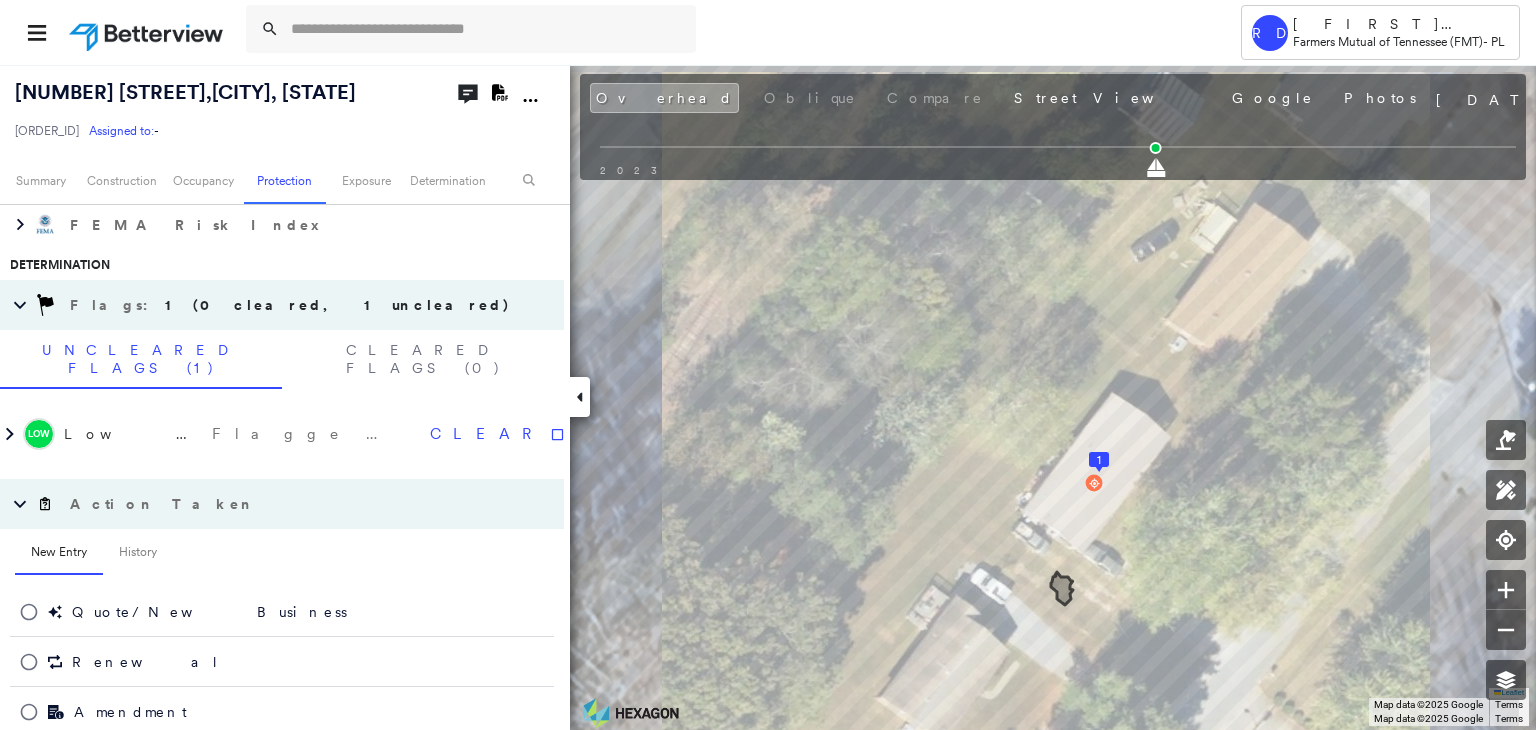 scroll, scrollTop: 1221, scrollLeft: 0, axis: vertical 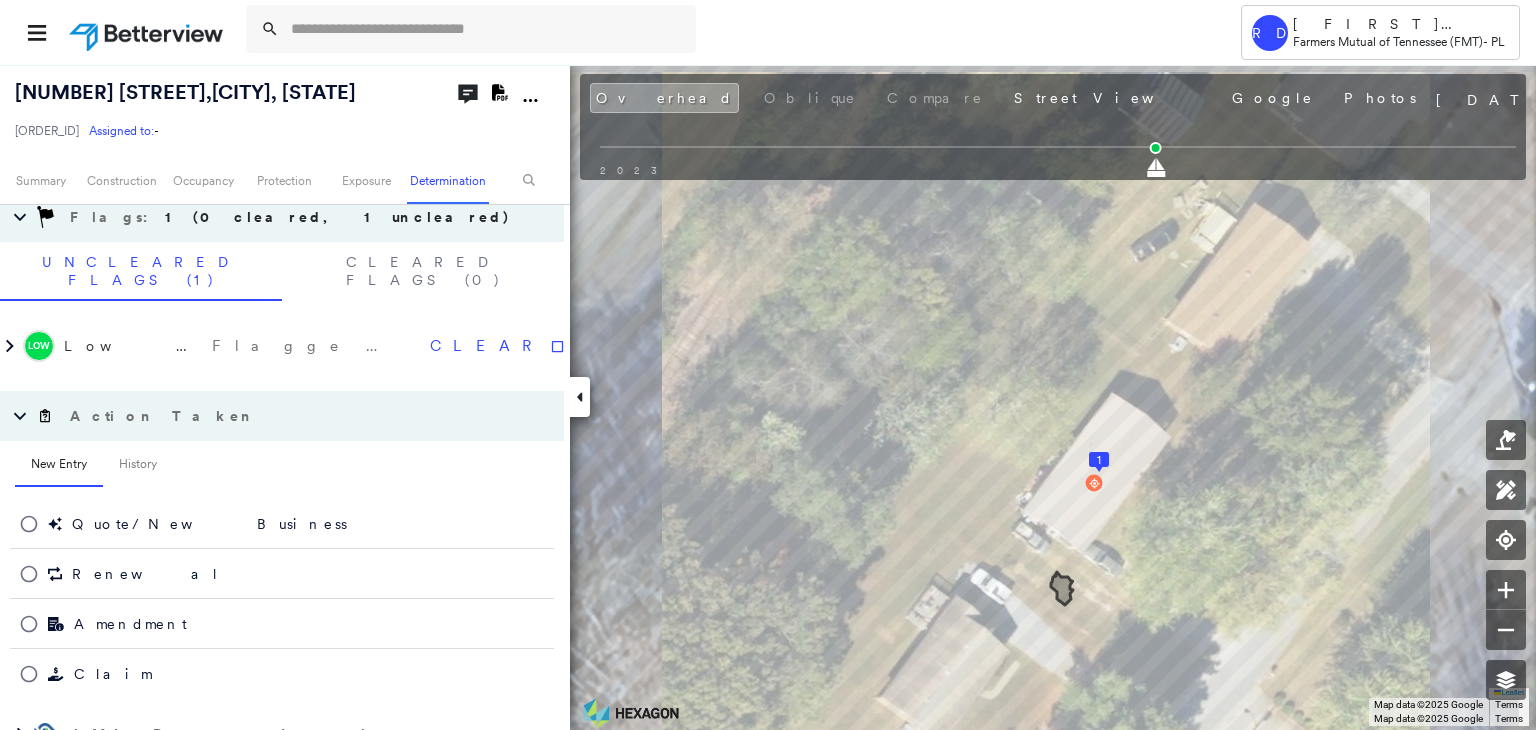 click 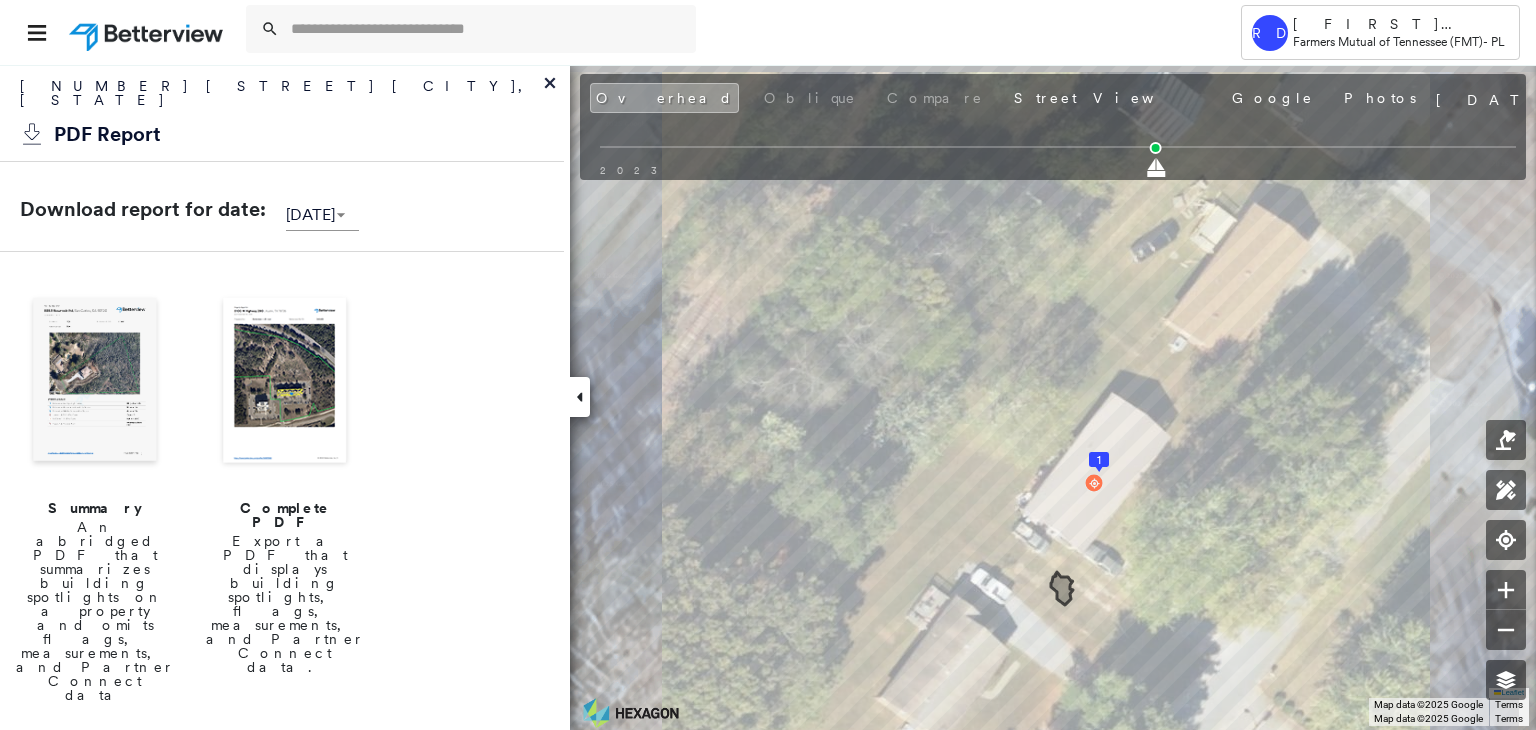 click at bounding box center [285, 382] 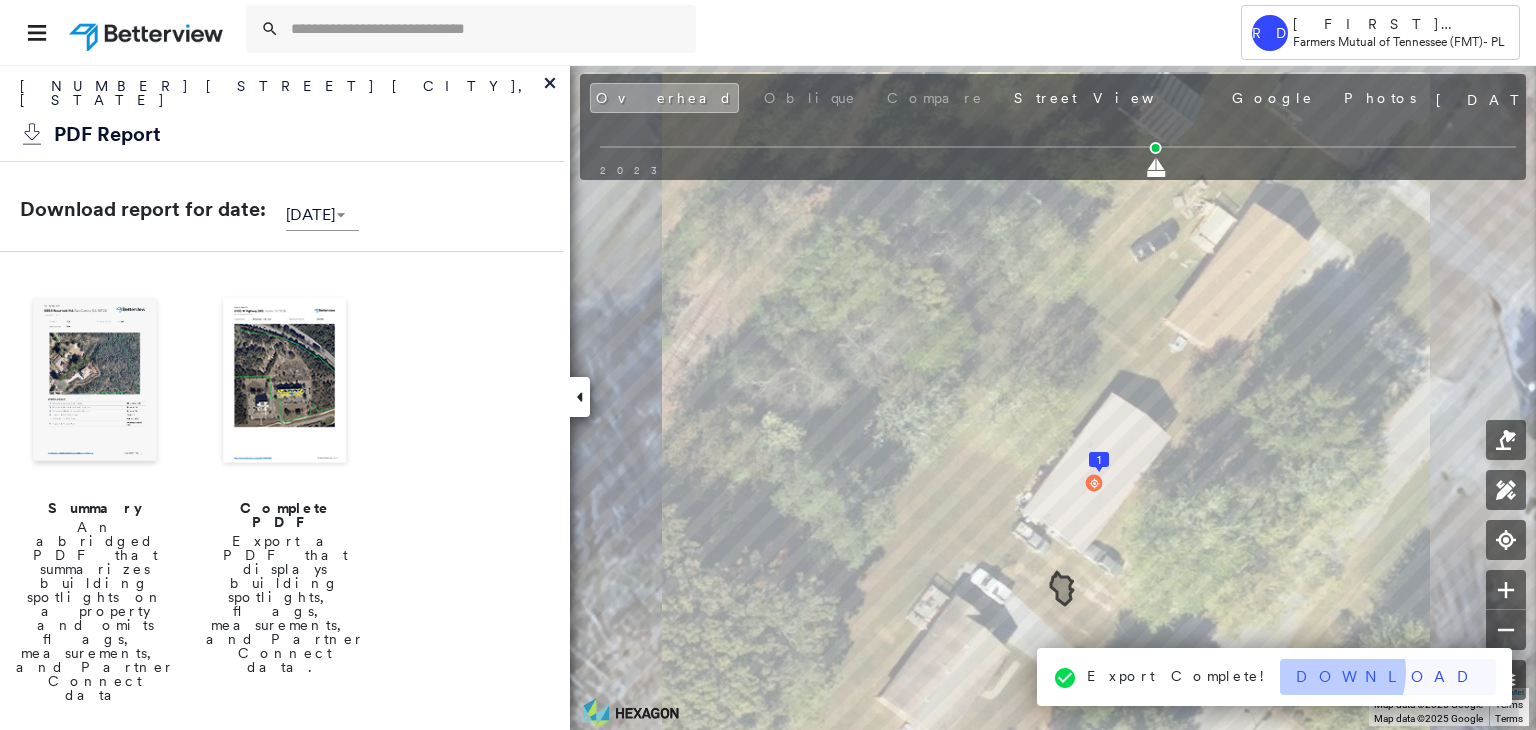 click on "Download" at bounding box center (1388, 677) 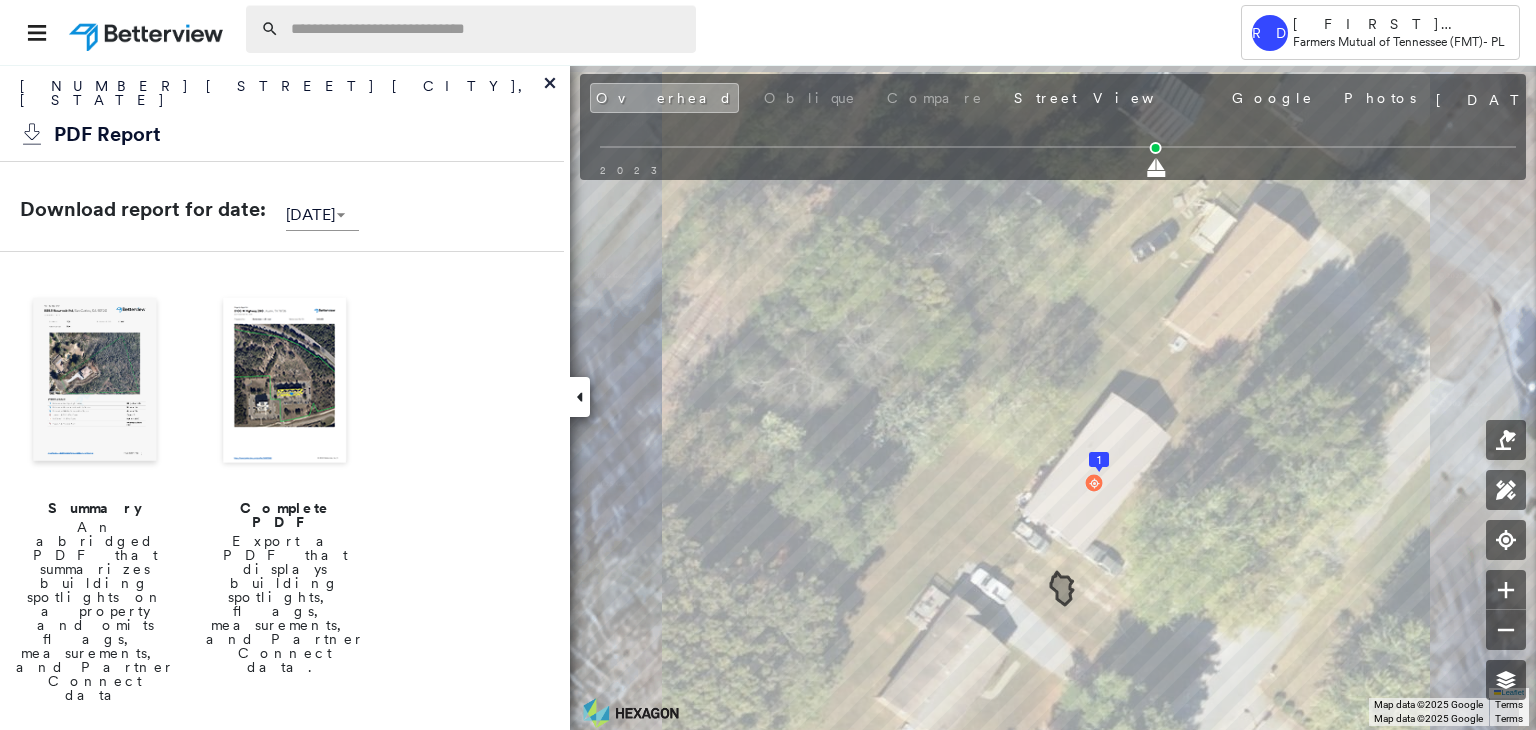 paste on "**********" 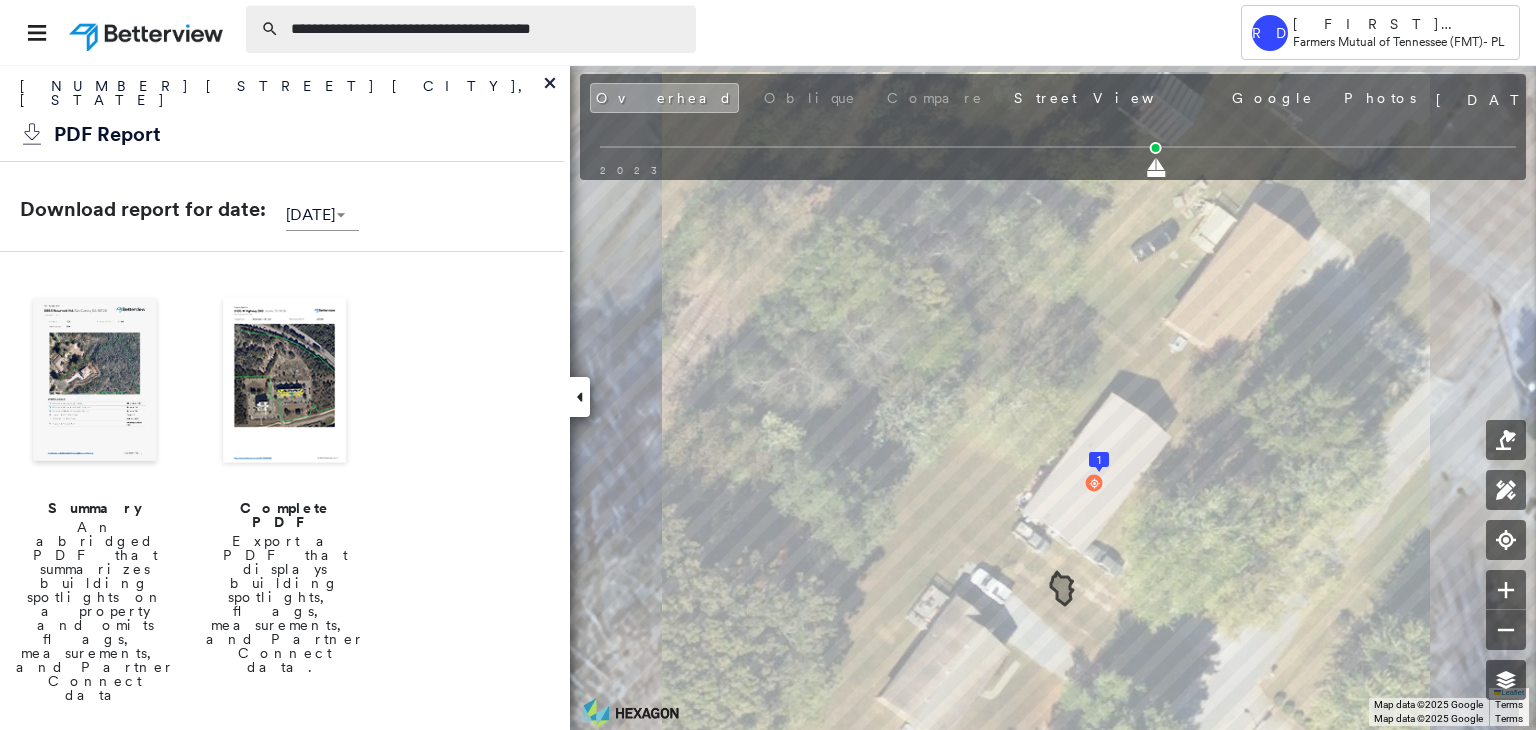 click on "**********" at bounding box center (487, 29) 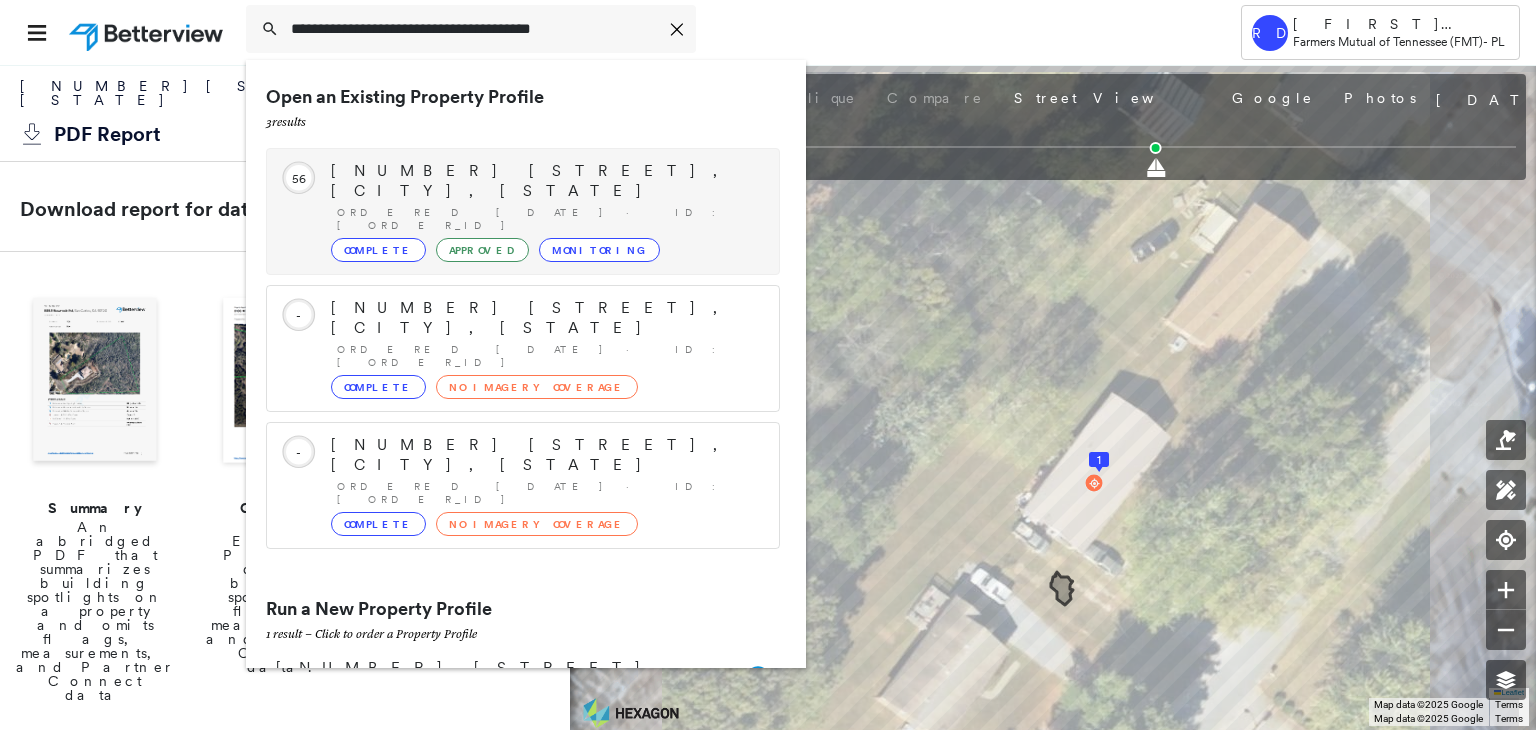 type on "**********" 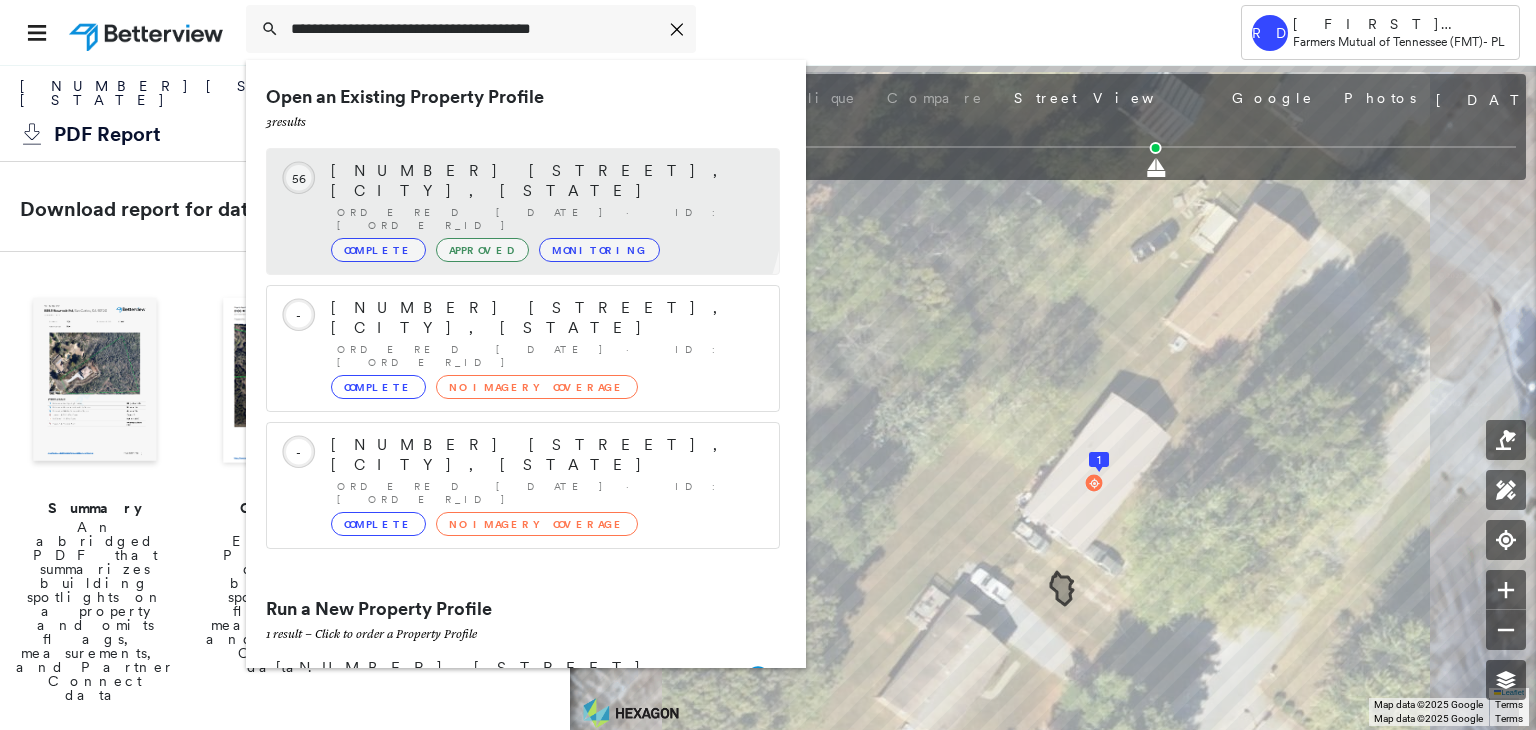 click on "[NUMBER] [STREET], [CITY], [STATE]" at bounding box center (545, 181) 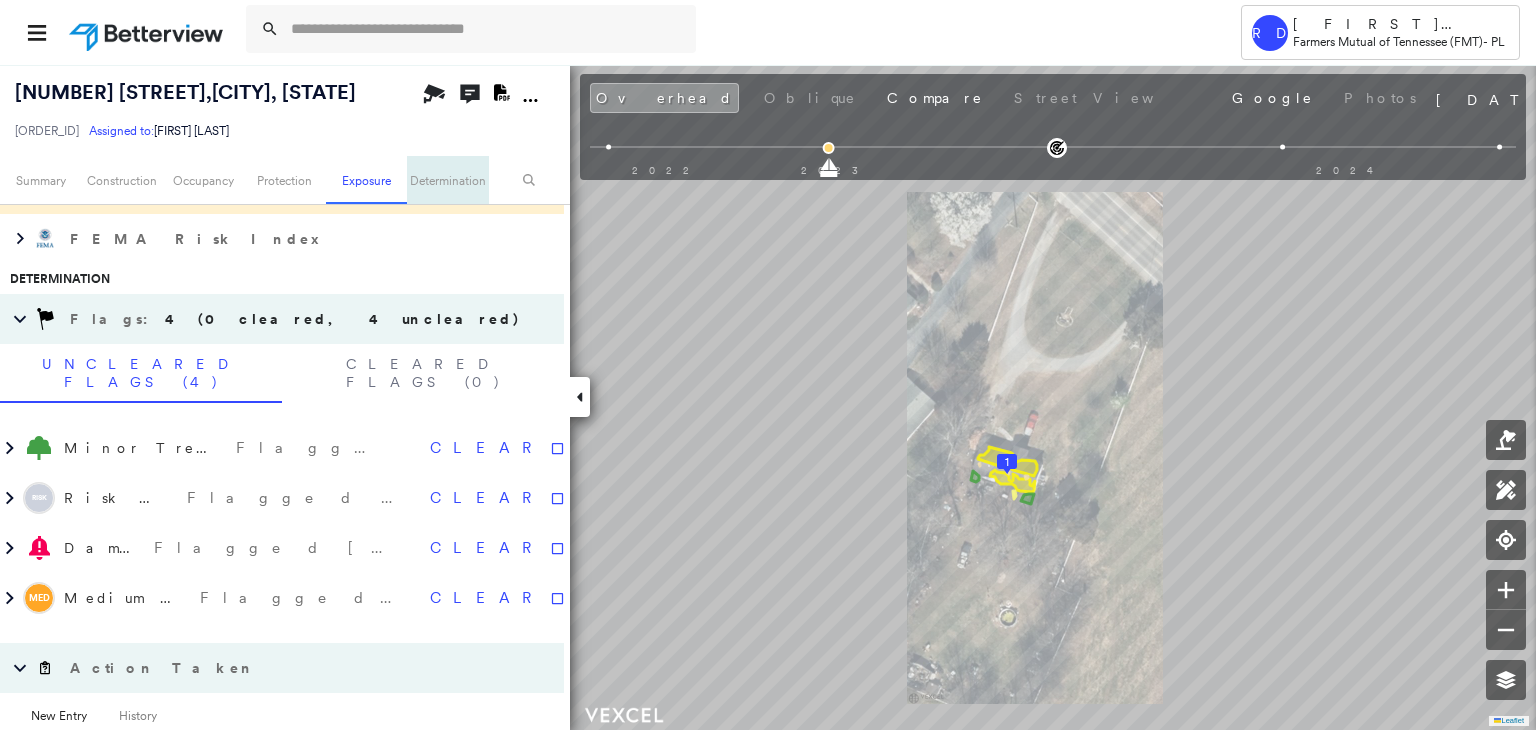 scroll, scrollTop: 1022, scrollLeft: 0, axis: vertical 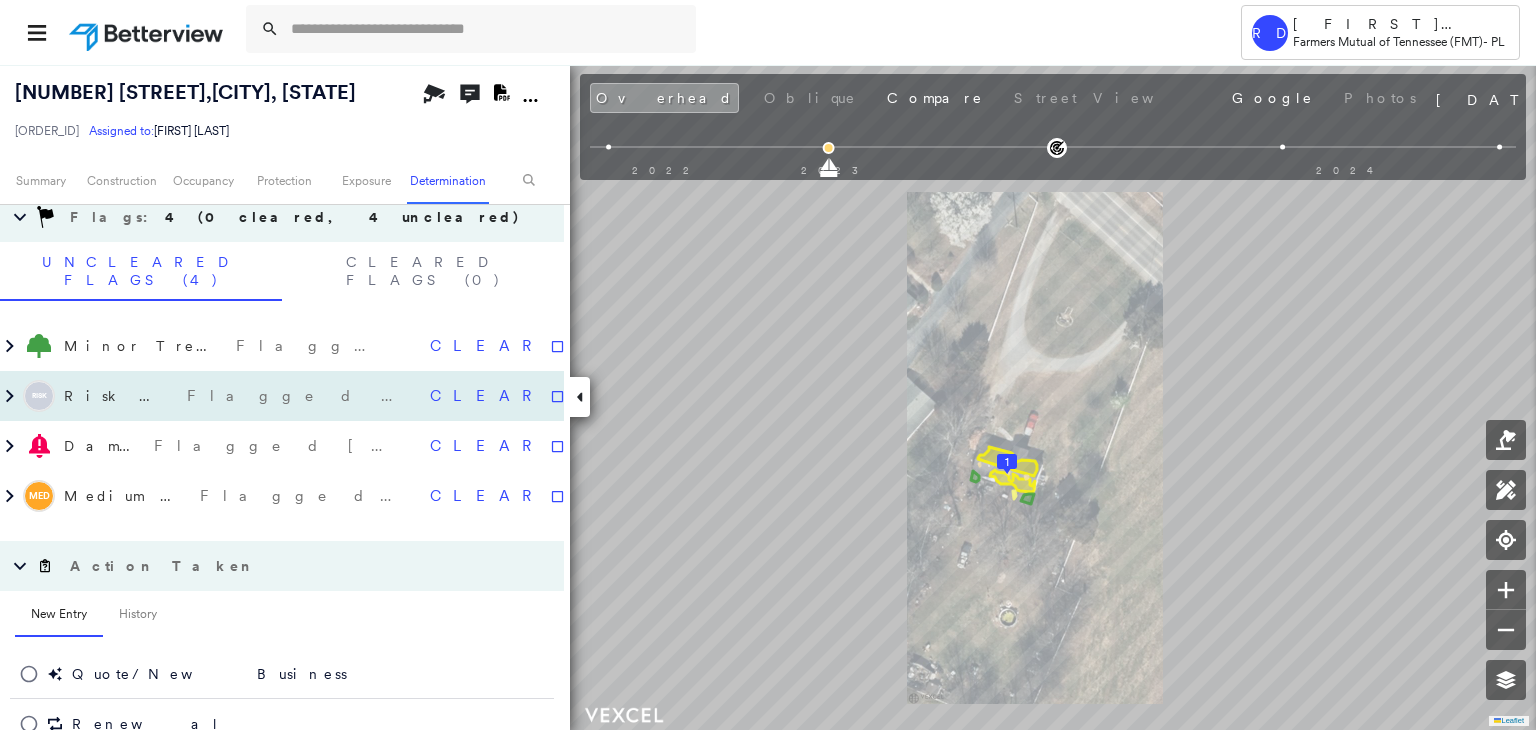 click on "Flagged [DATE]" at bounding box center [300, 396] 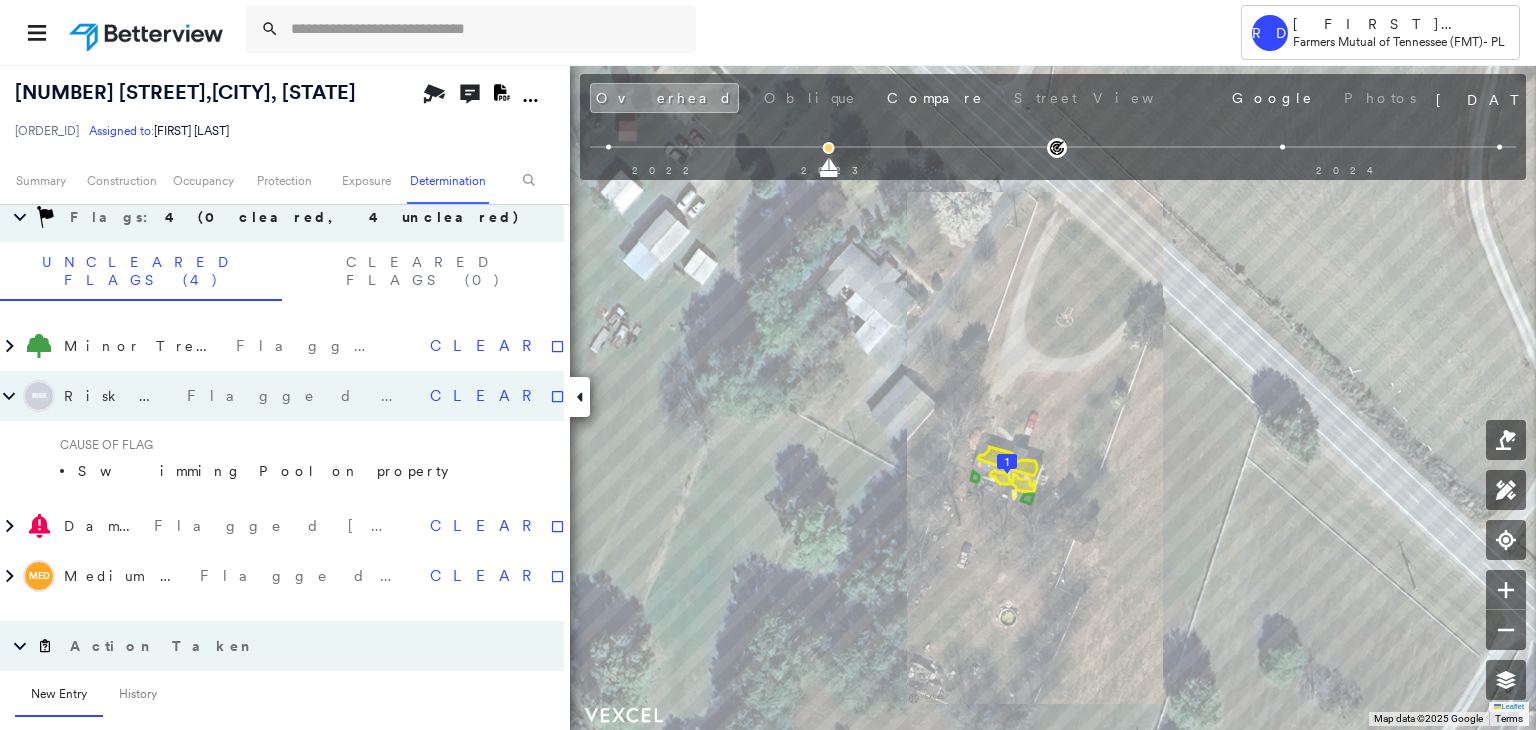 click 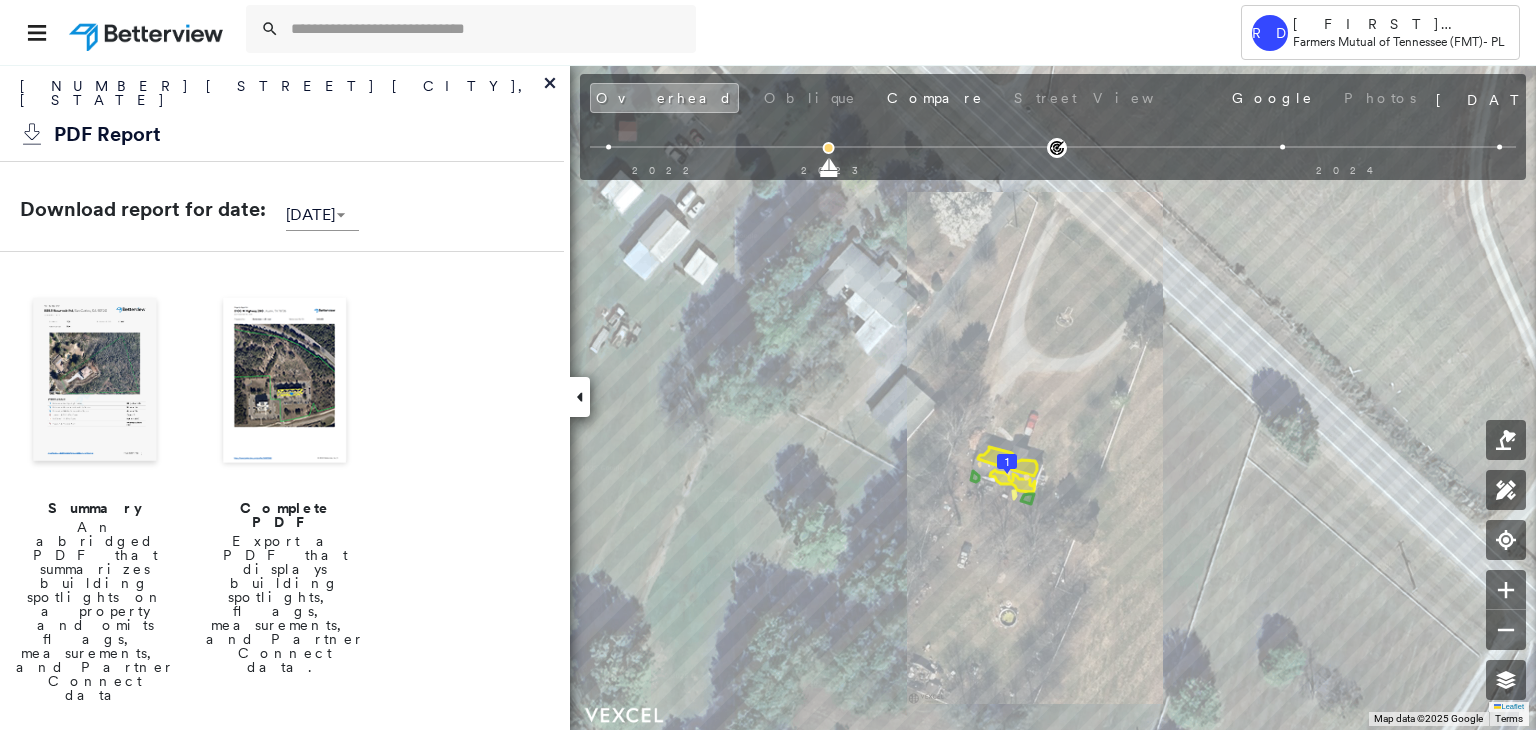 click at bounding box center [285, 382] 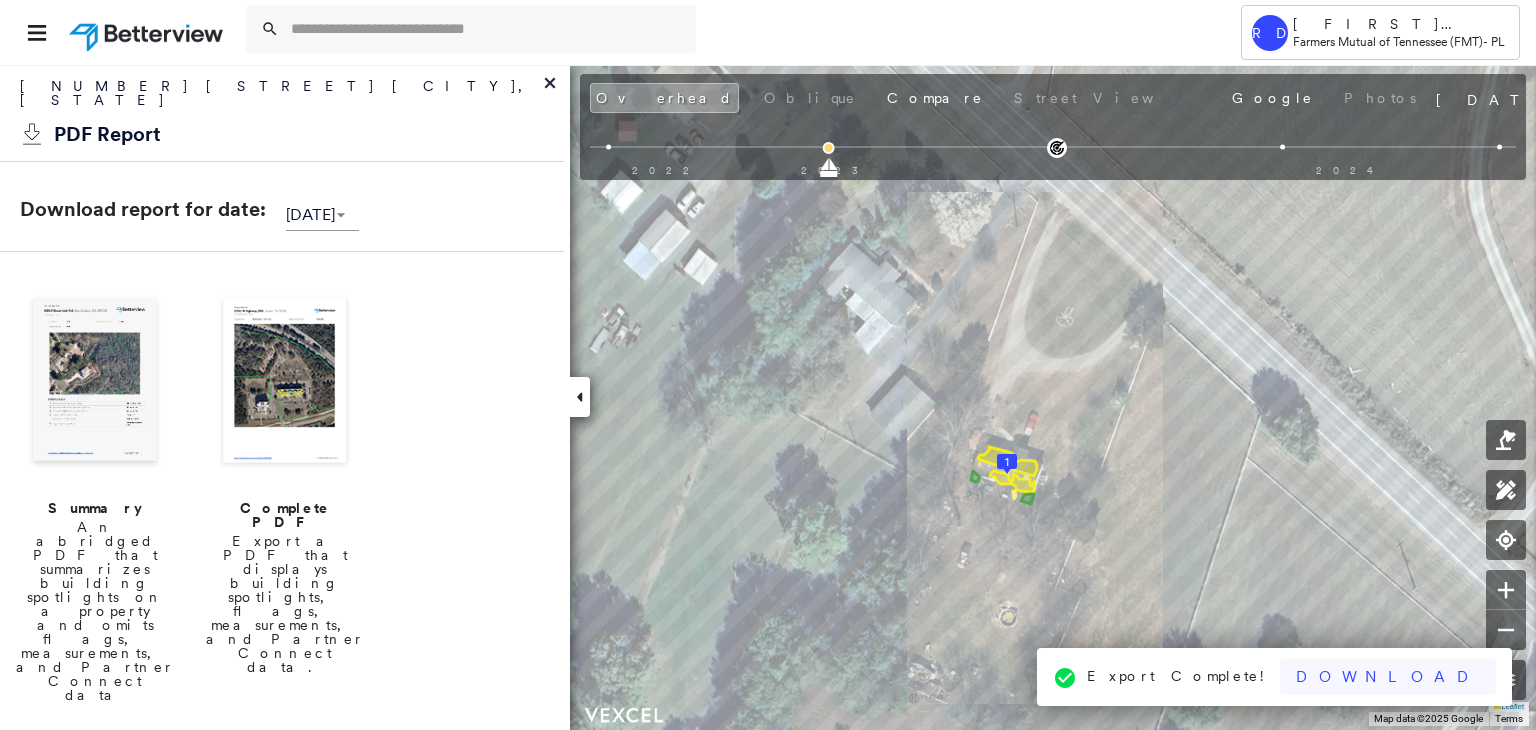 click on "Download" at bounding box center (1388, 677) 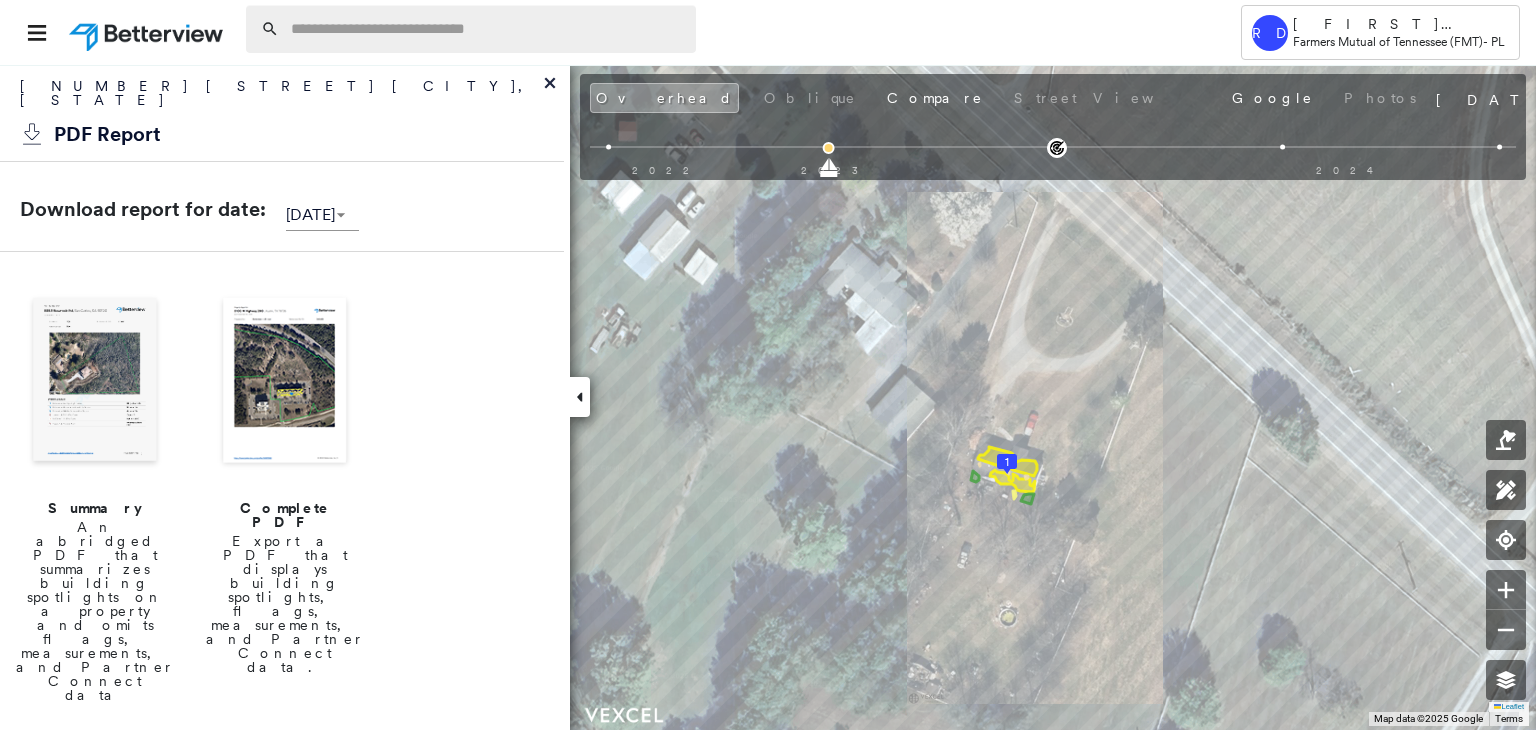 paste on "**********" 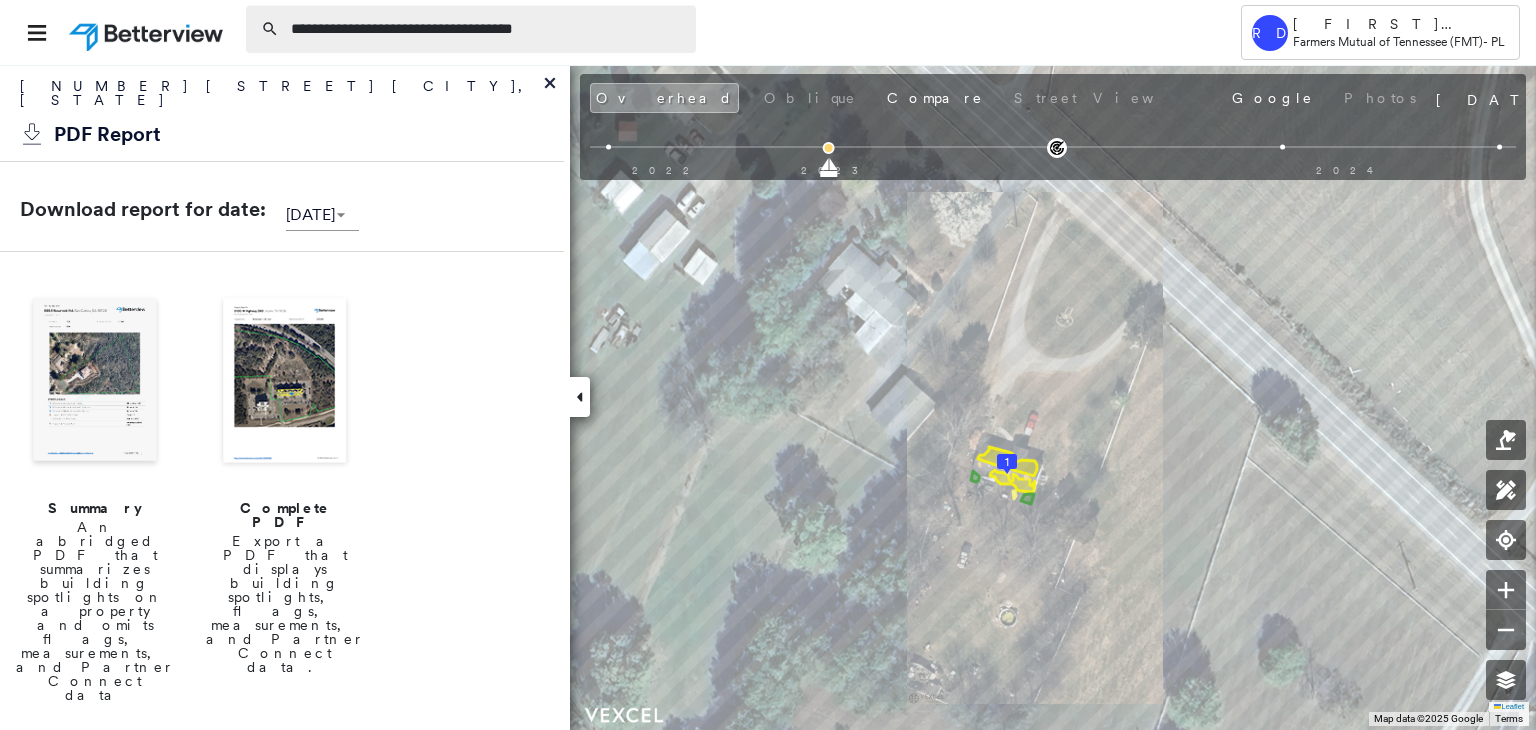 click on "**********" at bounding box center [487, 29] 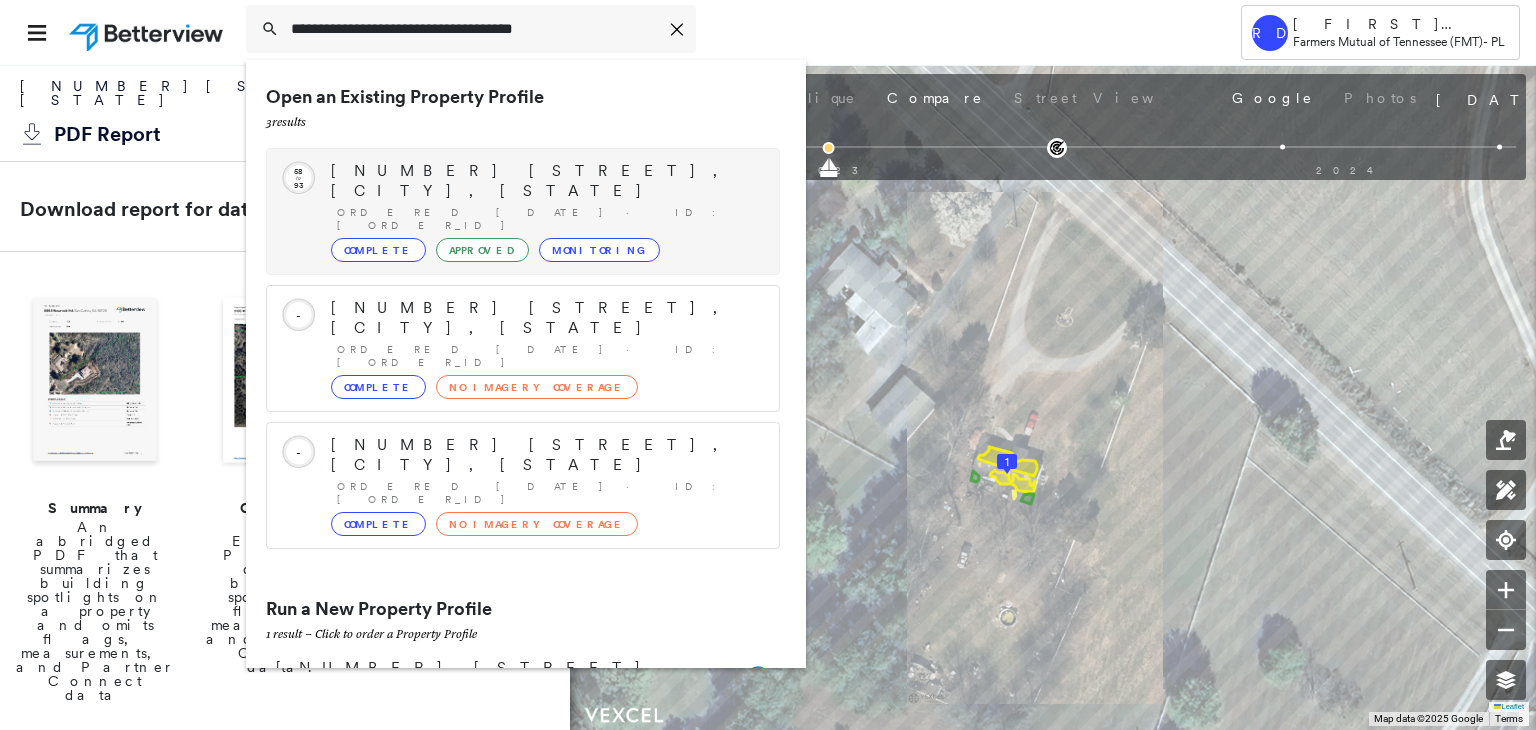 type on "**********" 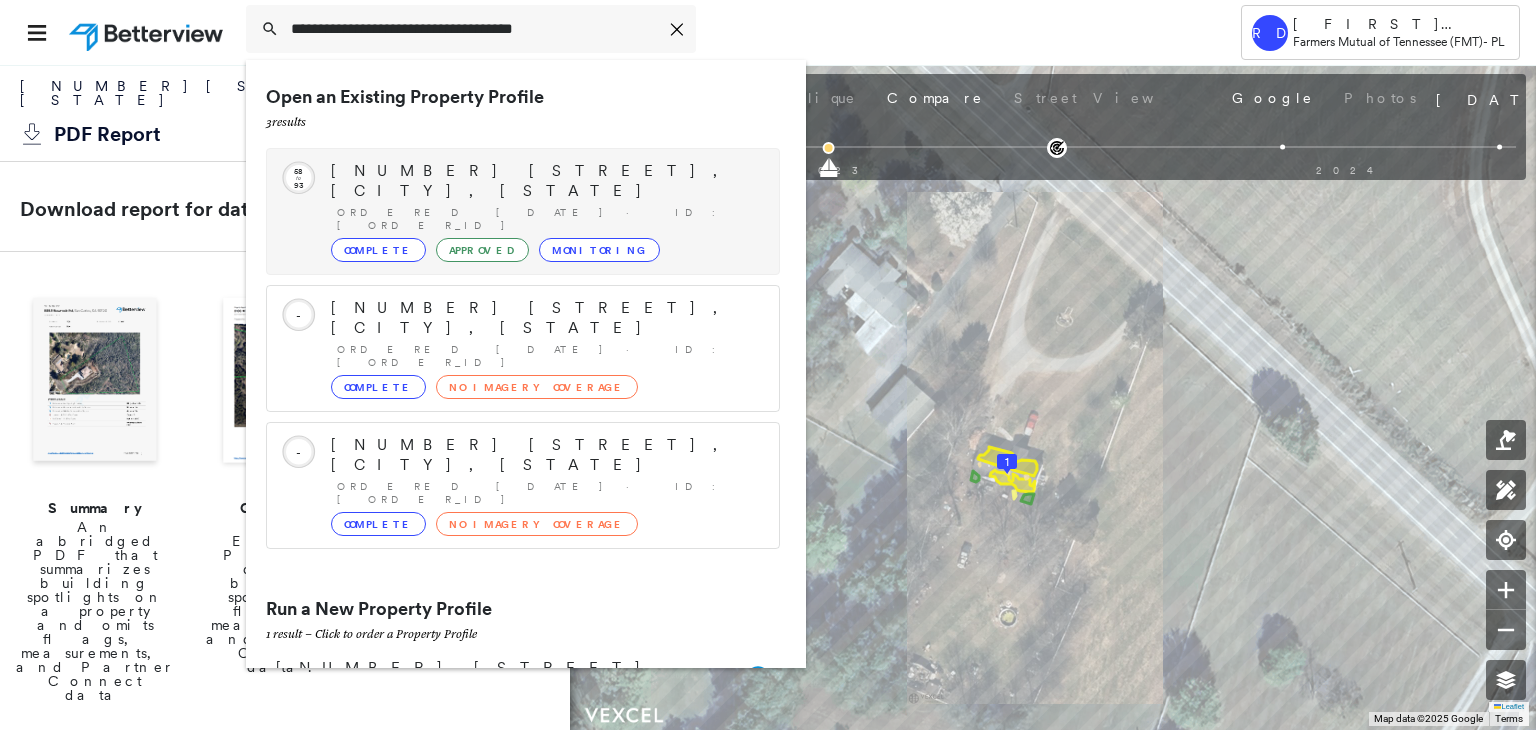 click on "[NUMBER] [STREET], [CITY], [STATE]" at bounding box center [545, 181] 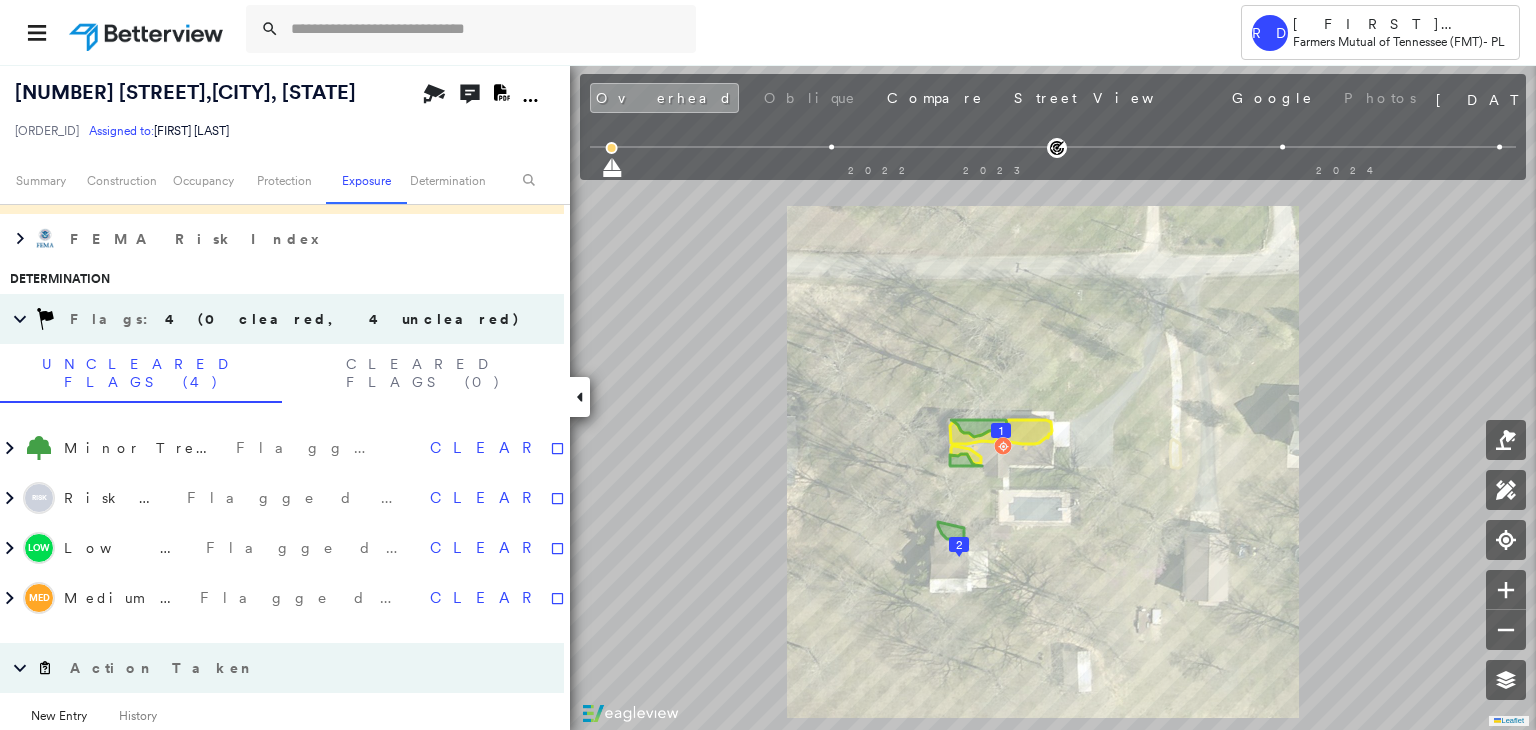 scroll, scrollTop: 1022, scrollLeft: 0, axis: vertical 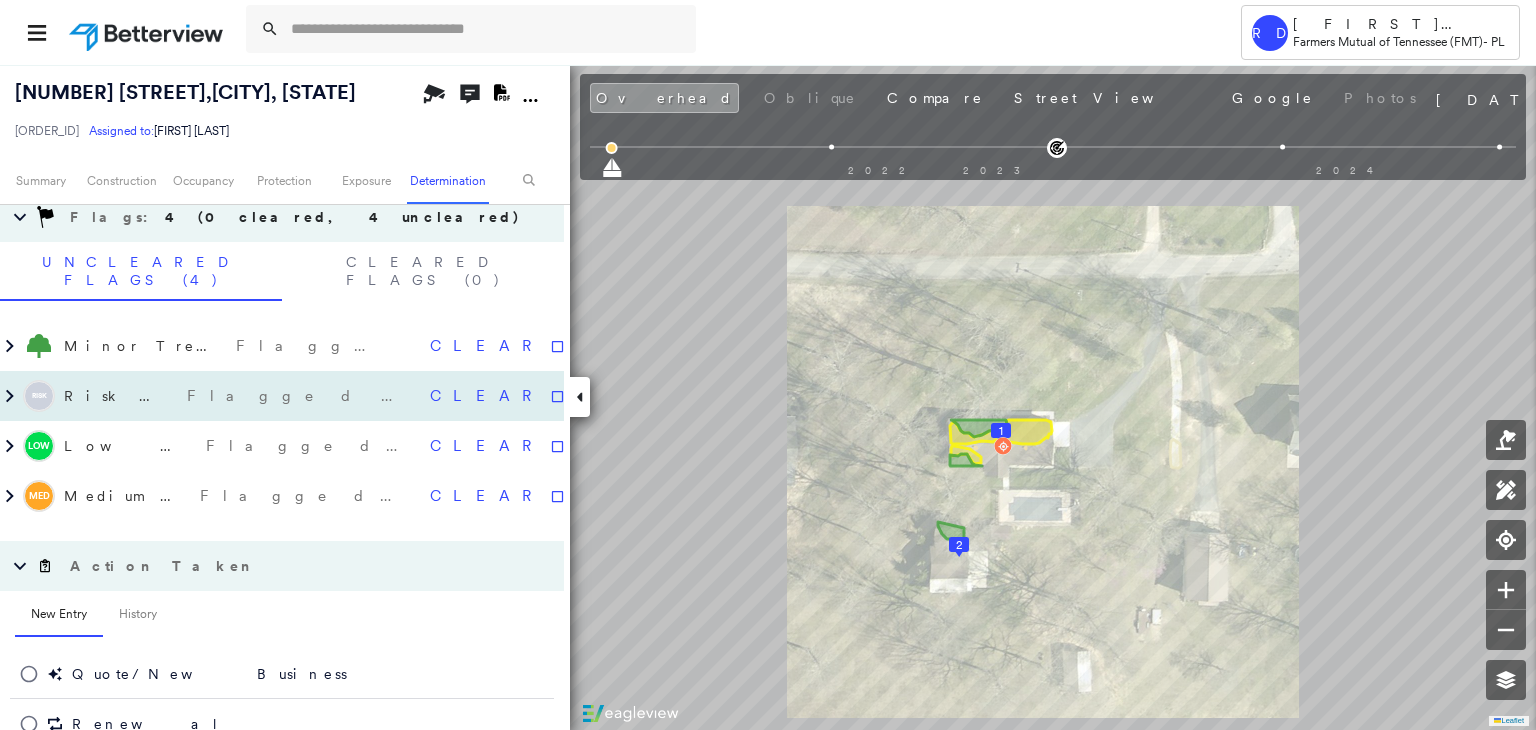 click on "RISK Risk Factors Flagged [DATE]" at bounding box center (216, 396) 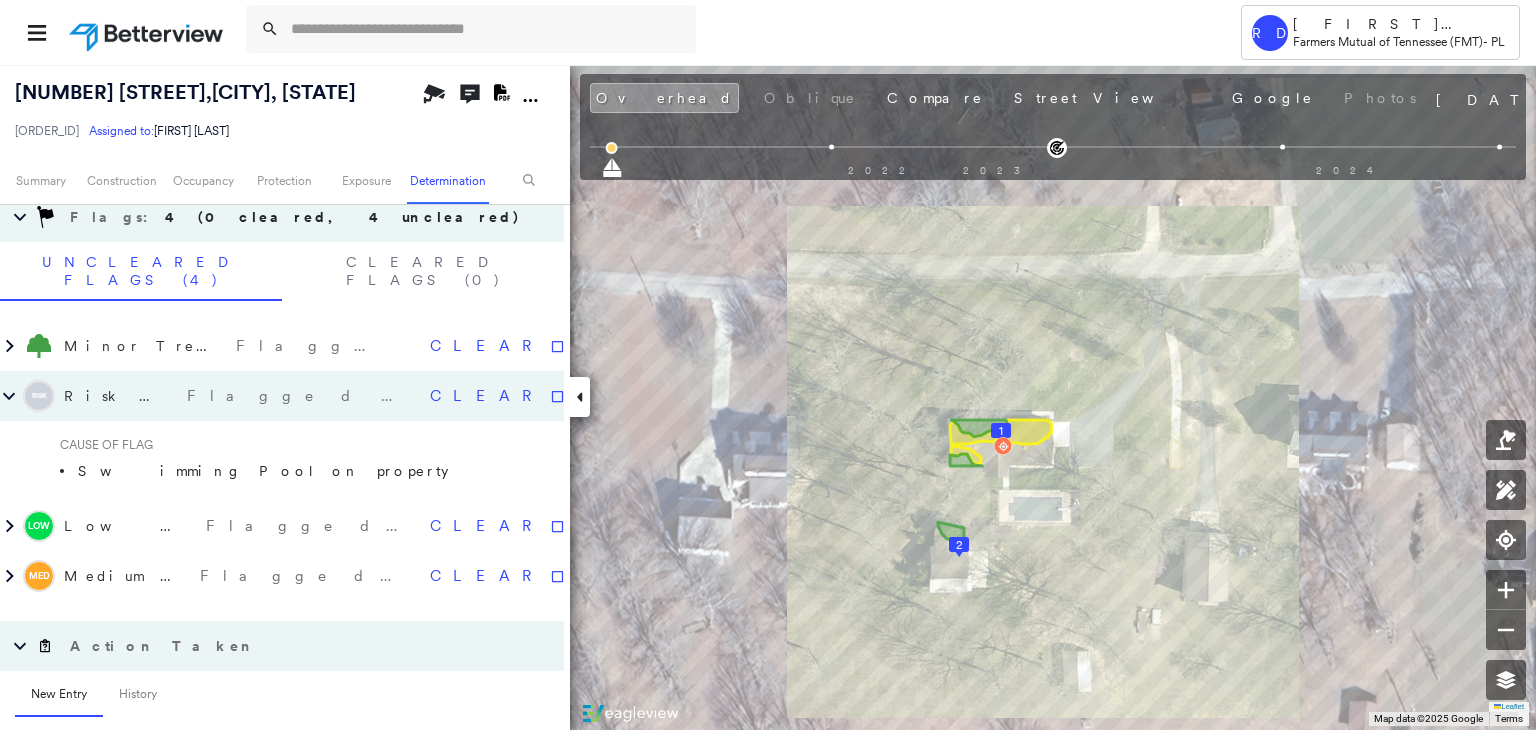 click 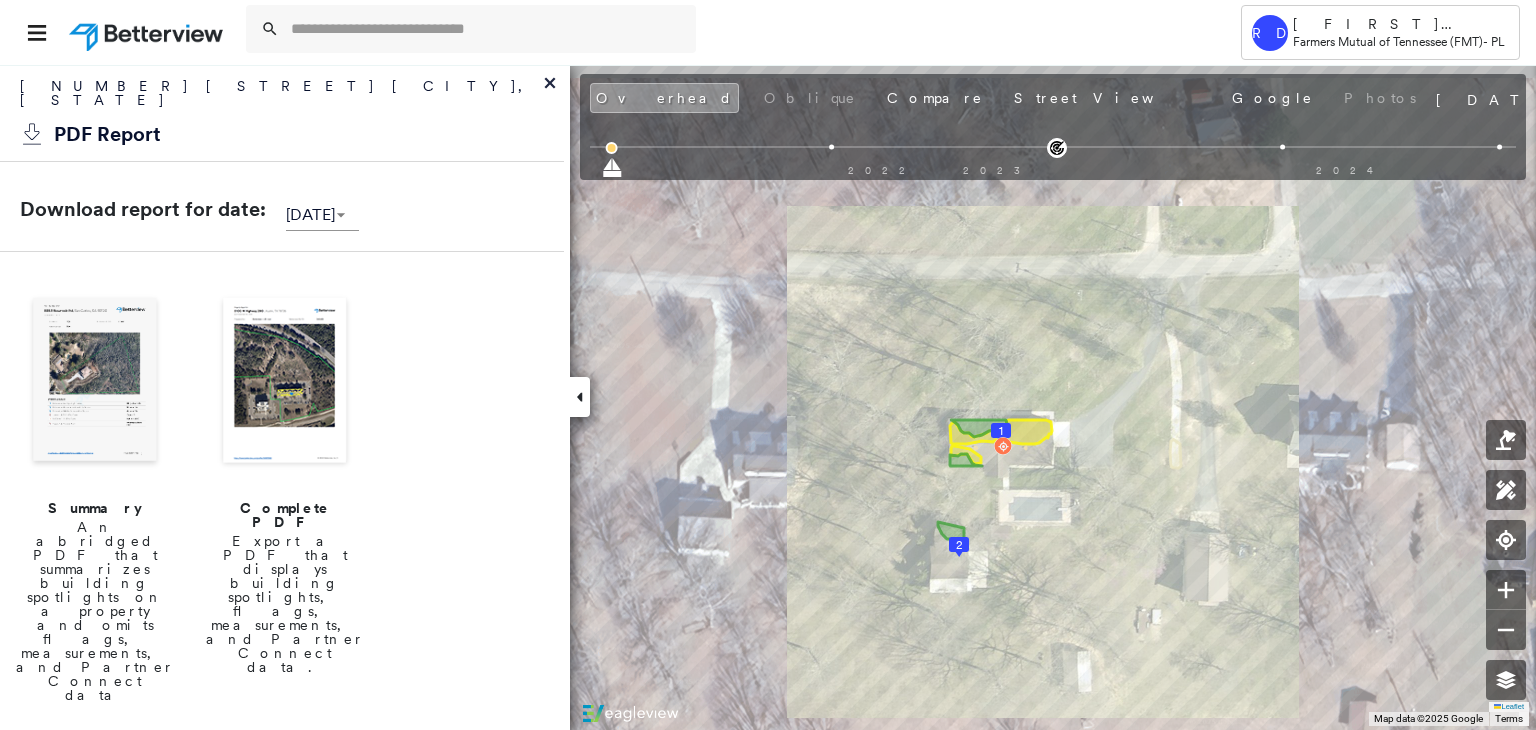 click at bounding box center [285, 382] 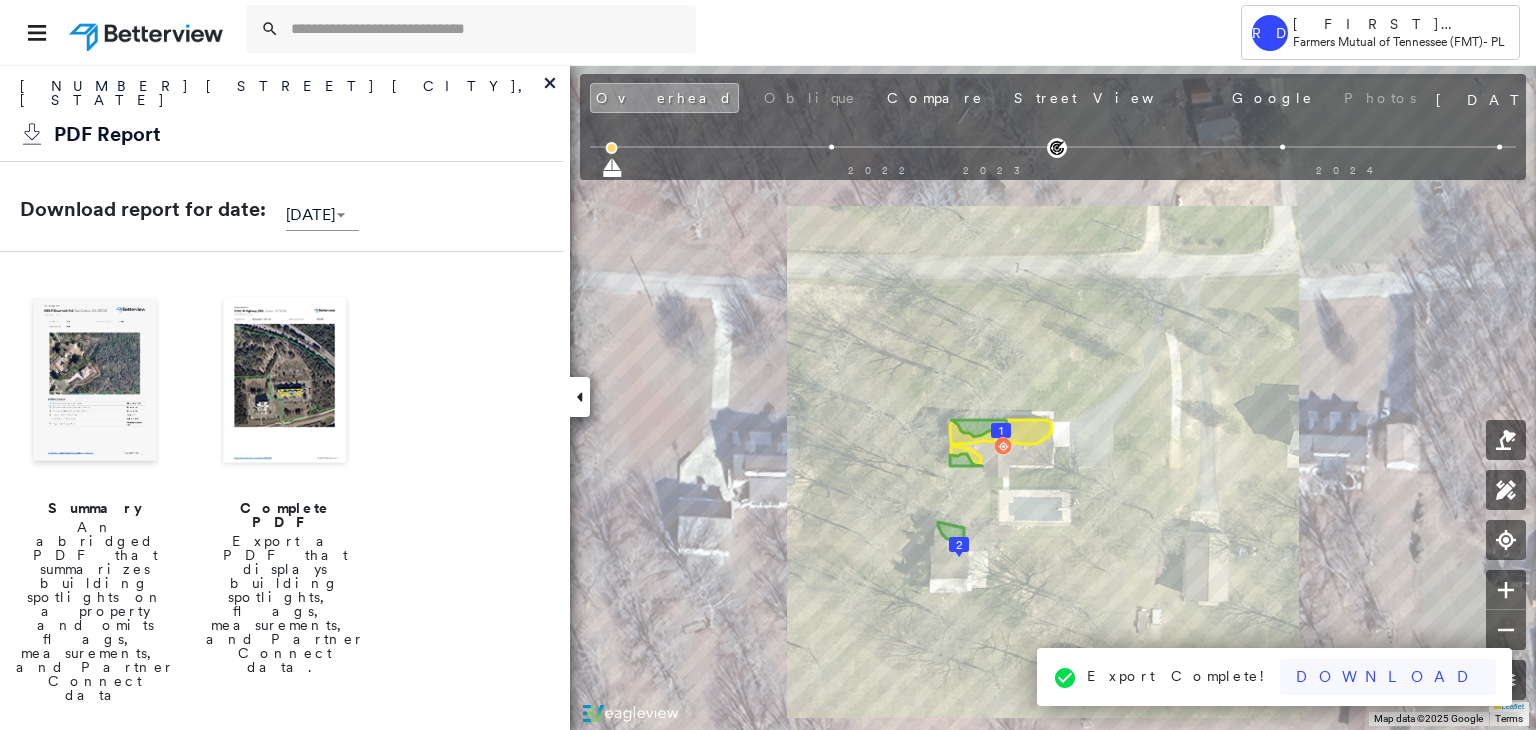 click on "Download" at bounding box center (1388, 677) 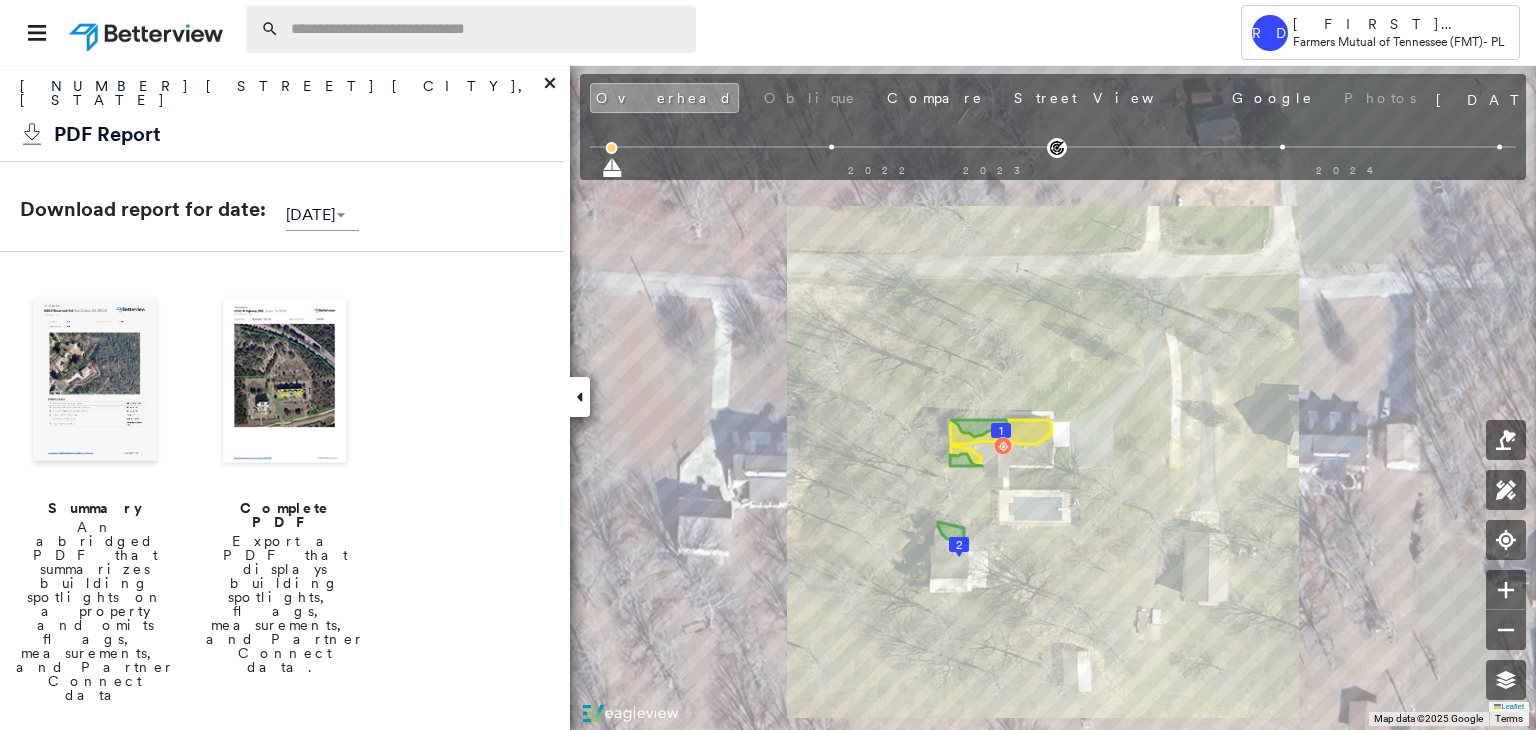 paste on "**********" 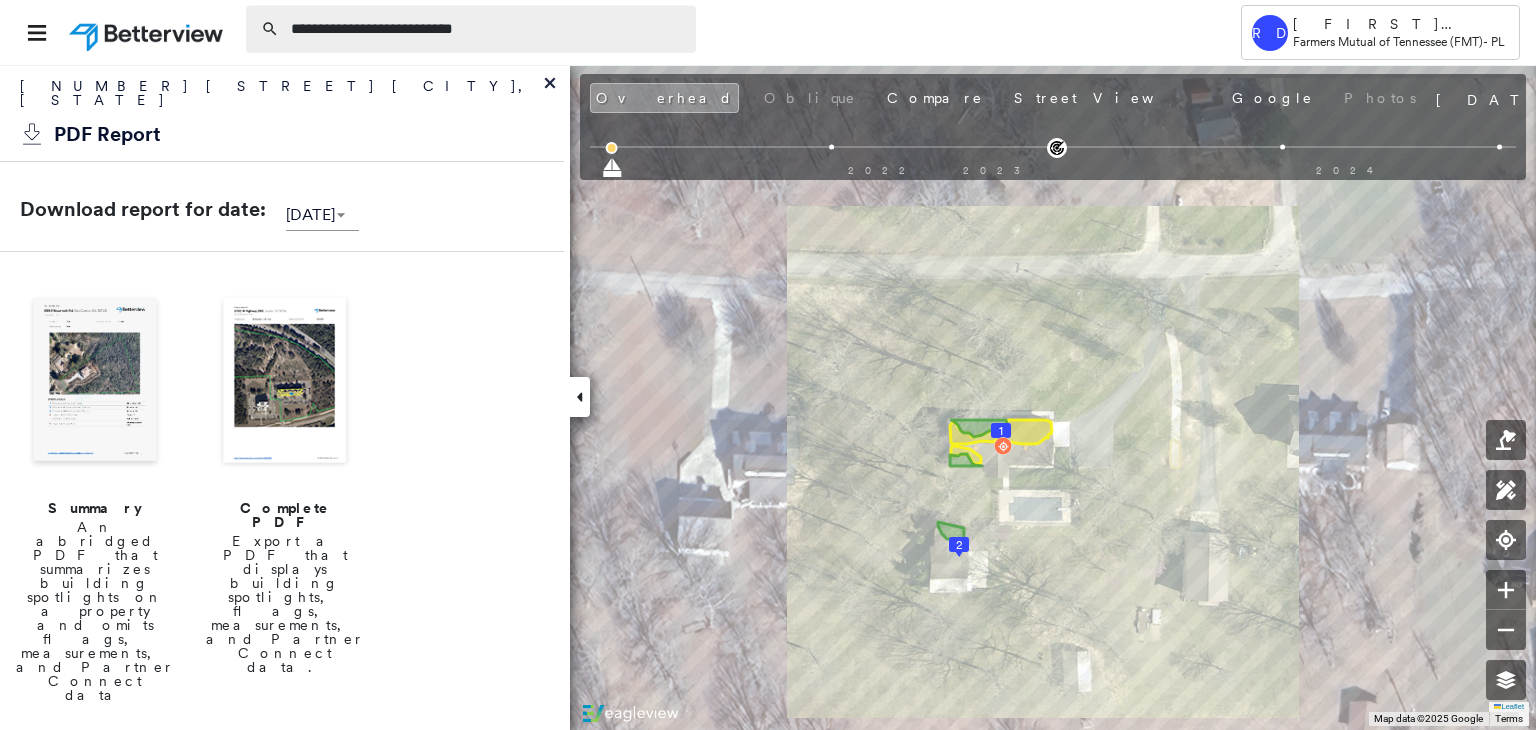 click on "**********" at bounding box center (487, 29) 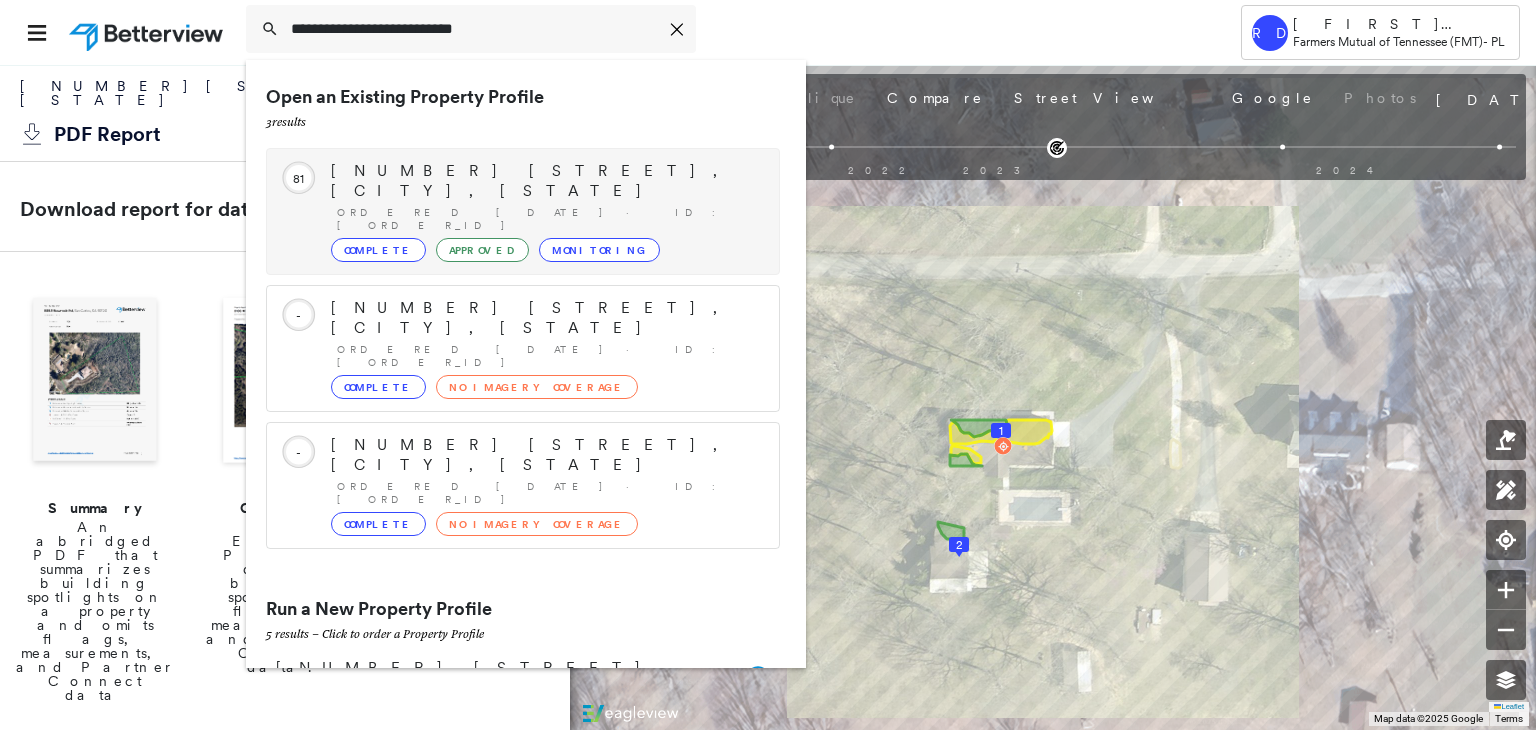 type on "**********" 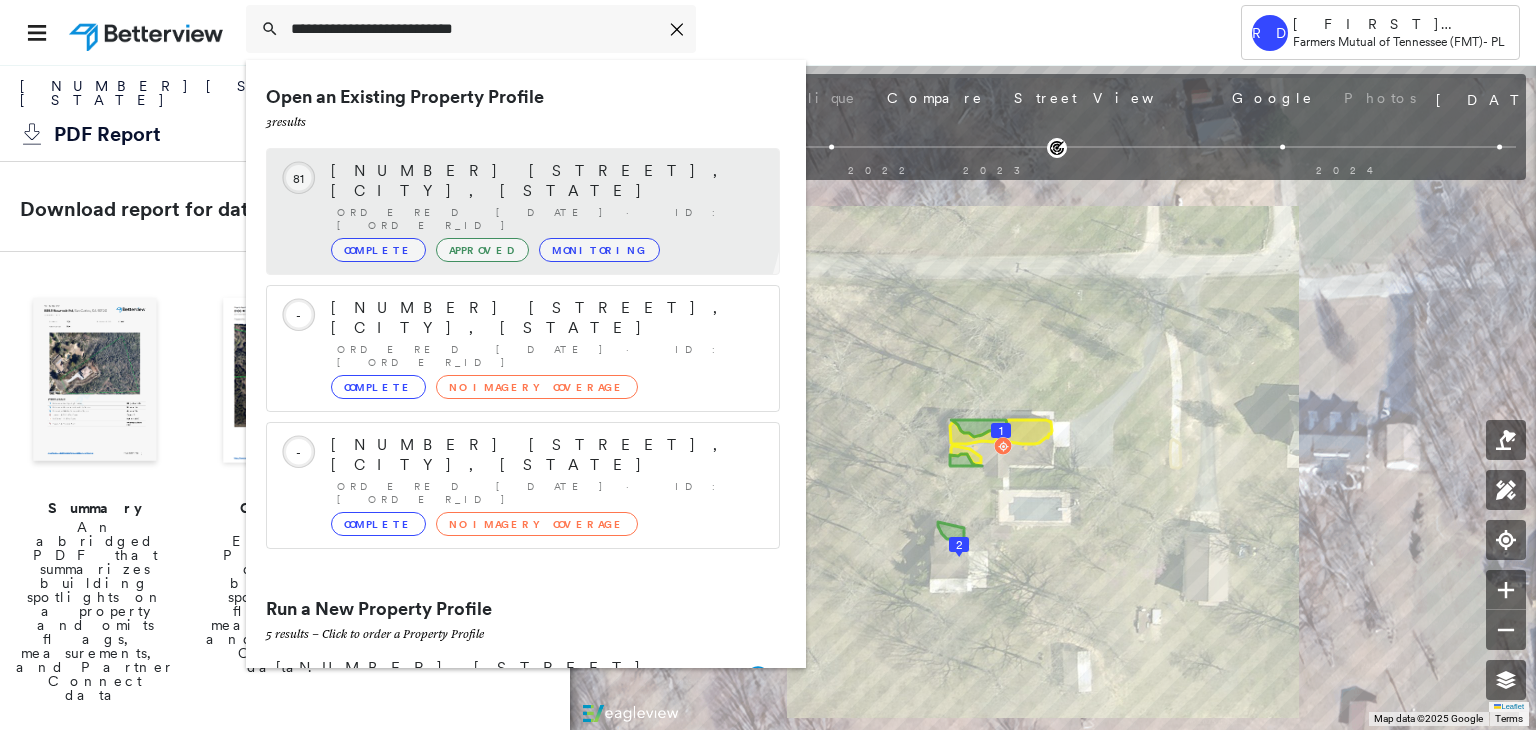 click on "[NUMBER] [STREET], [CITY], [STATE] Ordered [DATE] · ID: [ORDER_ID] Complete Approved Monitoring" at bounding box center (545, 211) 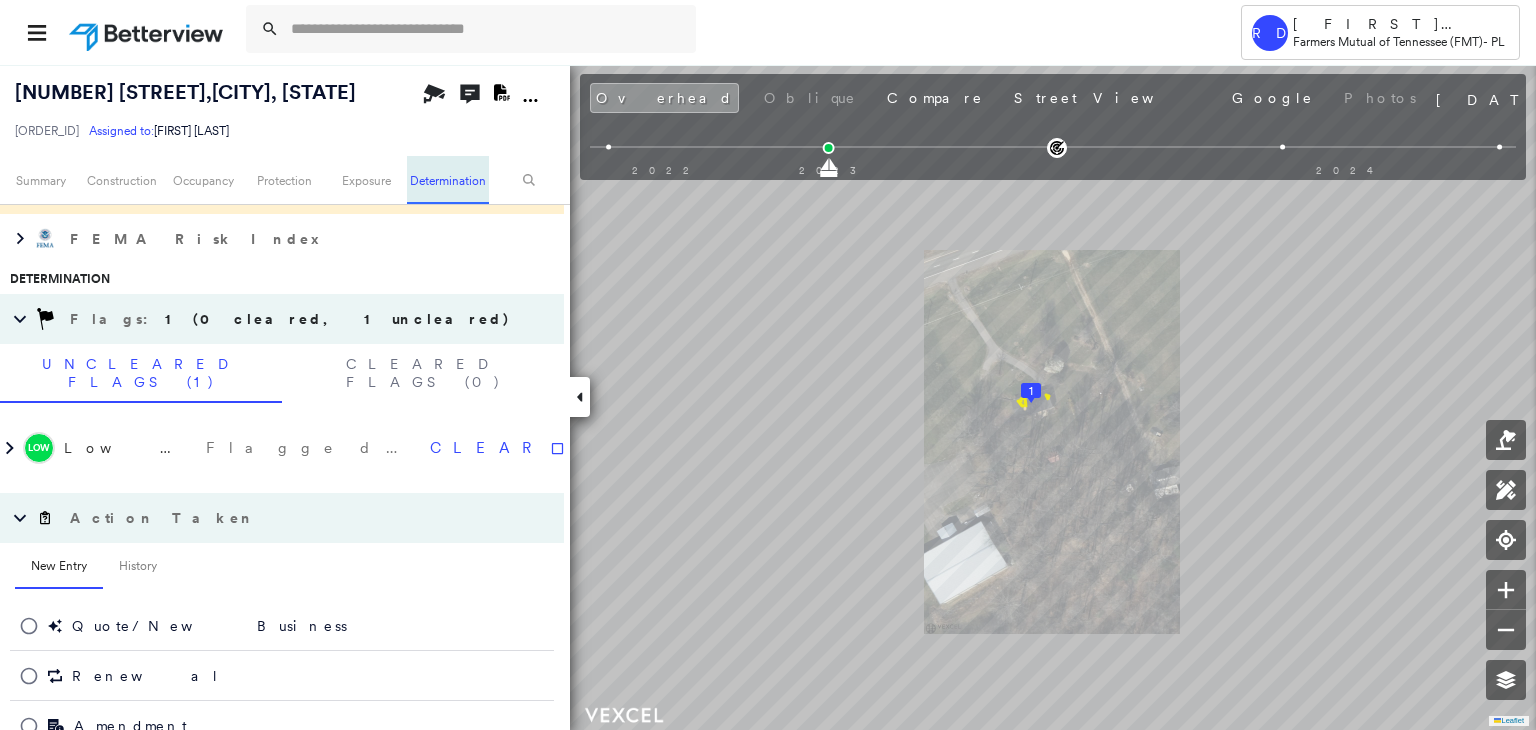 scroll, scrollTop: 922, scrollLeft: 0, axis: vertical 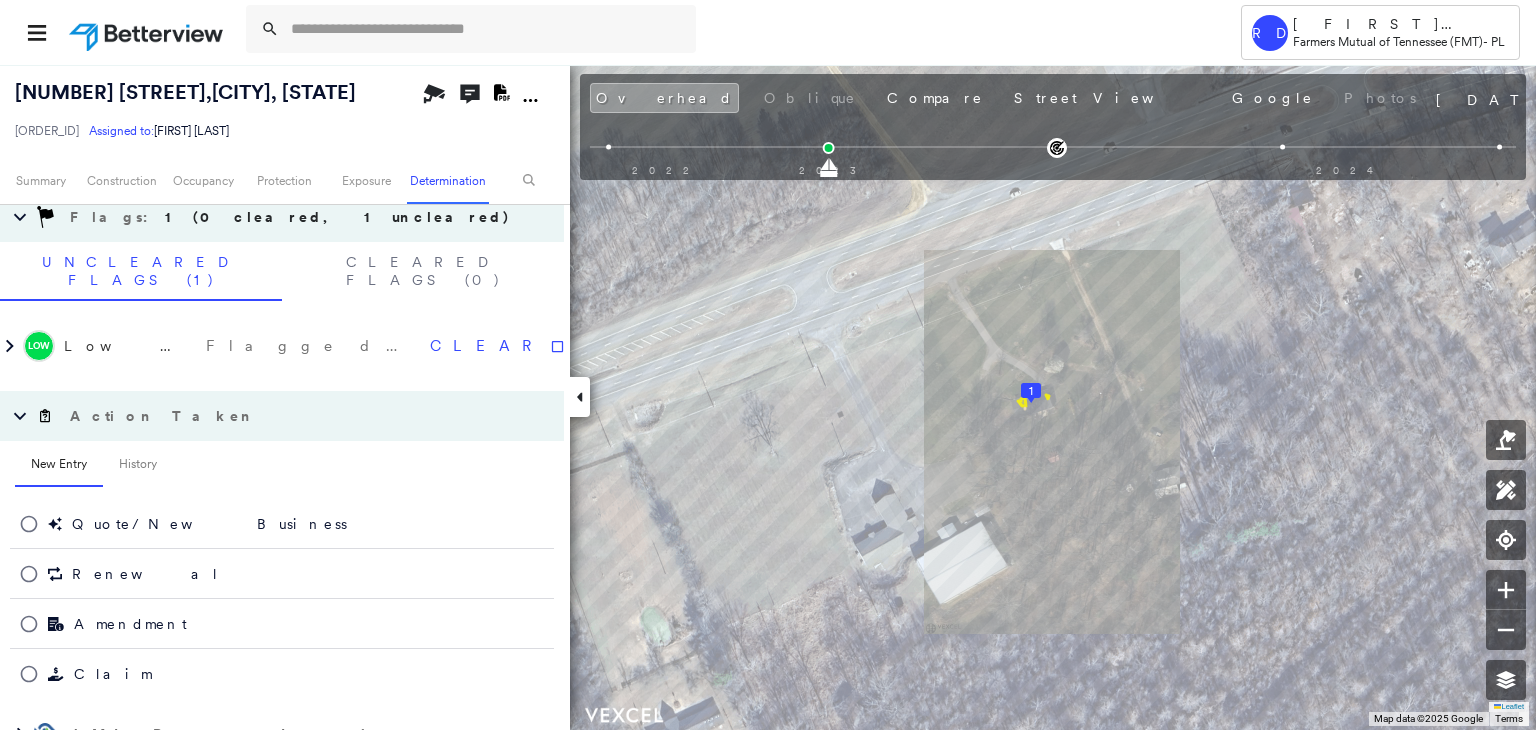 click 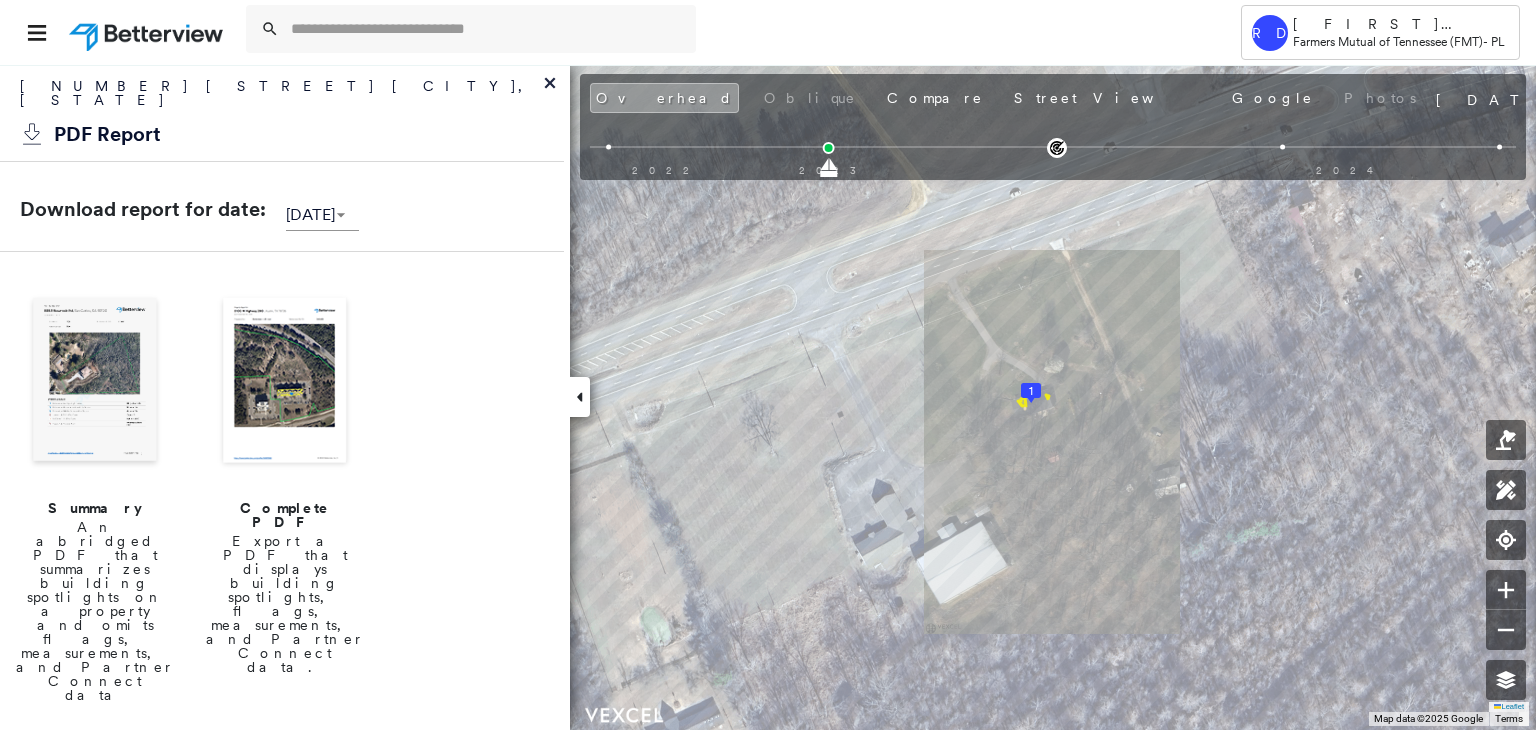 click at bounding box center (285, 382) 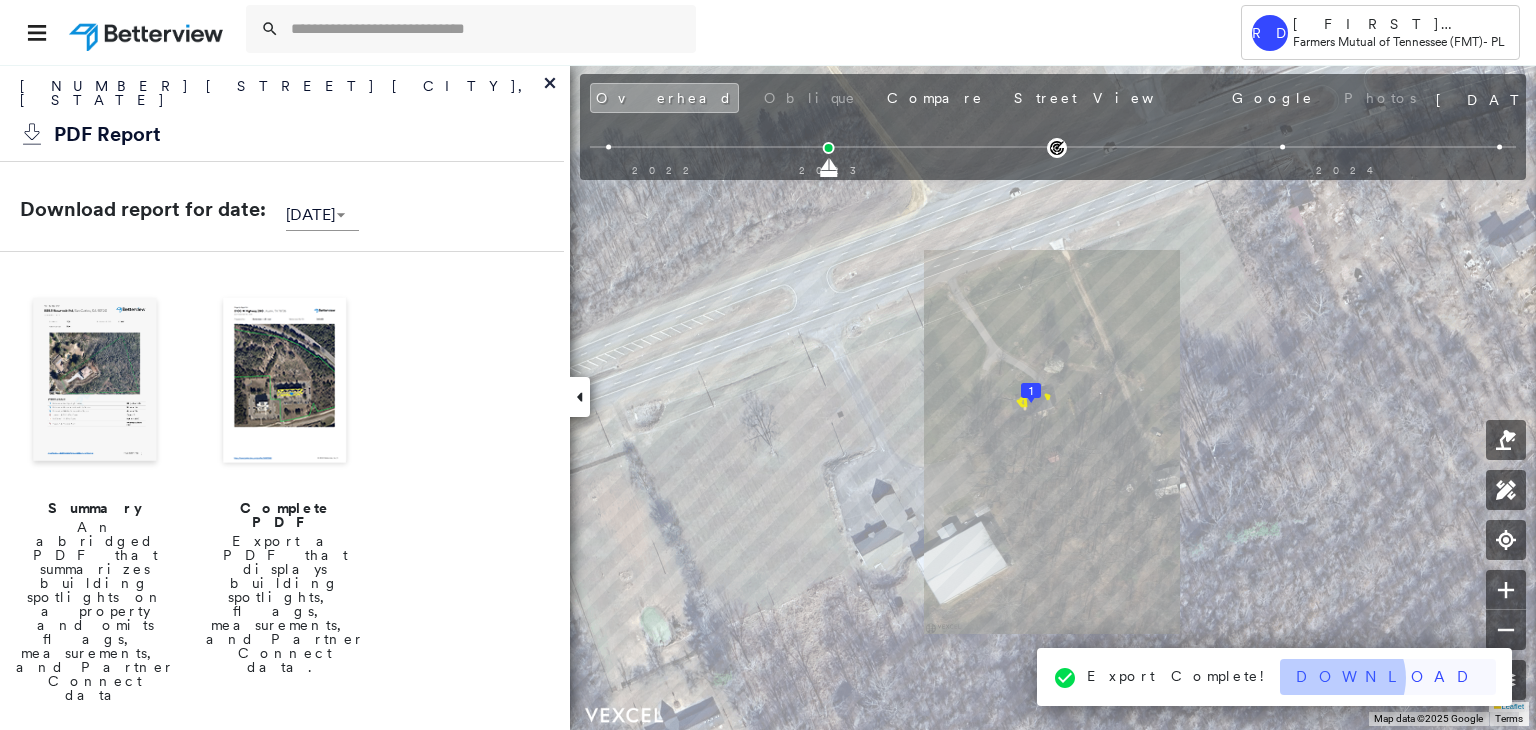 click on "Download" at bounding box center (1388, 677) 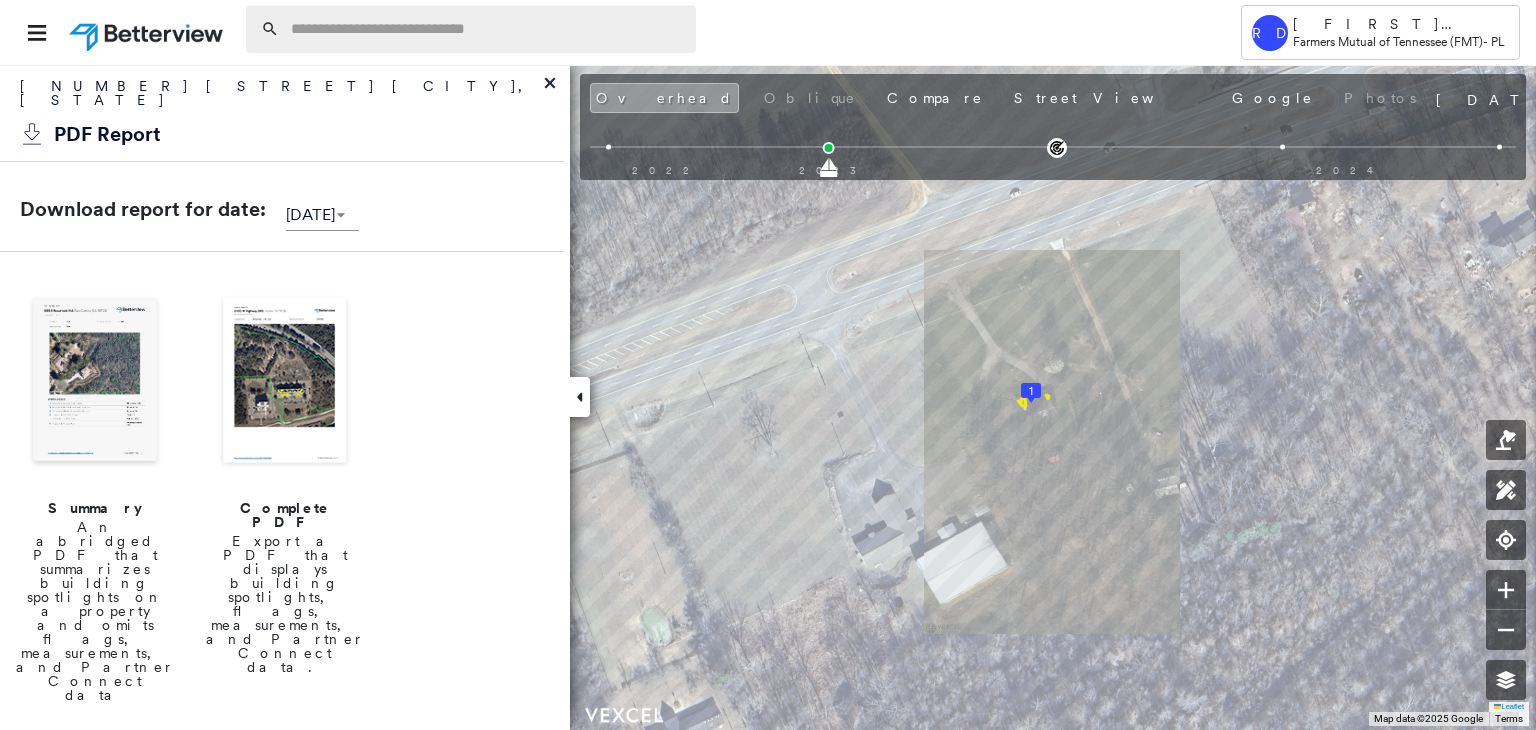 paste on "**********" 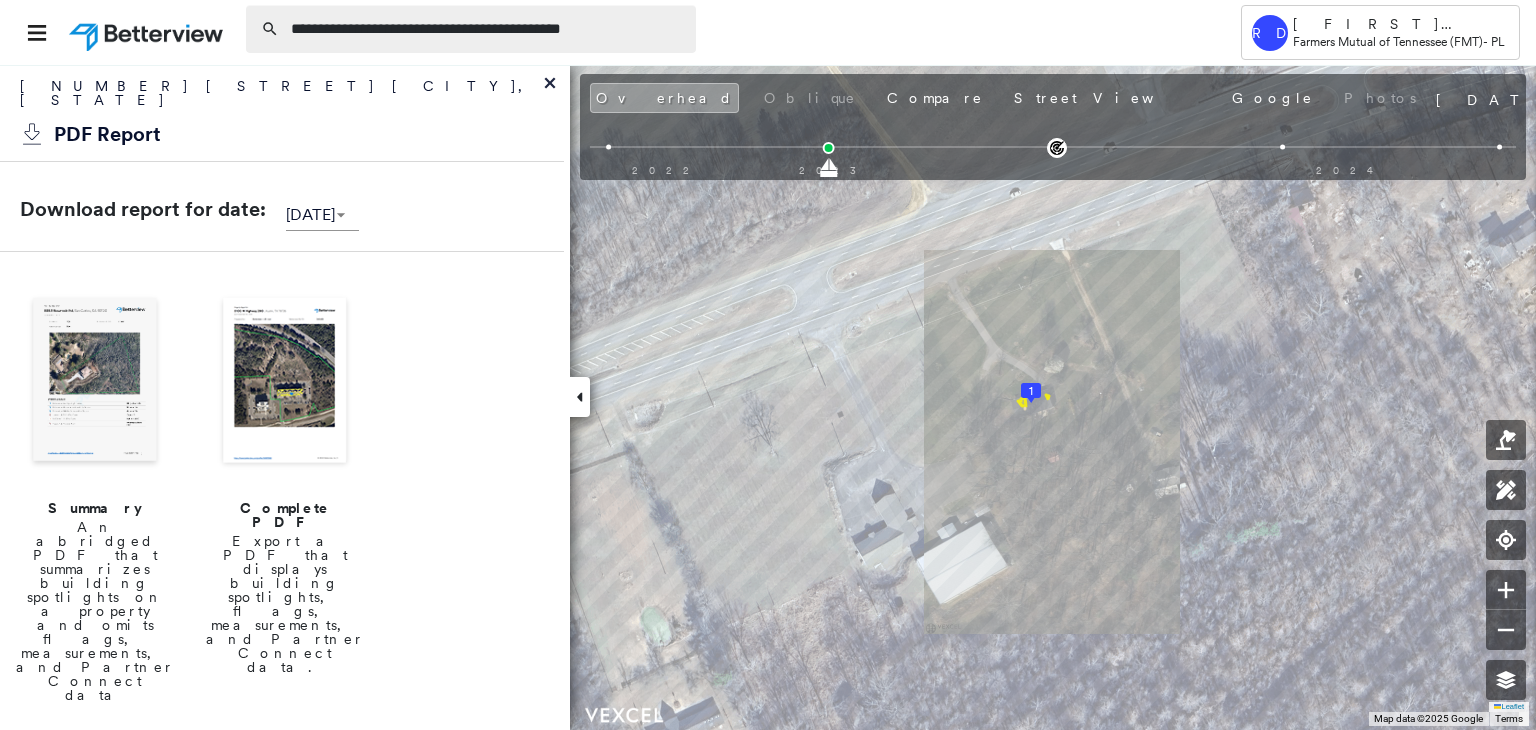 click on "**********" at bounding box center [487, 29] 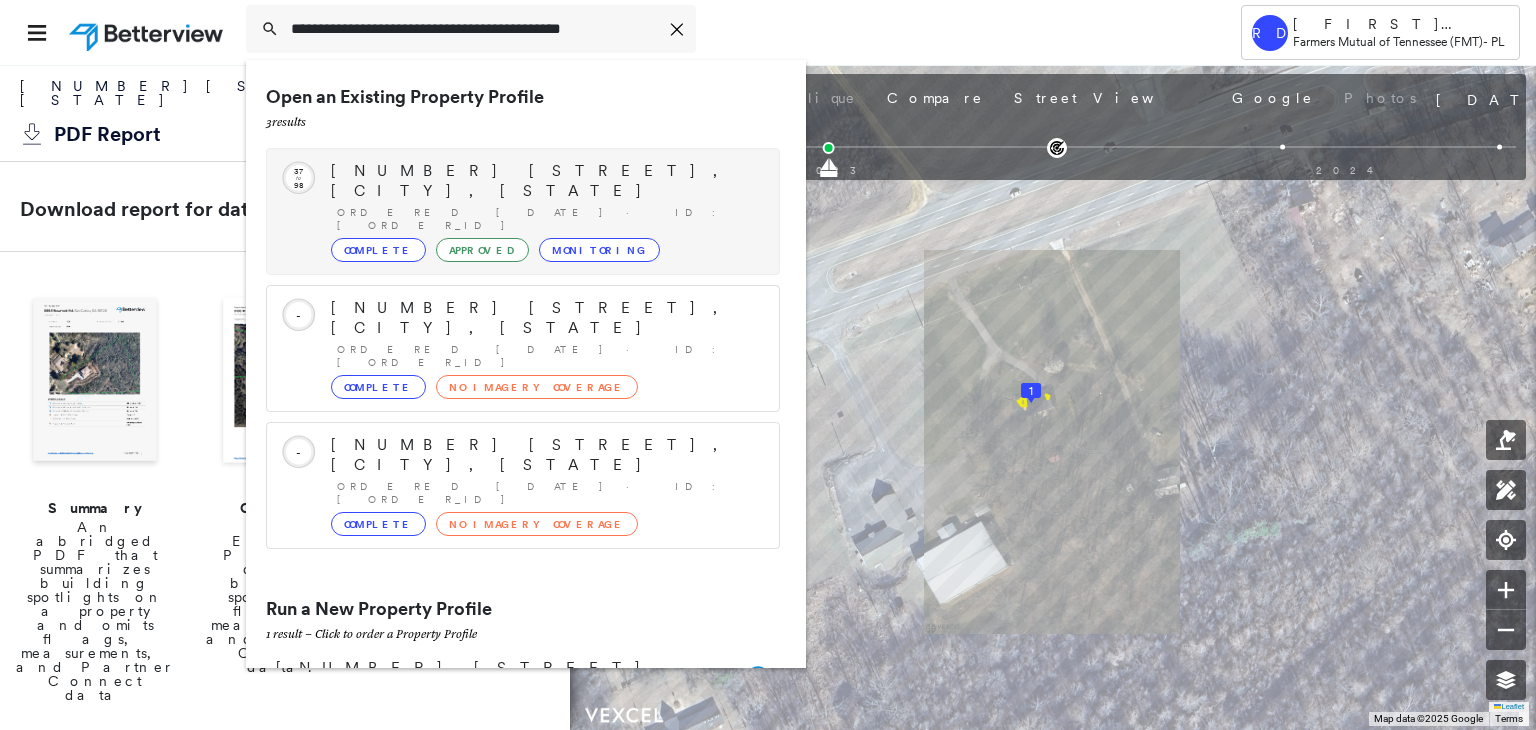 type on "**********" 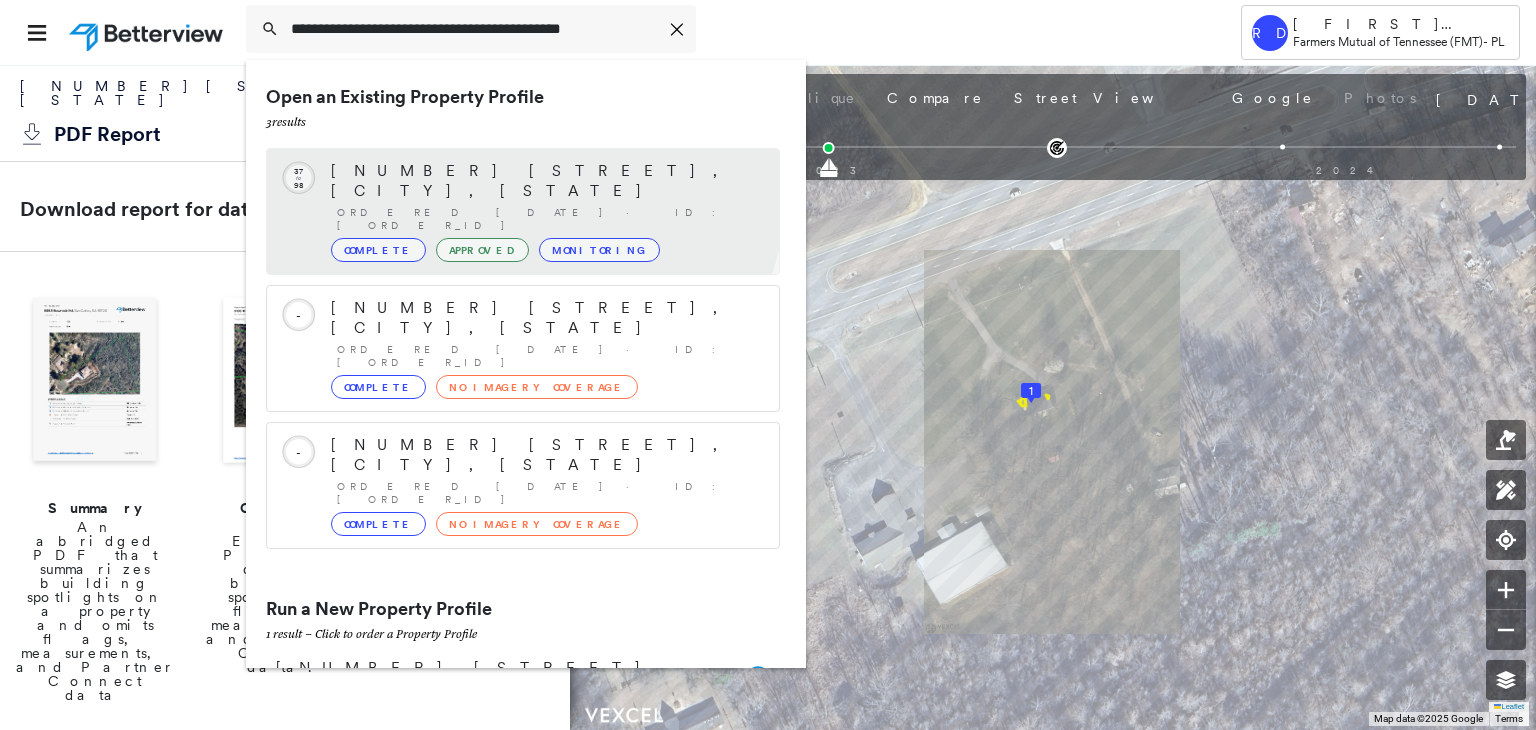 click on "[NUMBER] [STREET], [CITY], [STATE] Ordered [DATE] · ID: [ORDER_ID] Complete Approved Monitoring" at bounding box center (545, 211) 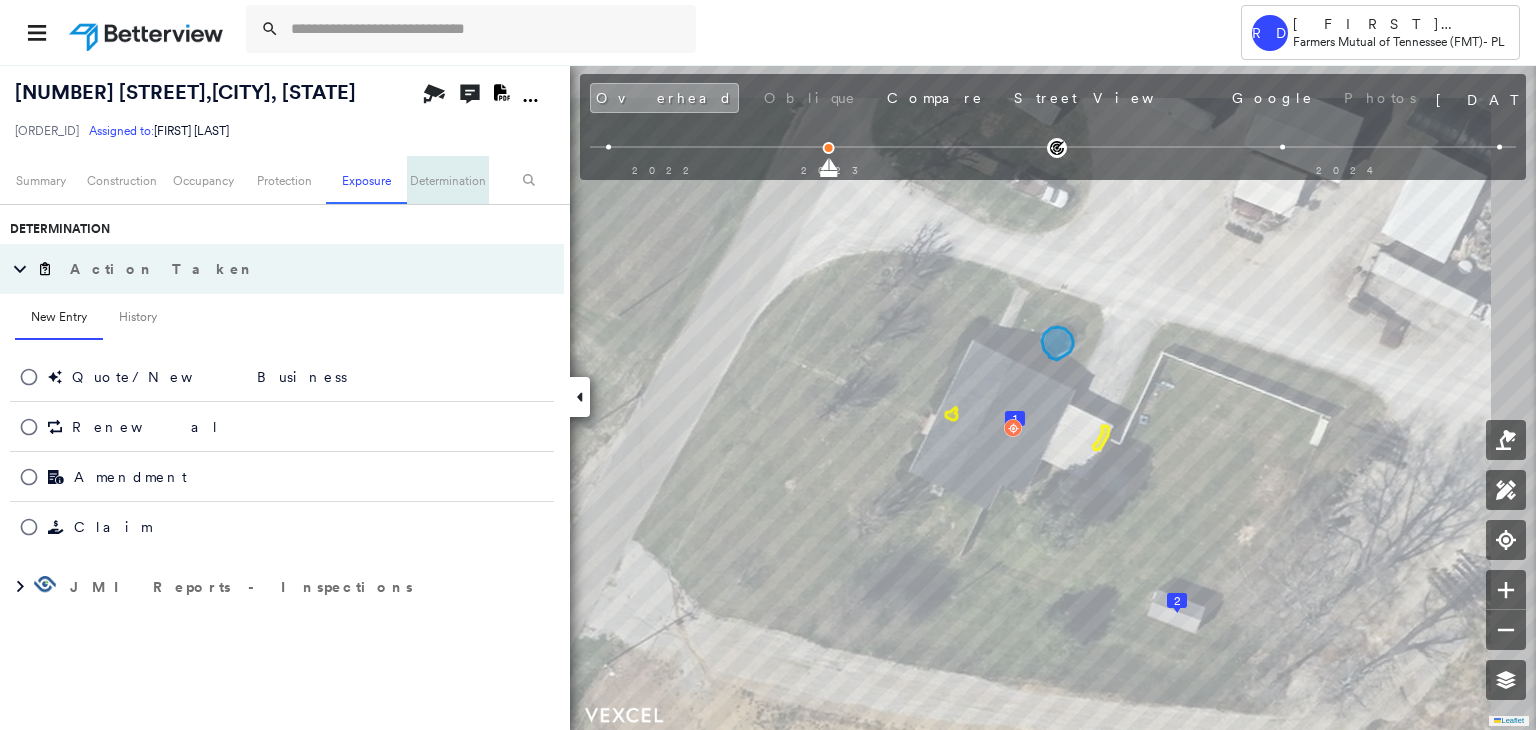 scroll, scrollTop: 1022, scrollLeft: 0, axis: vertical 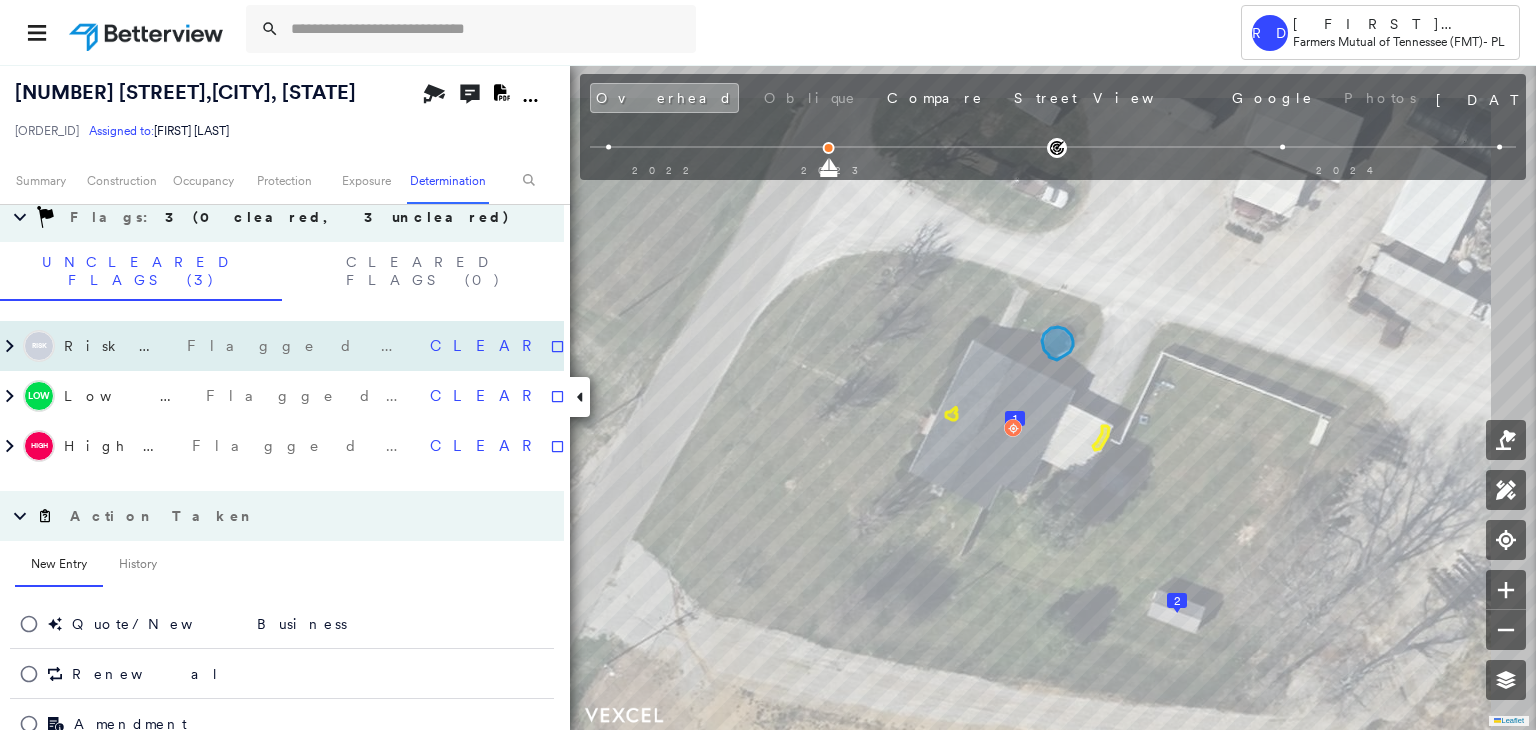 click on "Flagged [DATE]" at bounding box center [300, 346] 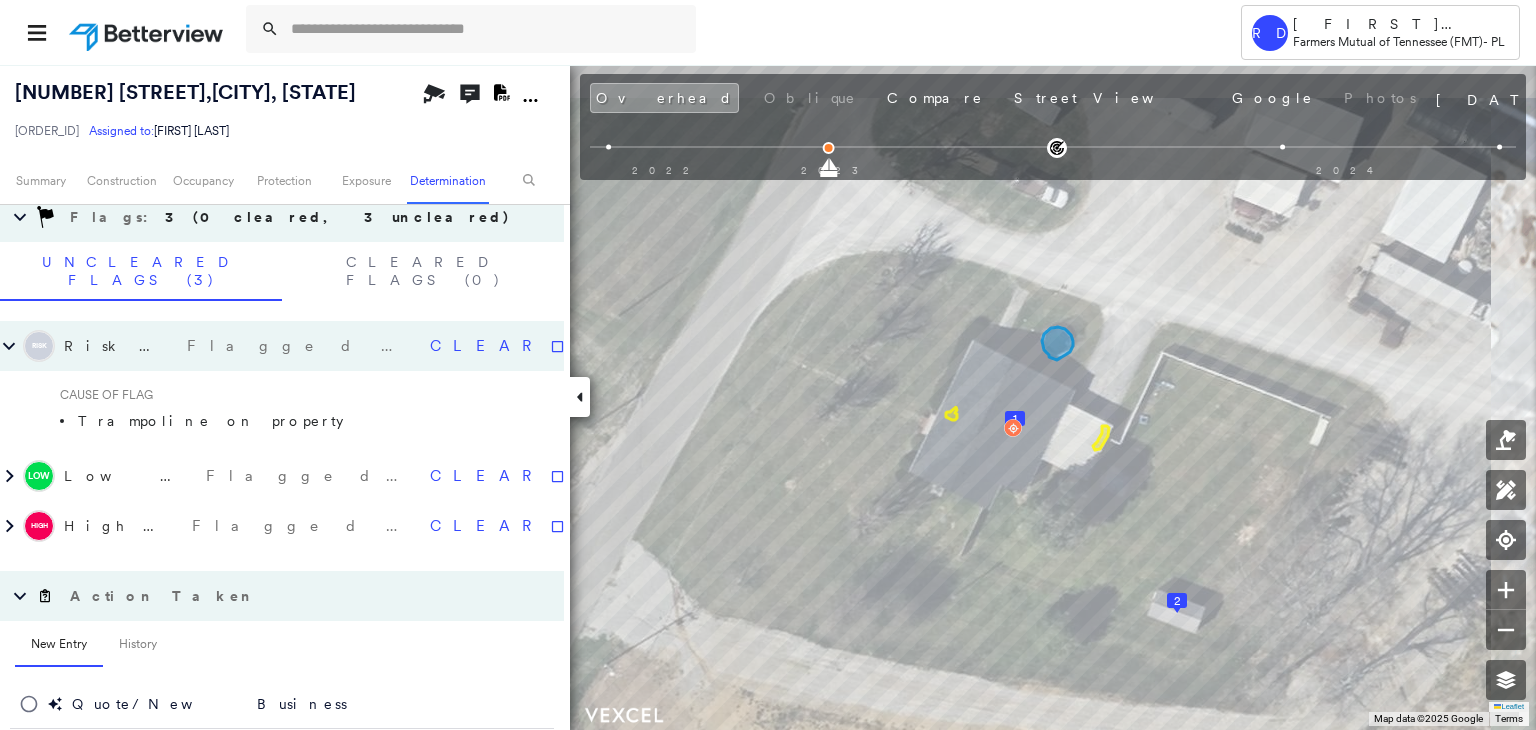 click 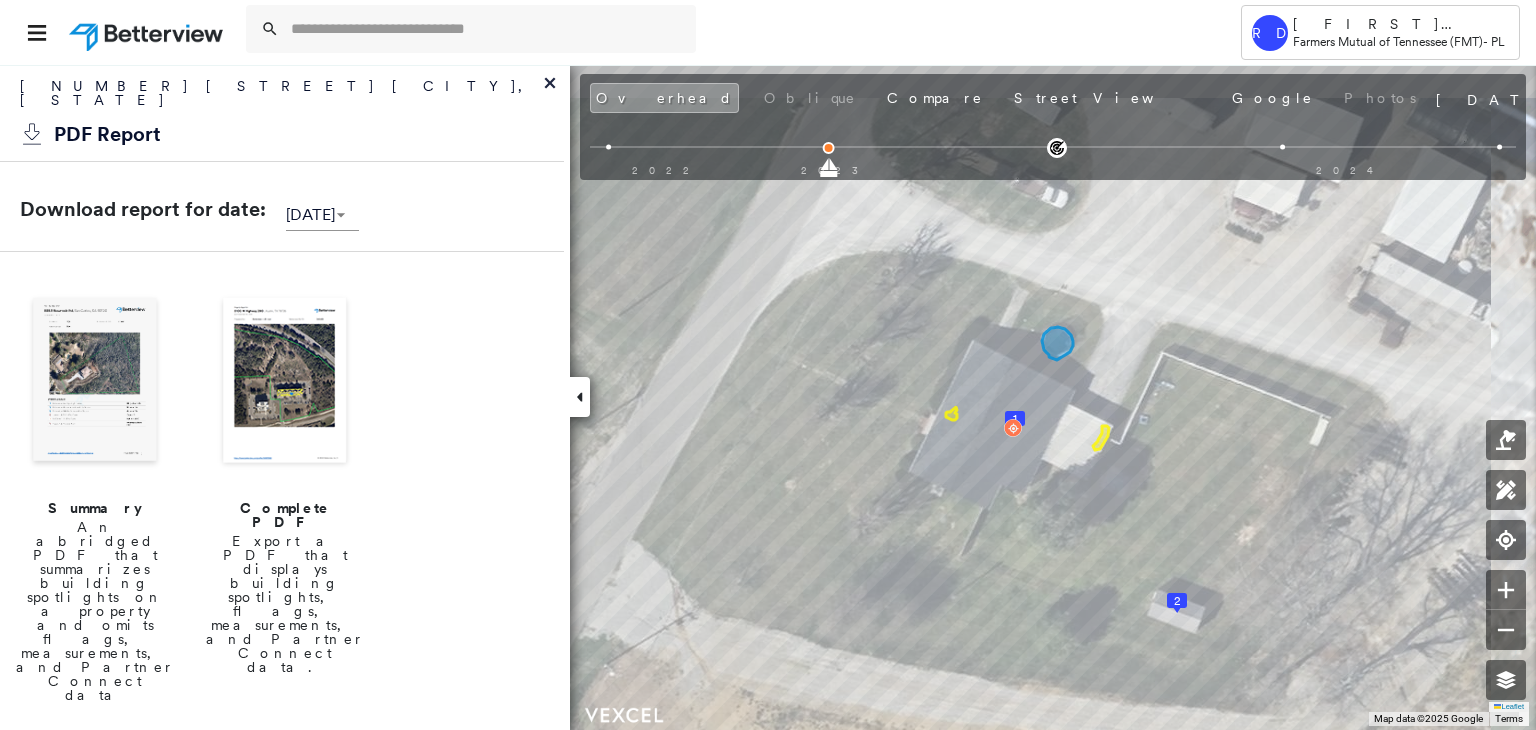 click at bounding box center (285, 382) 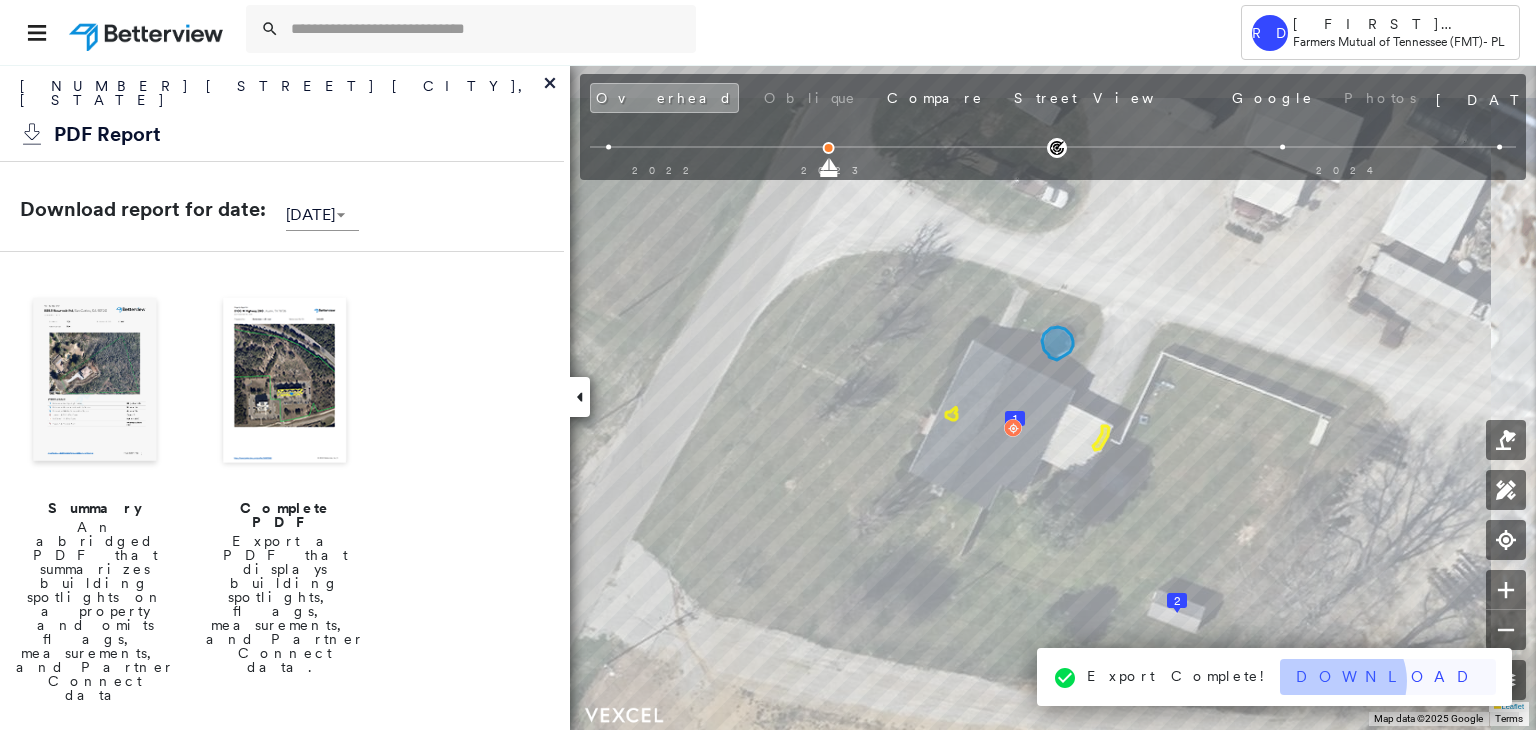 click on "Download" at bounding box center (1388, 677) 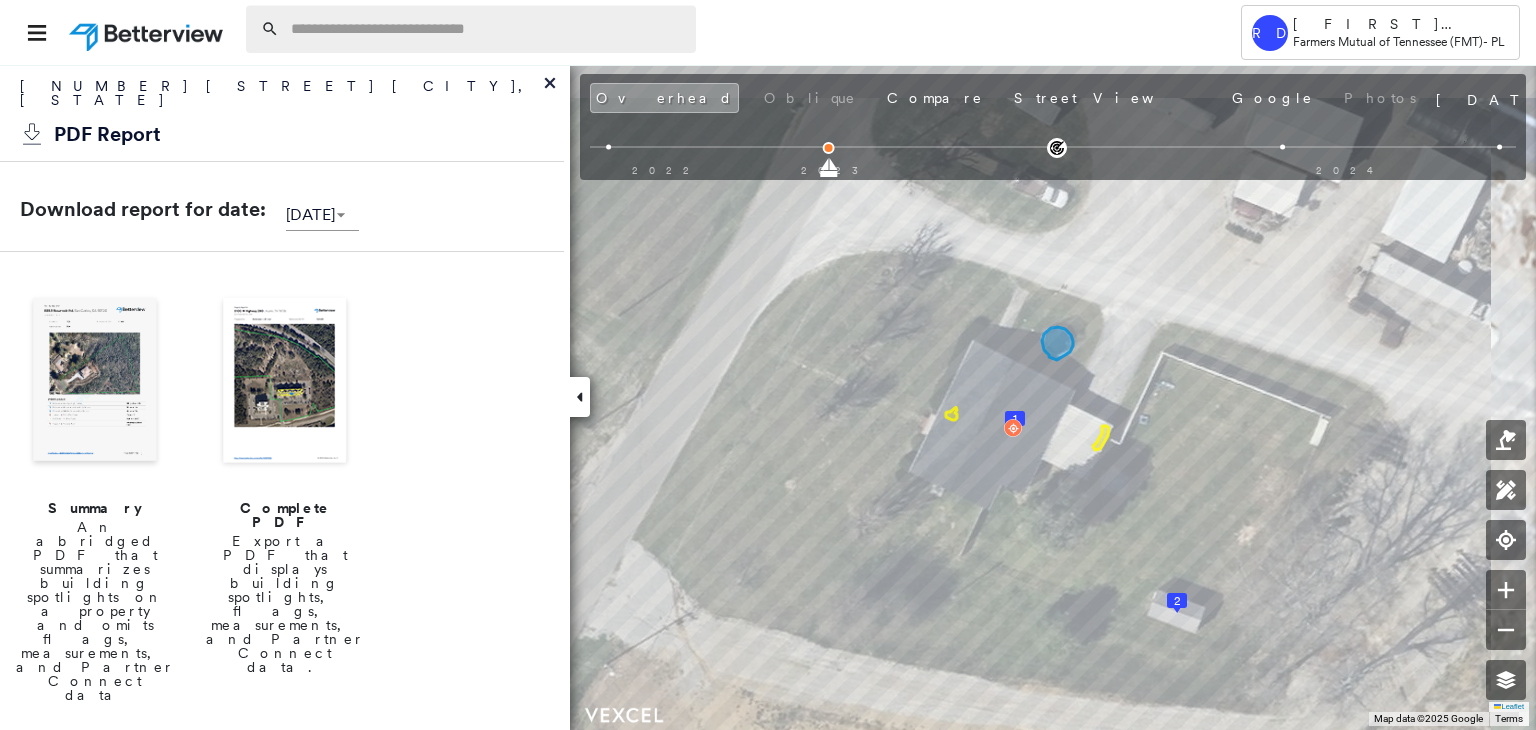 paste on "**********" 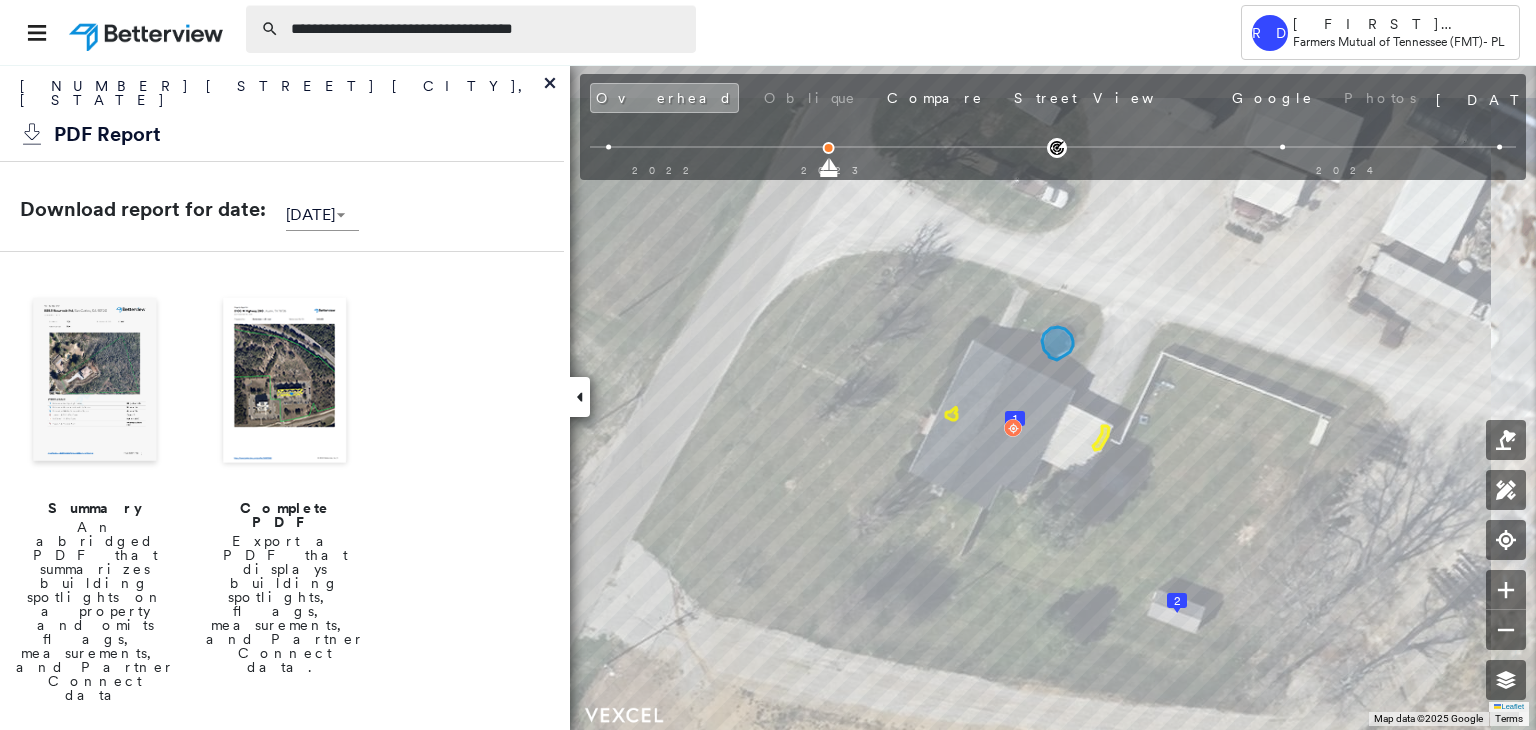 click on "**********" at bounding box center [487, 29] 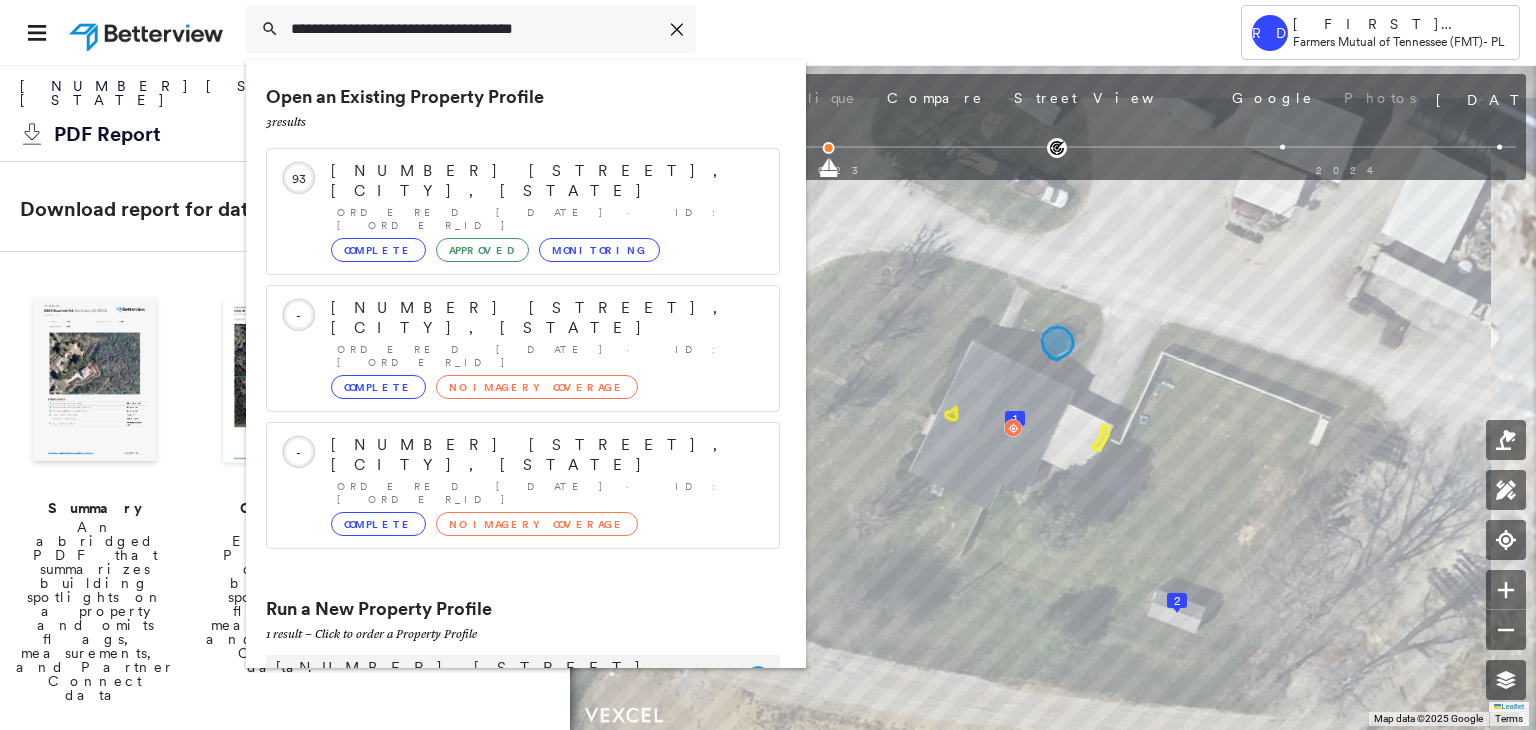 type on "**********" 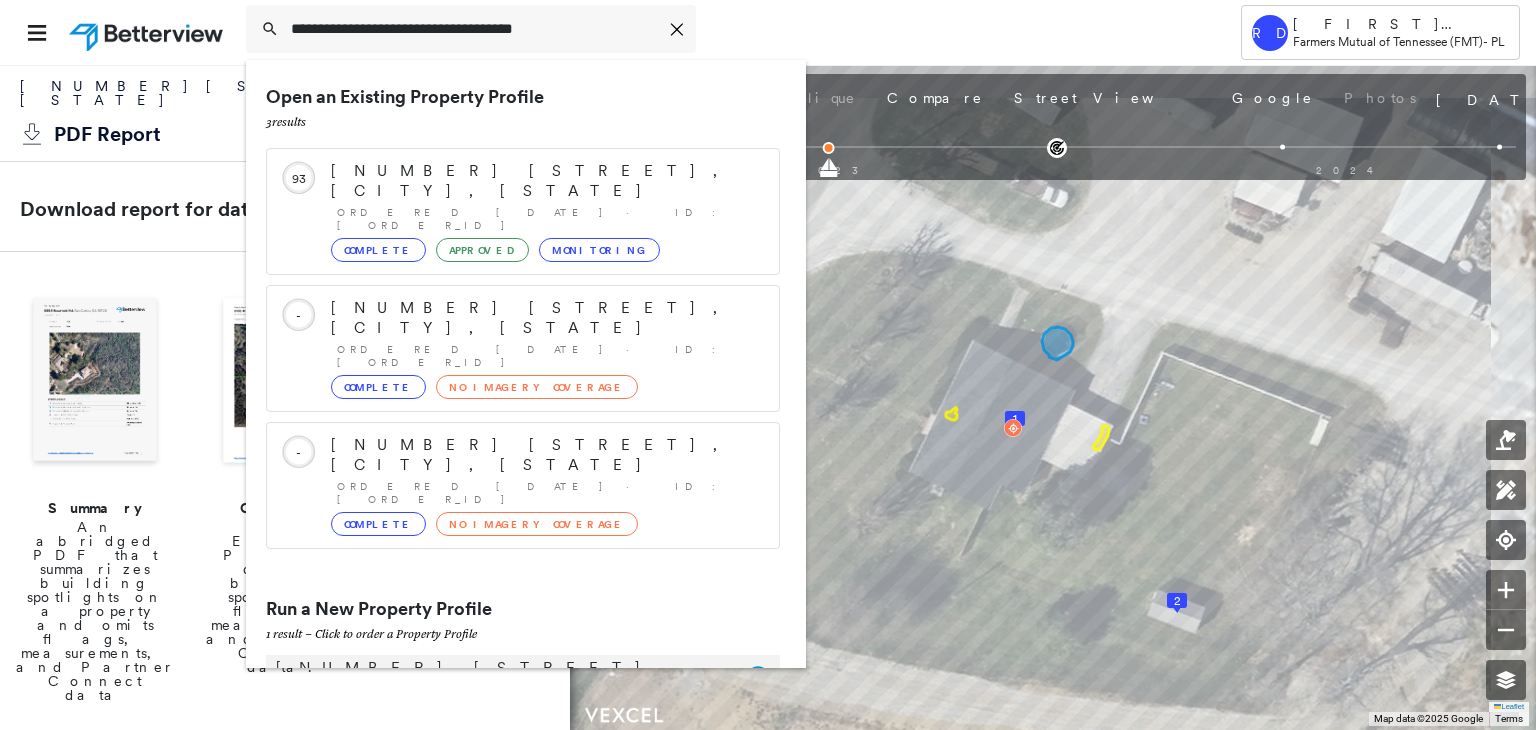click on "[NUMBER] [STREET], [CITY], [STATE]" at bounding box center (501, 678) 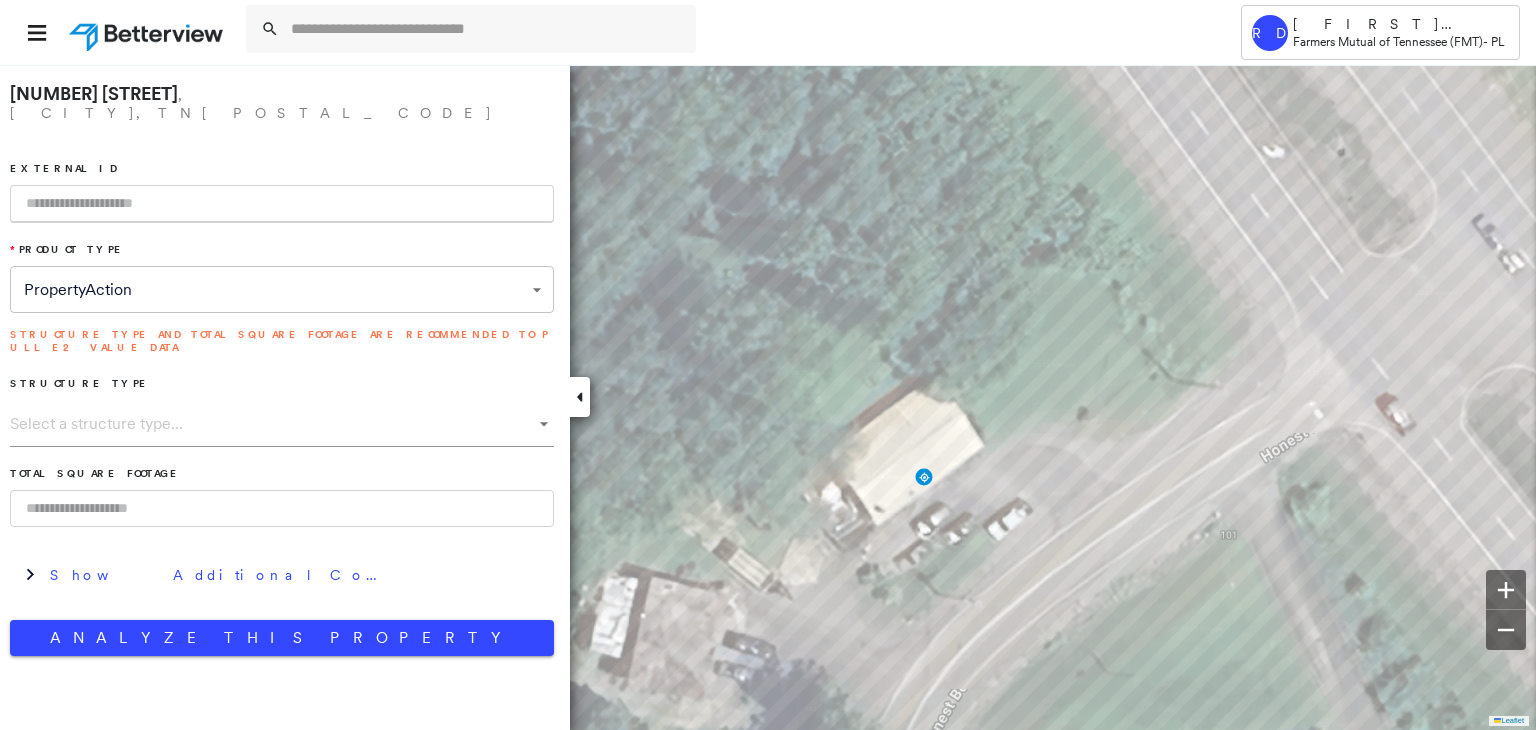paste on "**********" 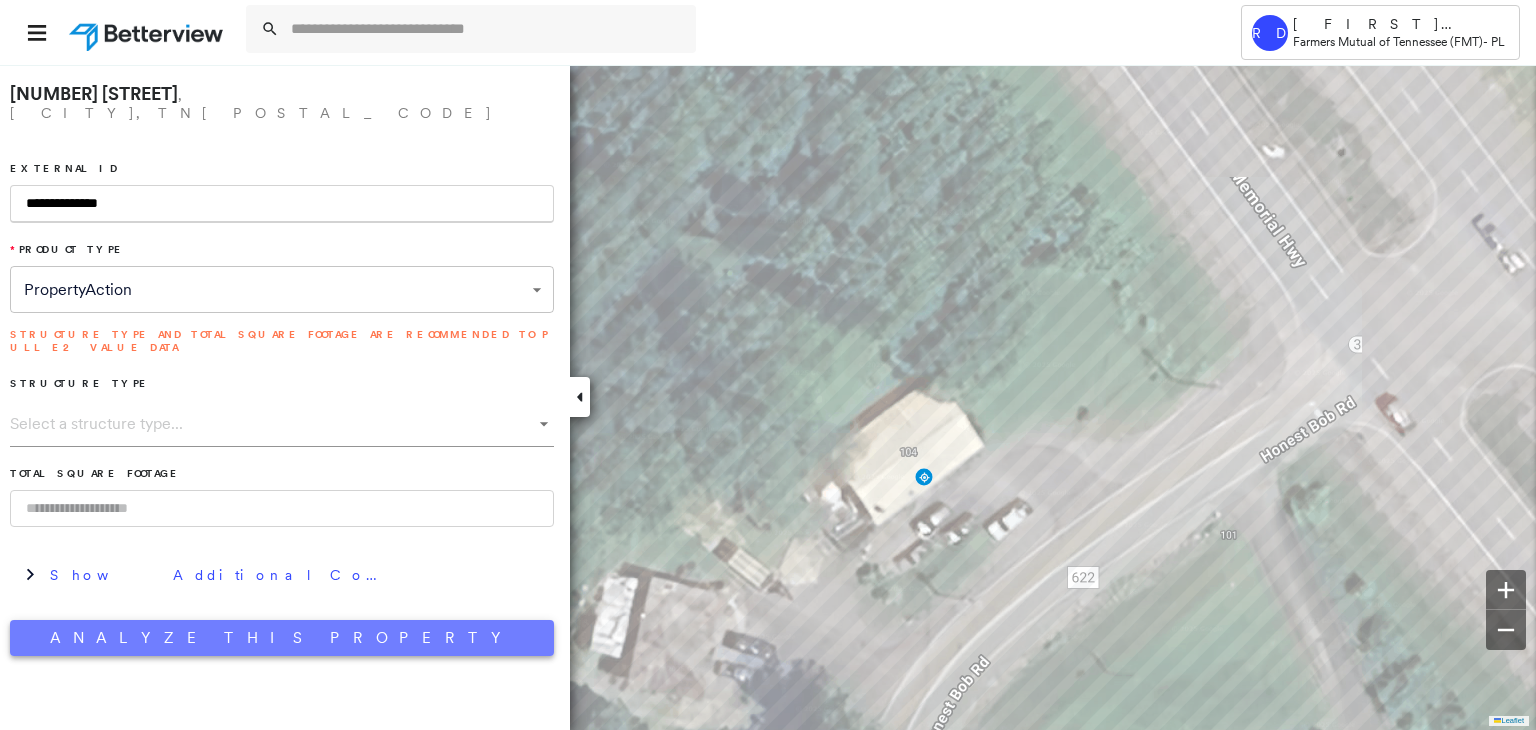 type on "**********" 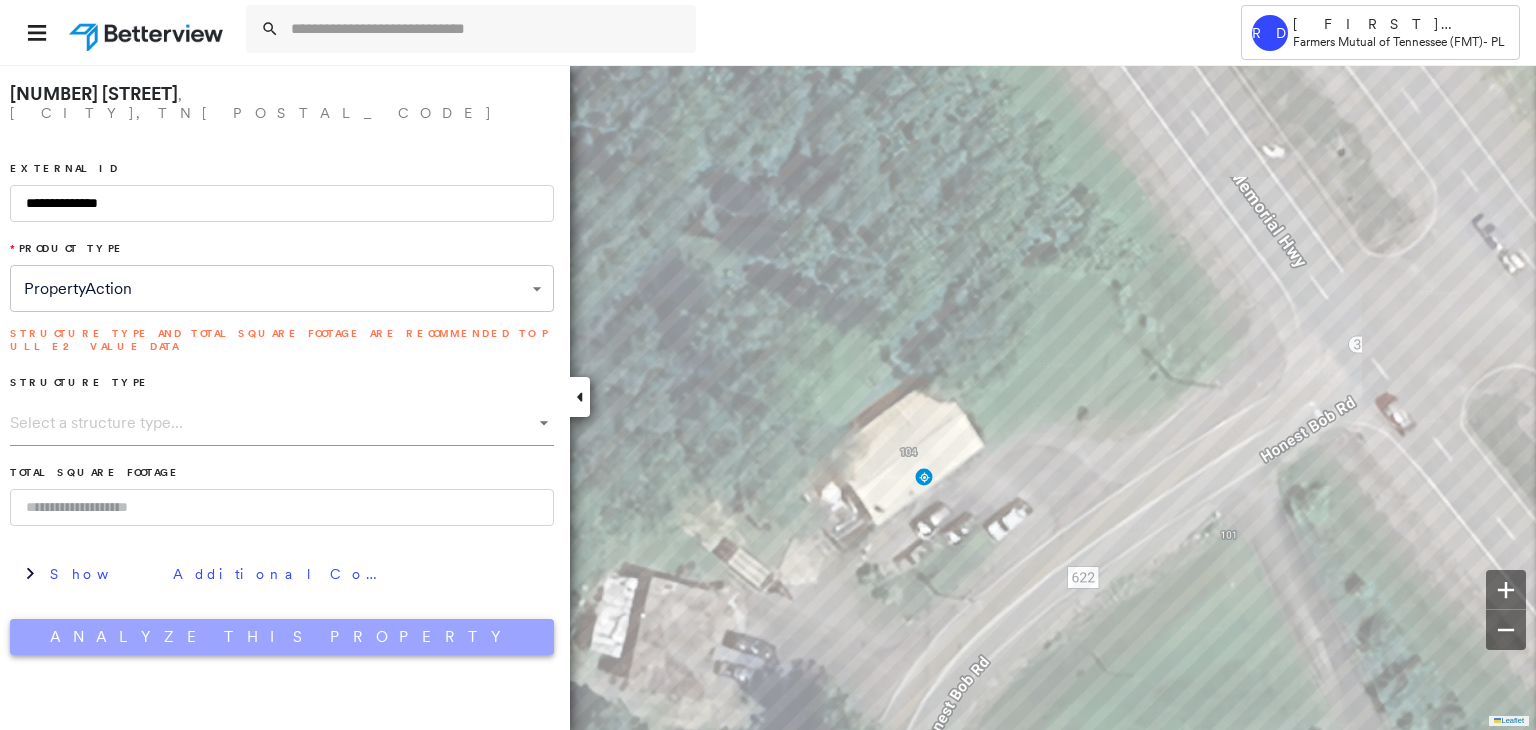 click on "Analyze This Property" at bounding box center (282, 637) 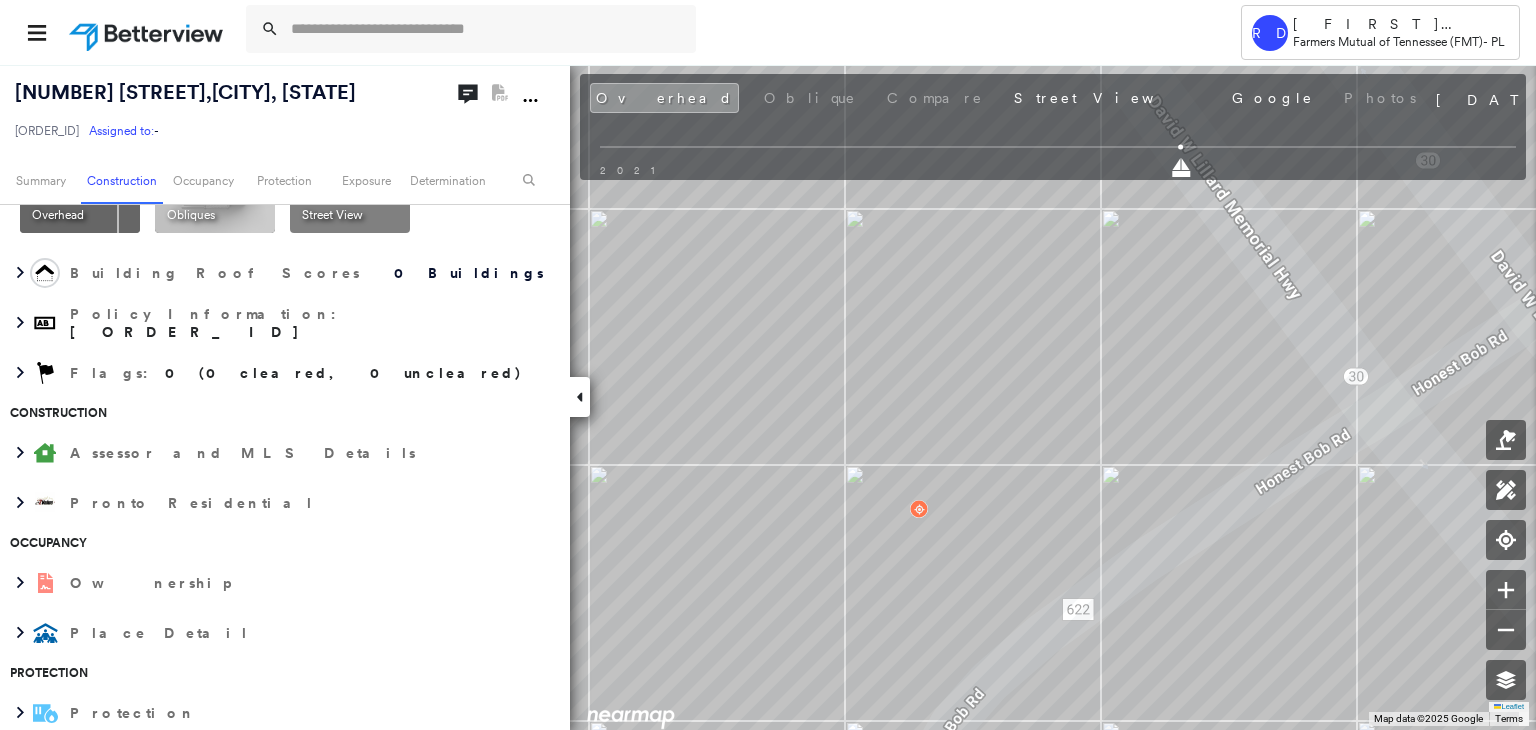 scroll, scrollTop: 0, scrollLeft: 0, axis: both 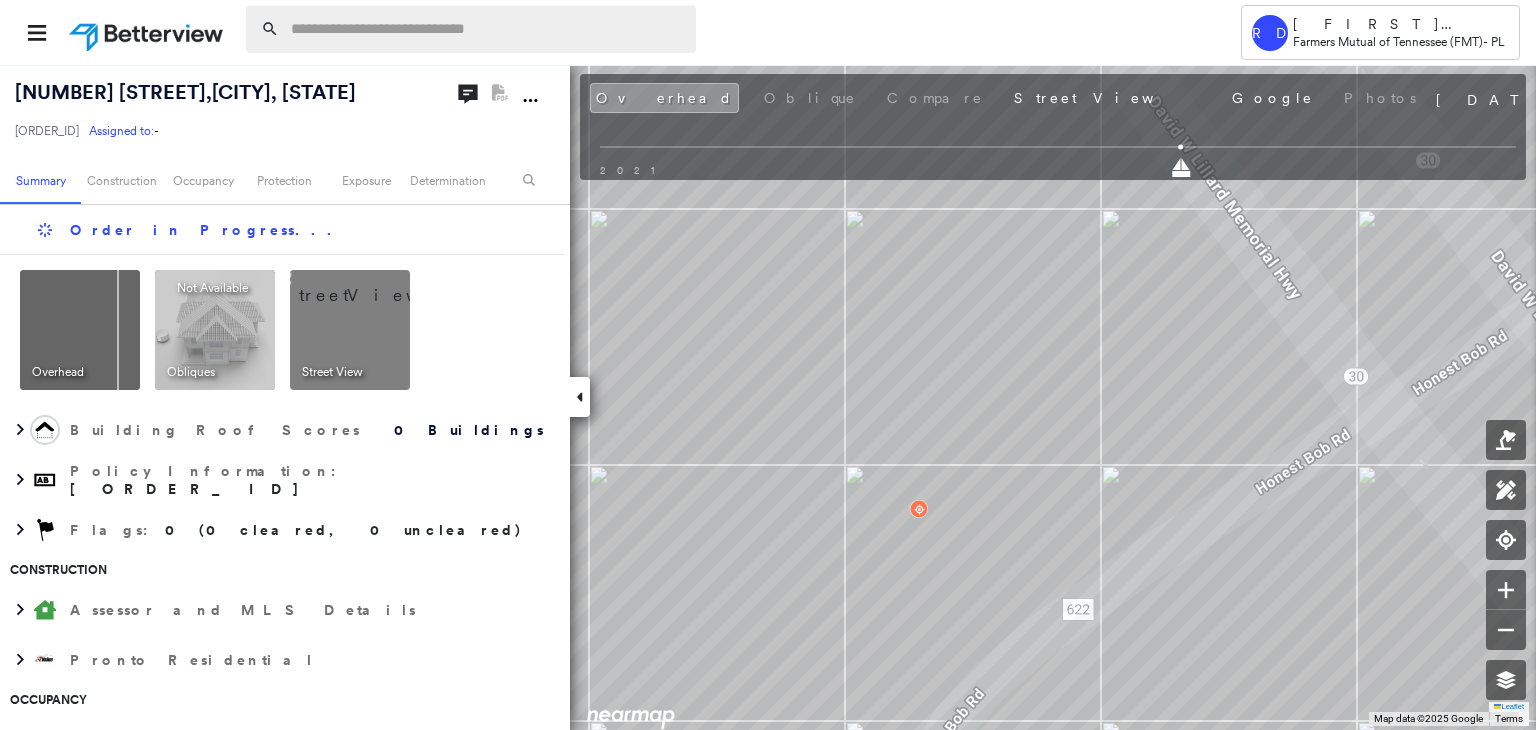 paste on "**********" 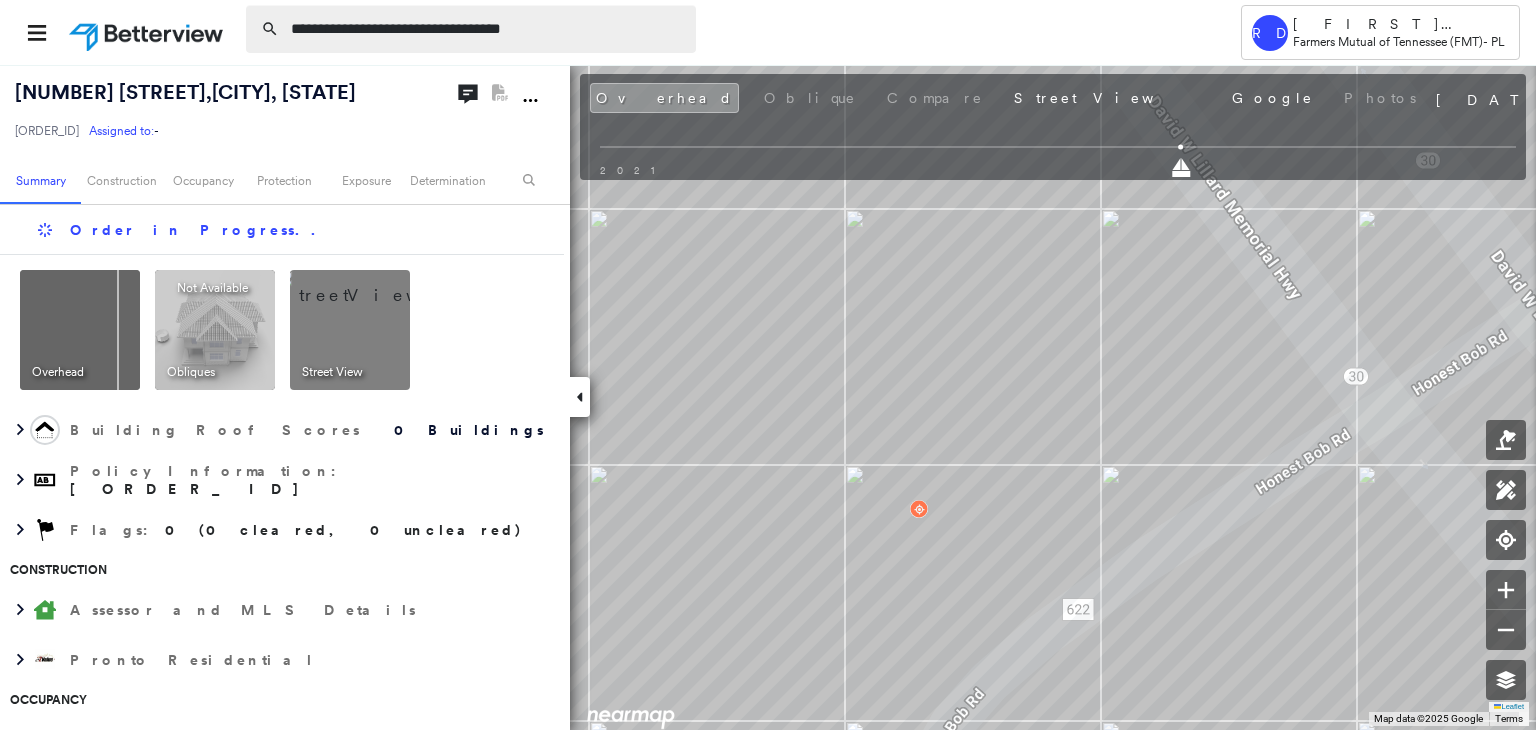 click on "**********" at bounding box center [487, 29] 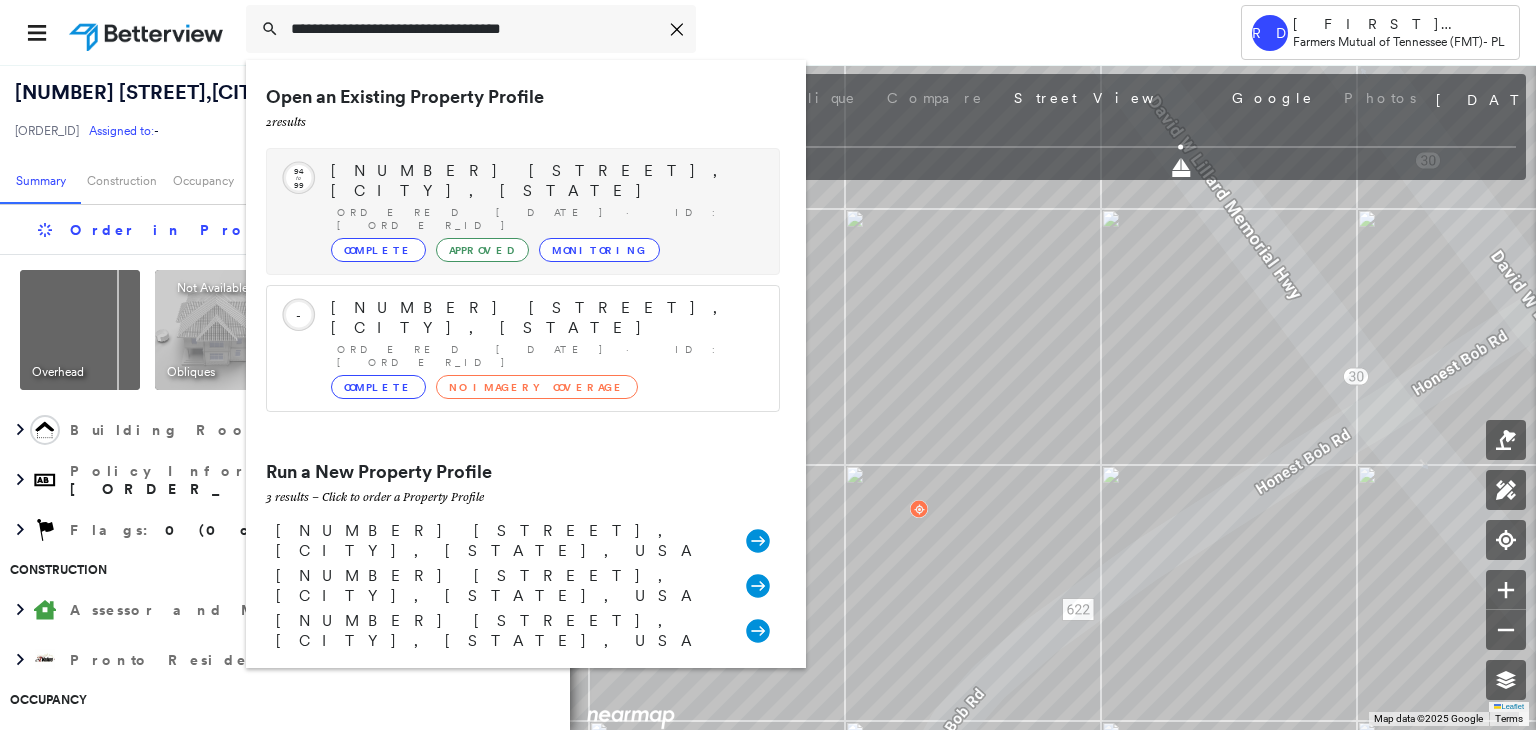 type on "**********" 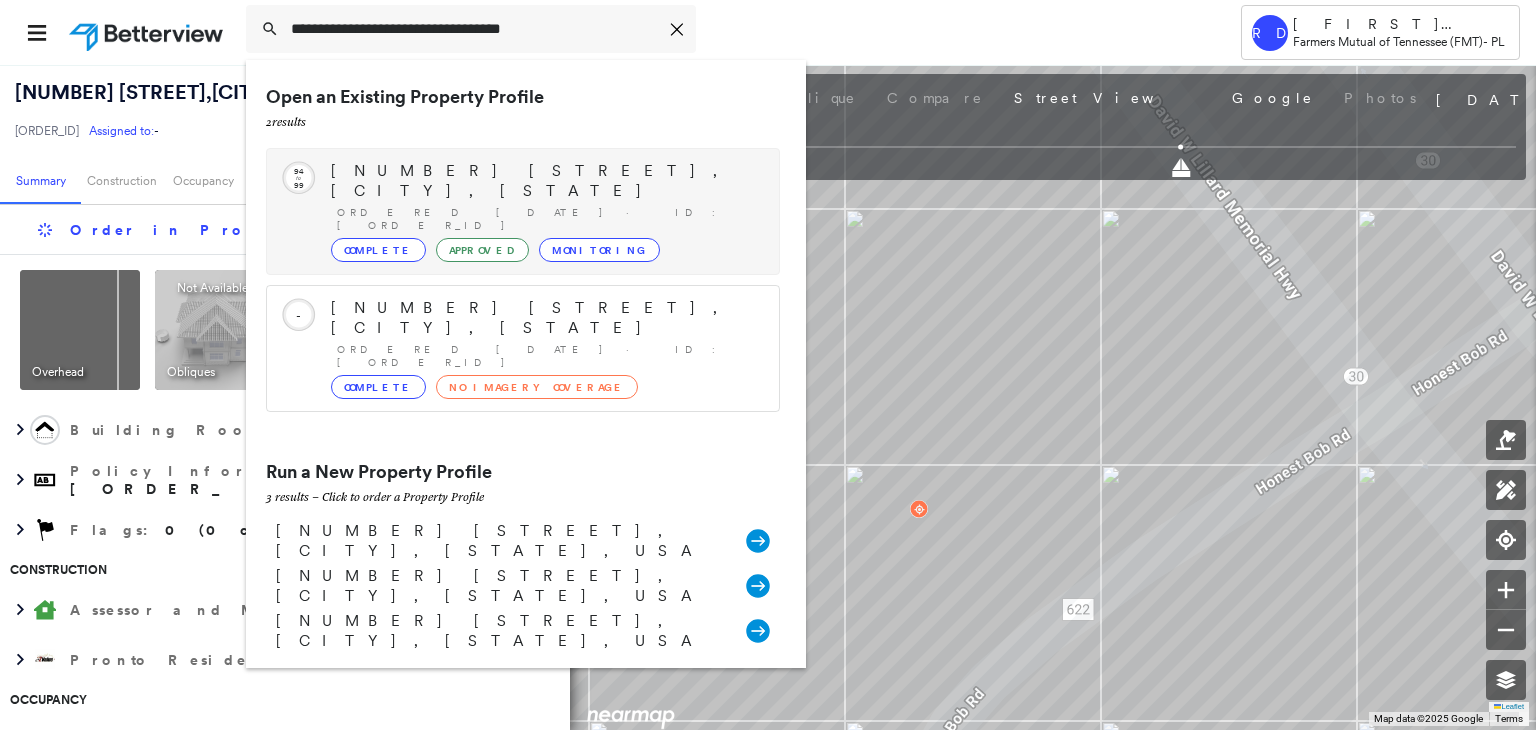 click on "Ordered [DATE] · ID: [ORDER_ID]" at bounding box center (548, 219) 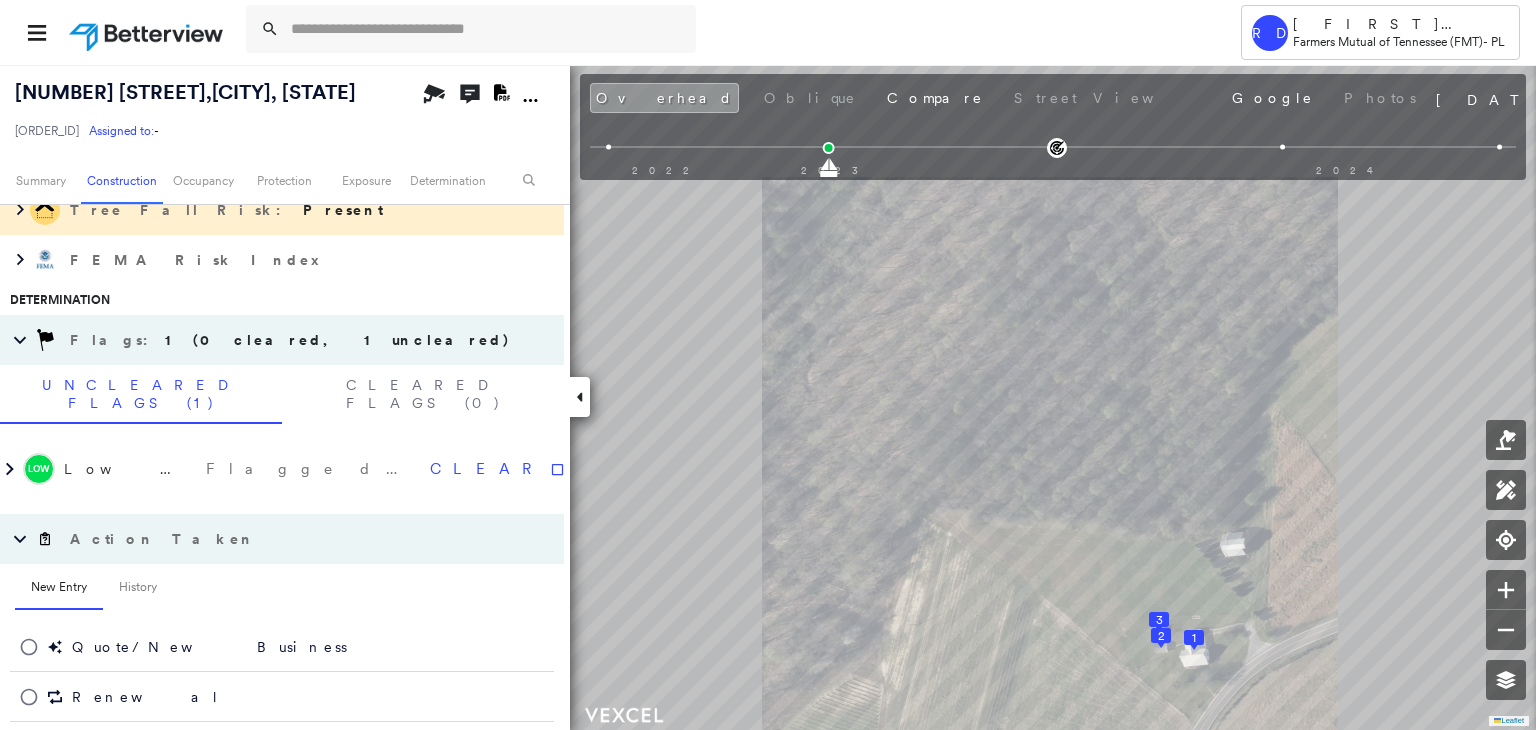 scroll, scrollTop: 900, scrollLeft: 0, axis: vertical 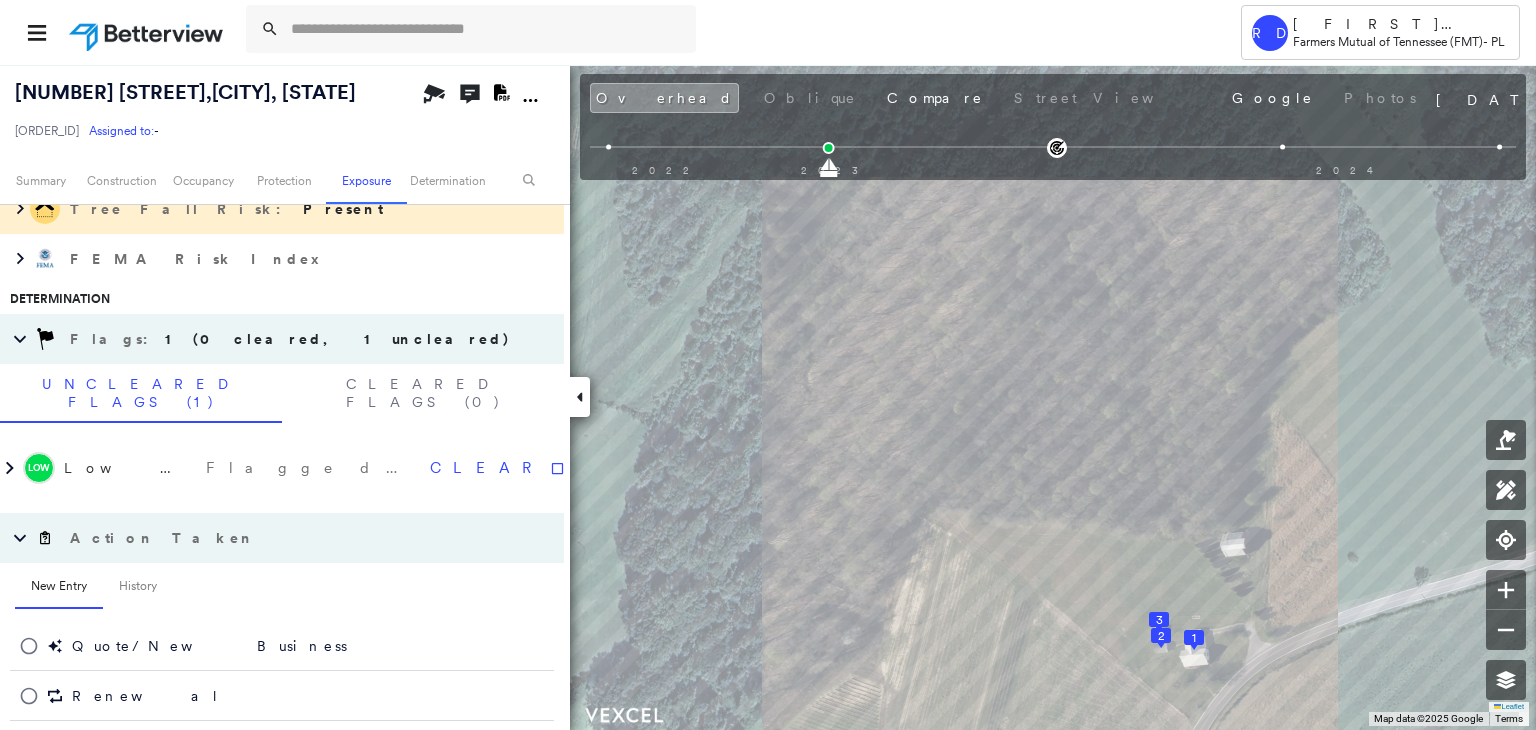 click 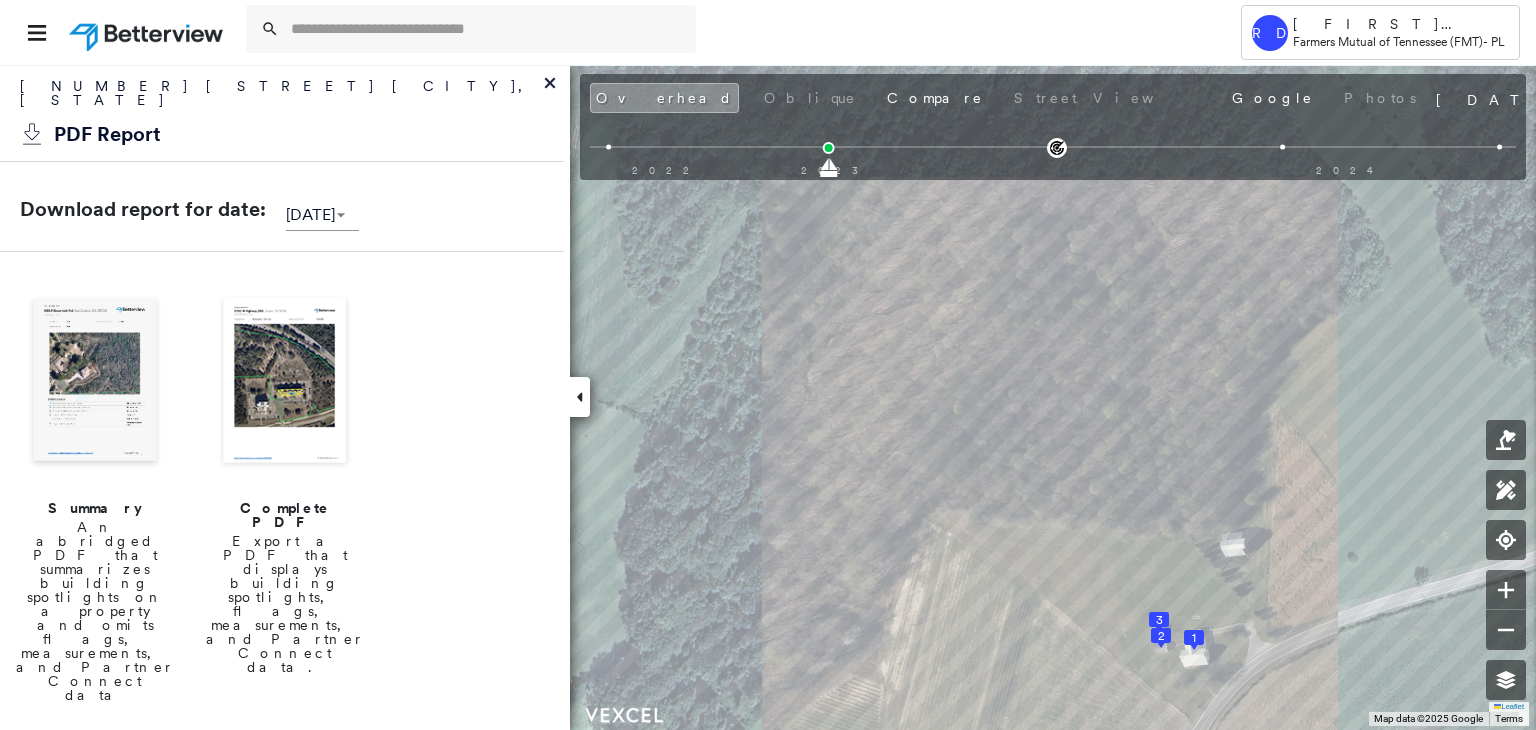 click at bounding box center [285, 382] 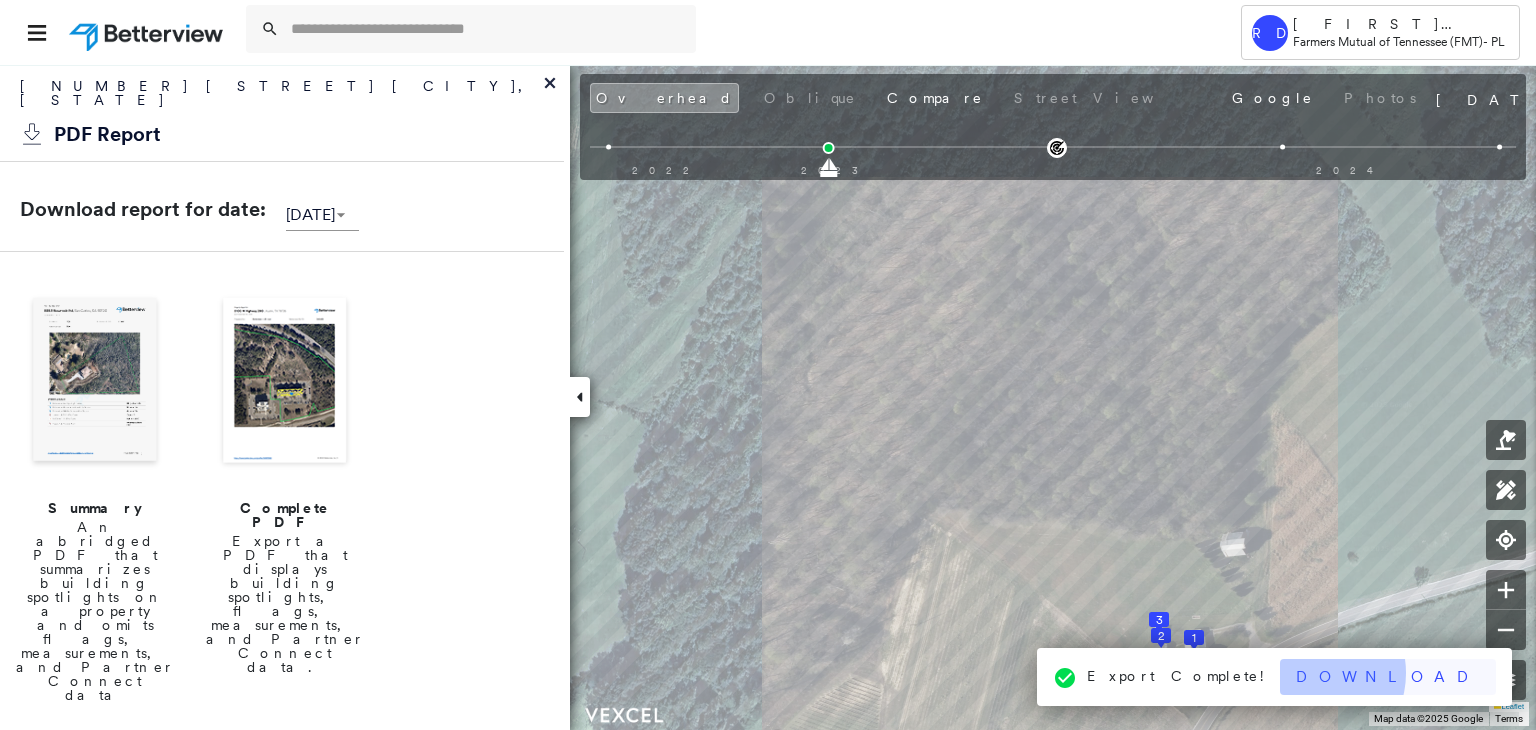 click on "Download" at bounding box center (1388, 677) 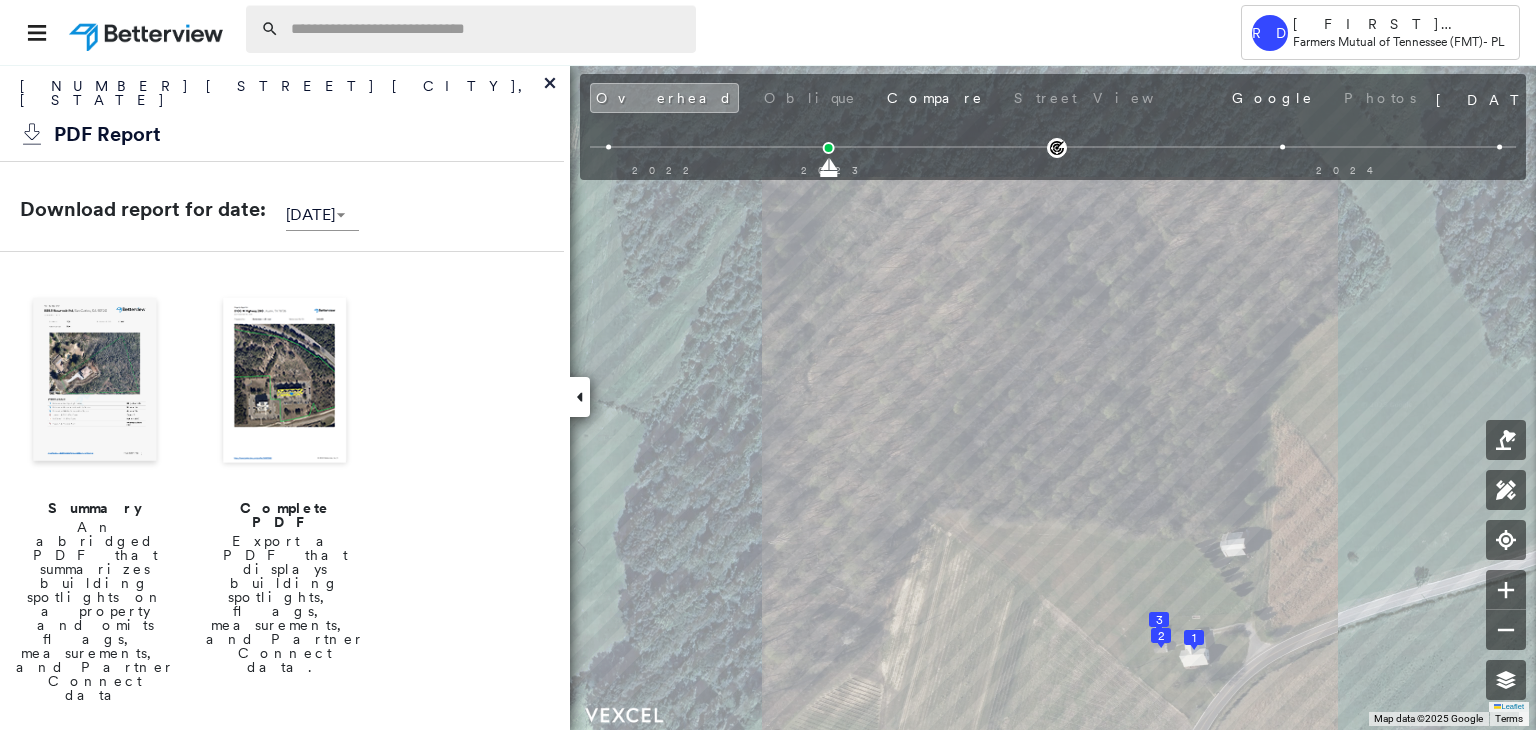 paste on "**********" 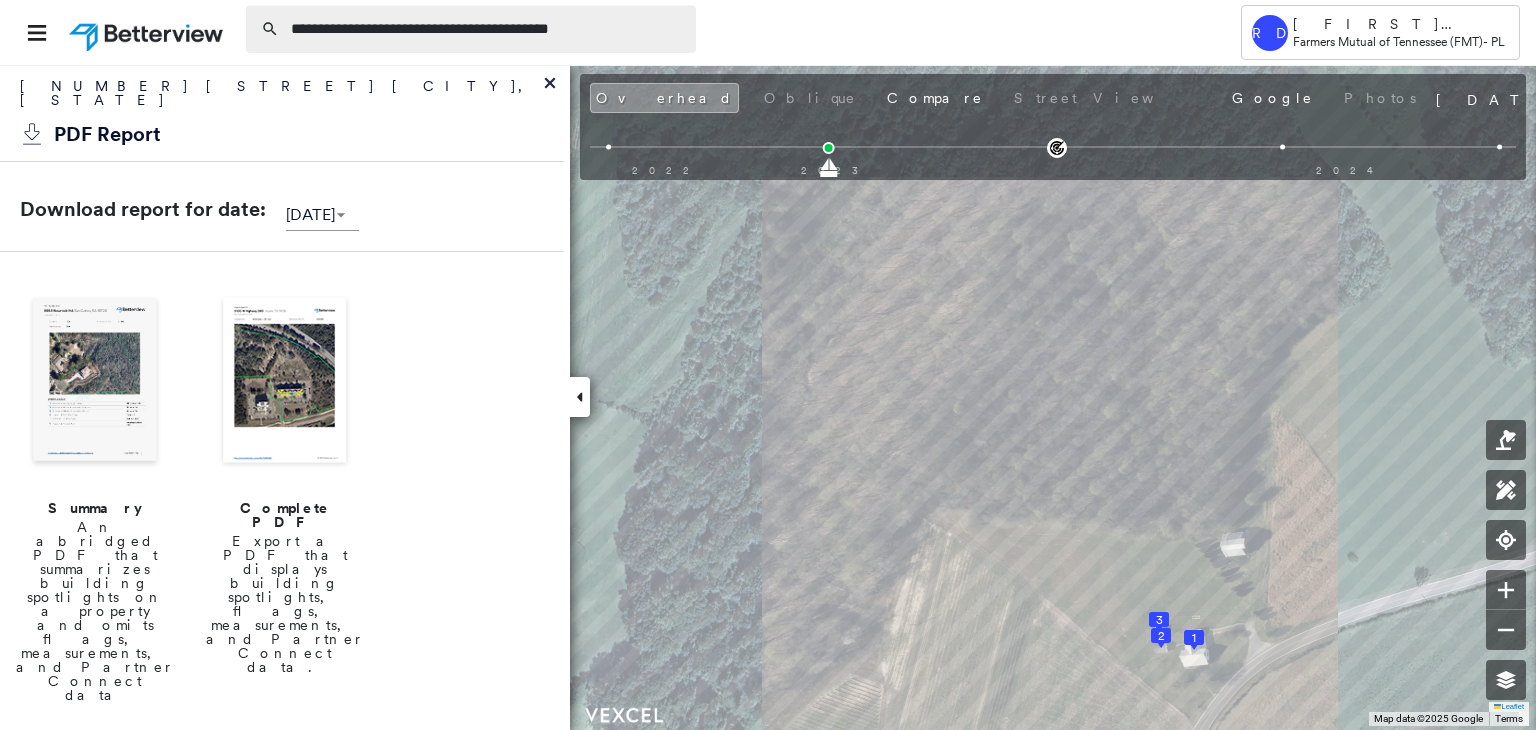 click on "**********" at bounding box center [487, 29] 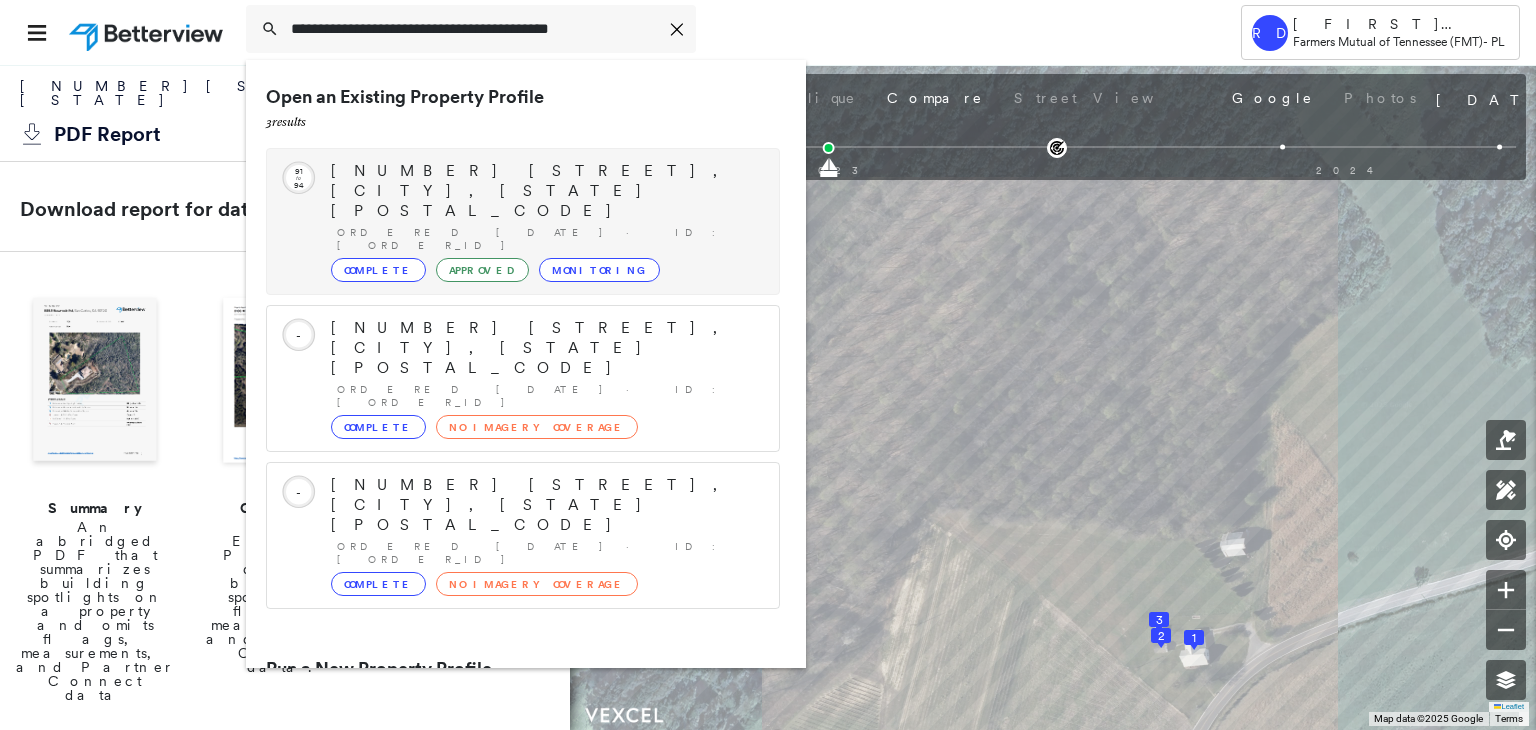 type on "**********" 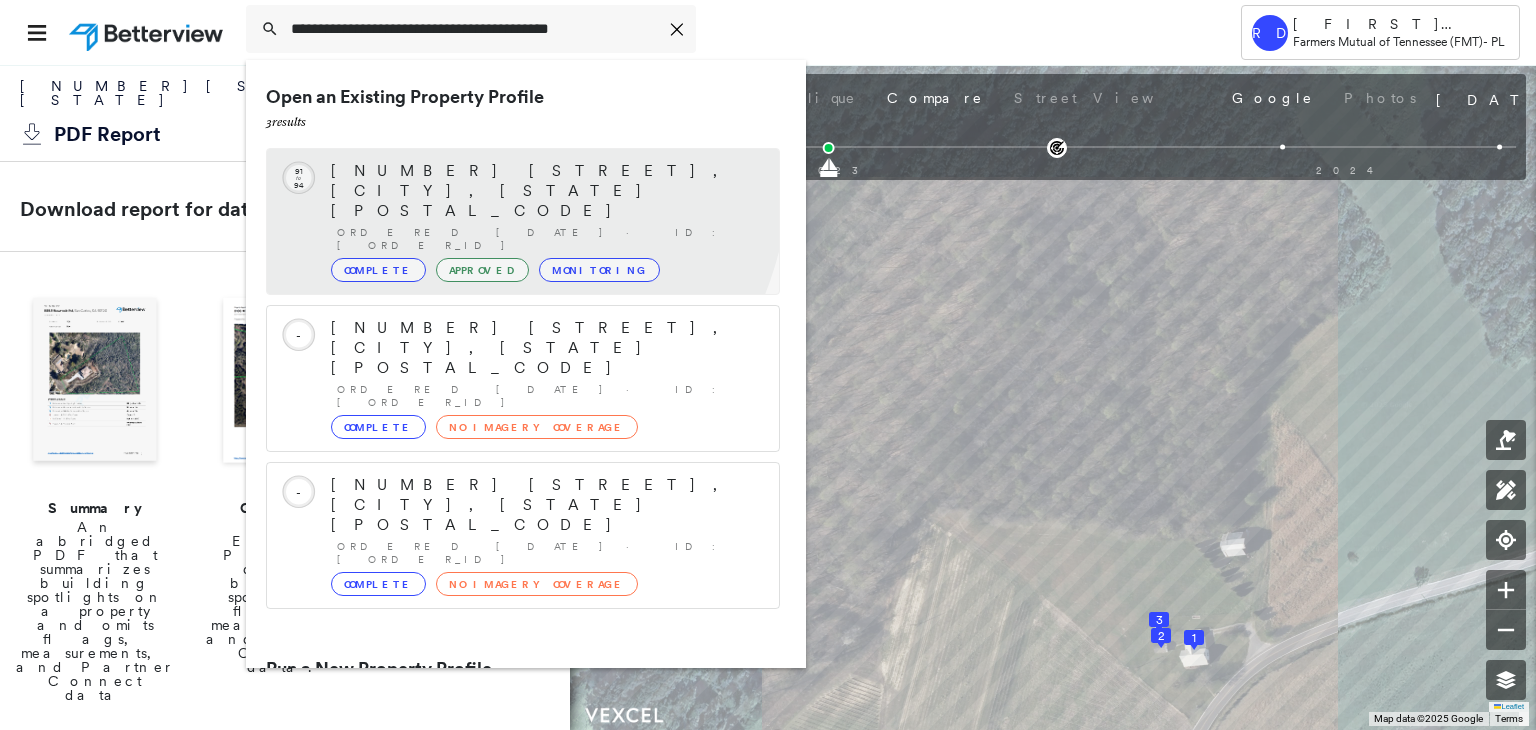 click on "[NUMBER] [STREET], [CITY], [STATE] [POSTAL_CODE]" at bounding box center [545, 191] 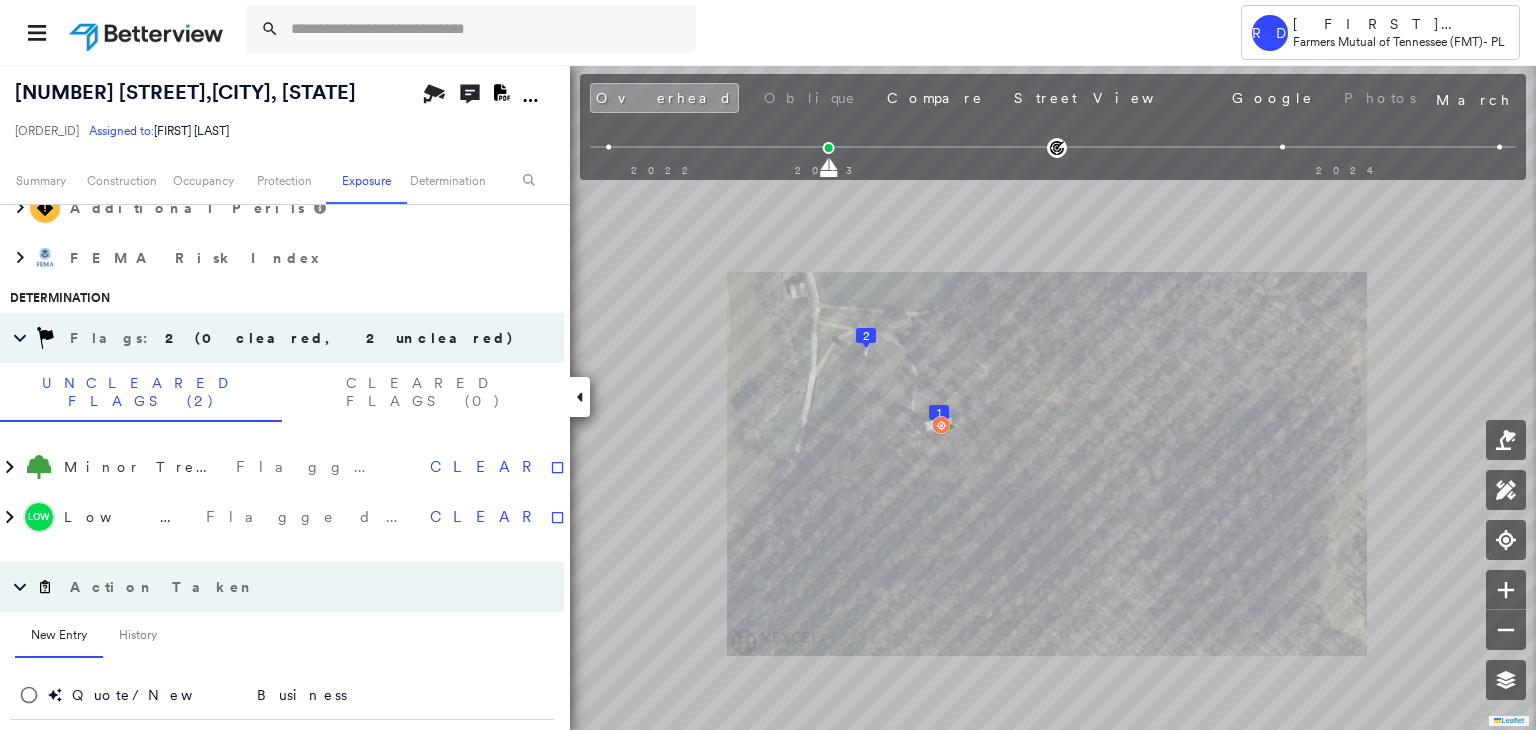 scroll, scrollTop: 900, scrollLeft: 0, axis: vertical 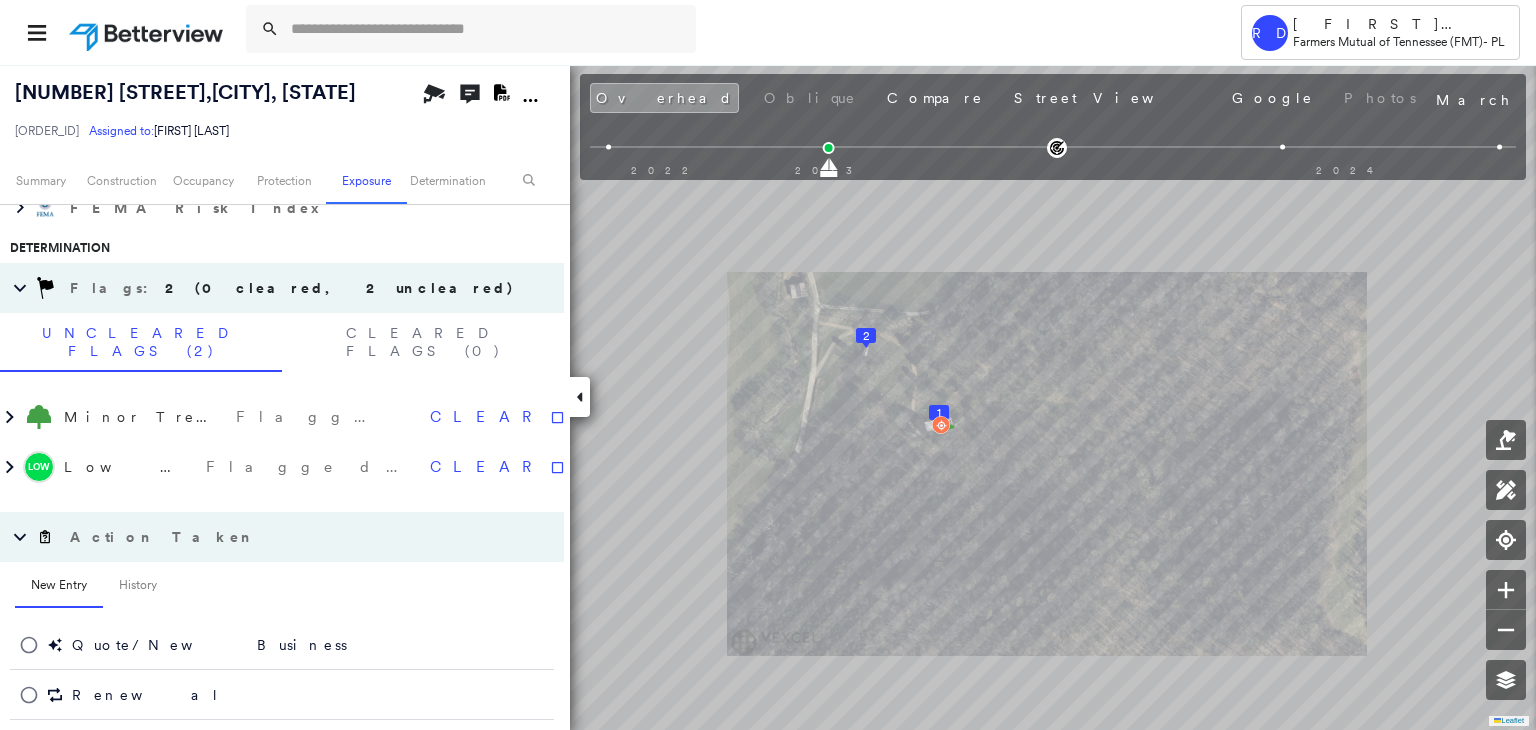 click 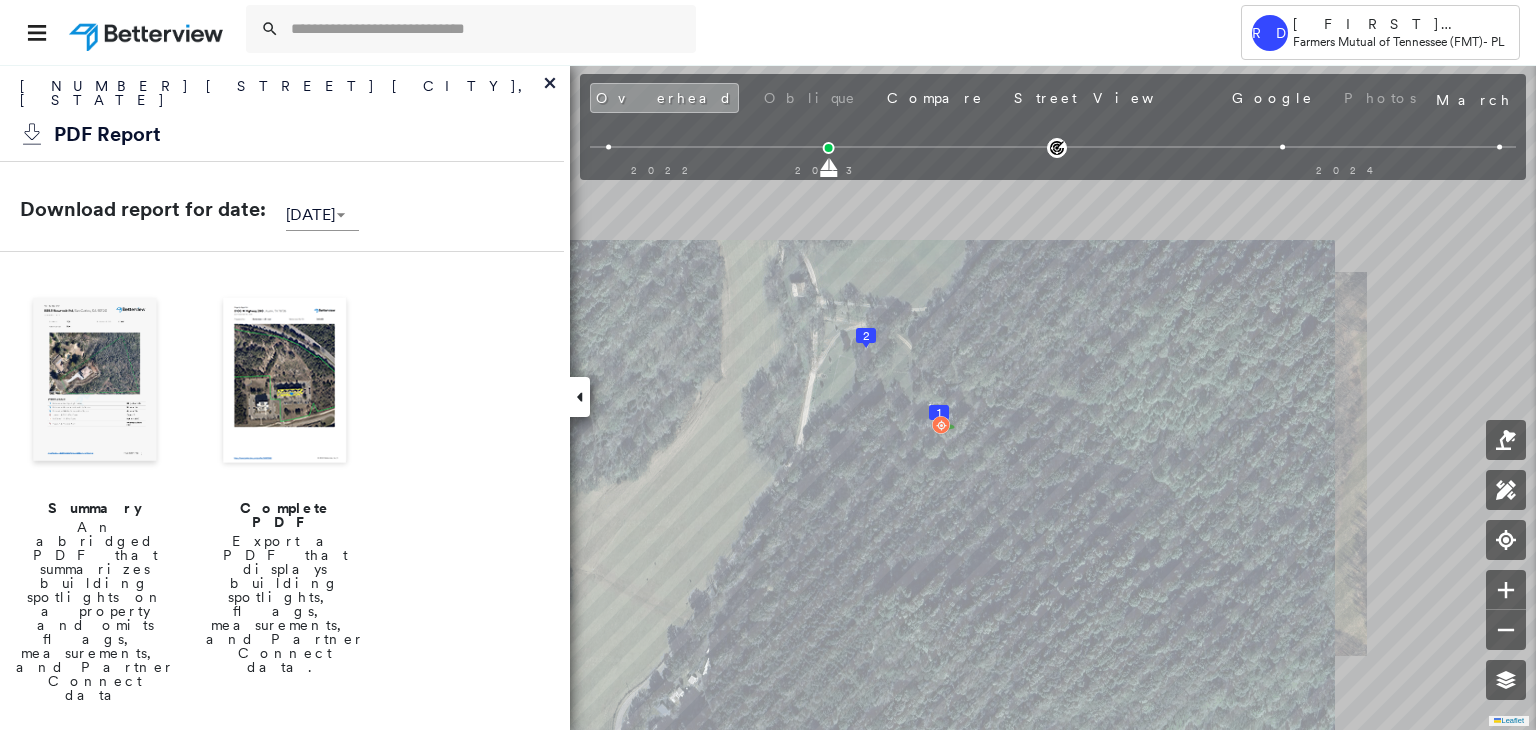click at bounding box center [285, 382] 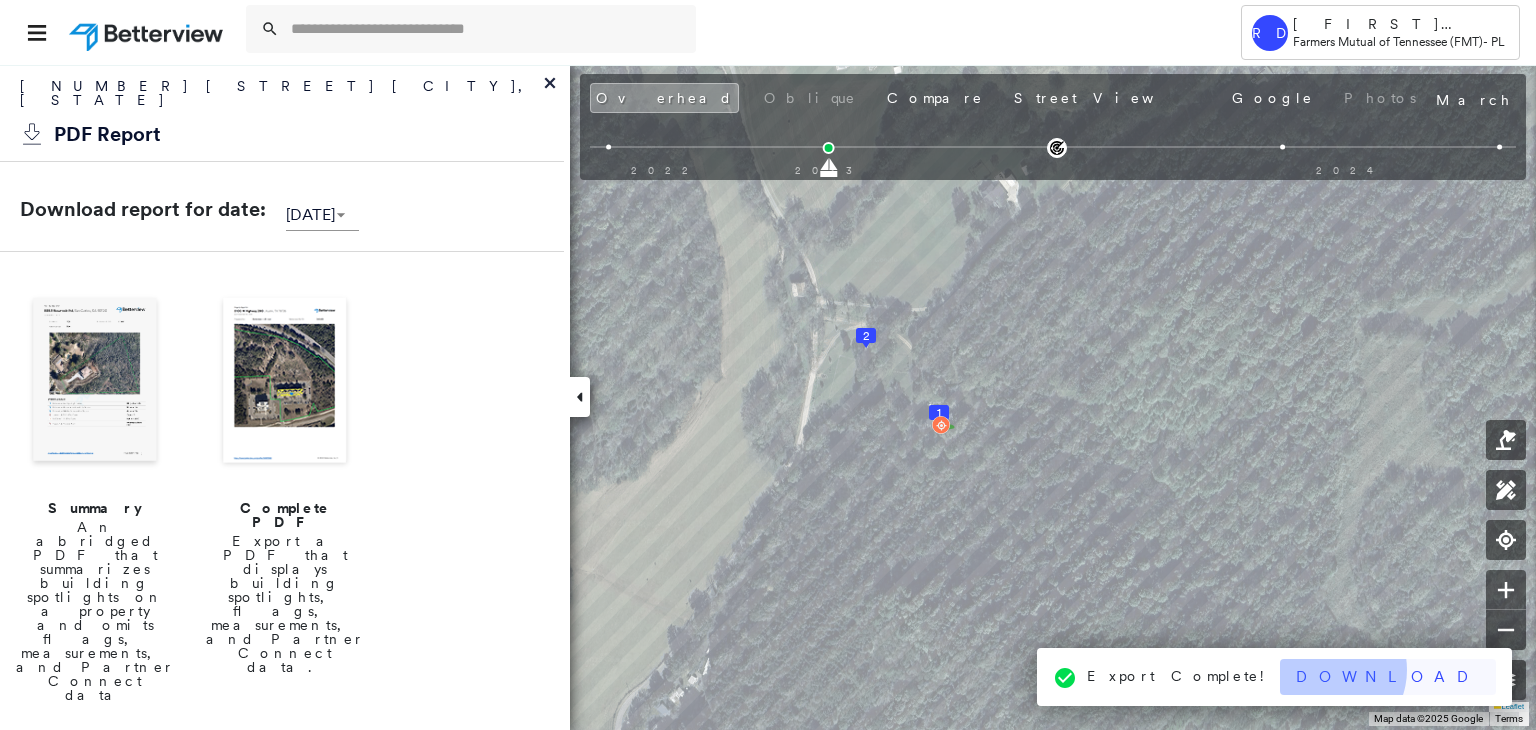 click on "Download" at bounding box center [1388, 677] 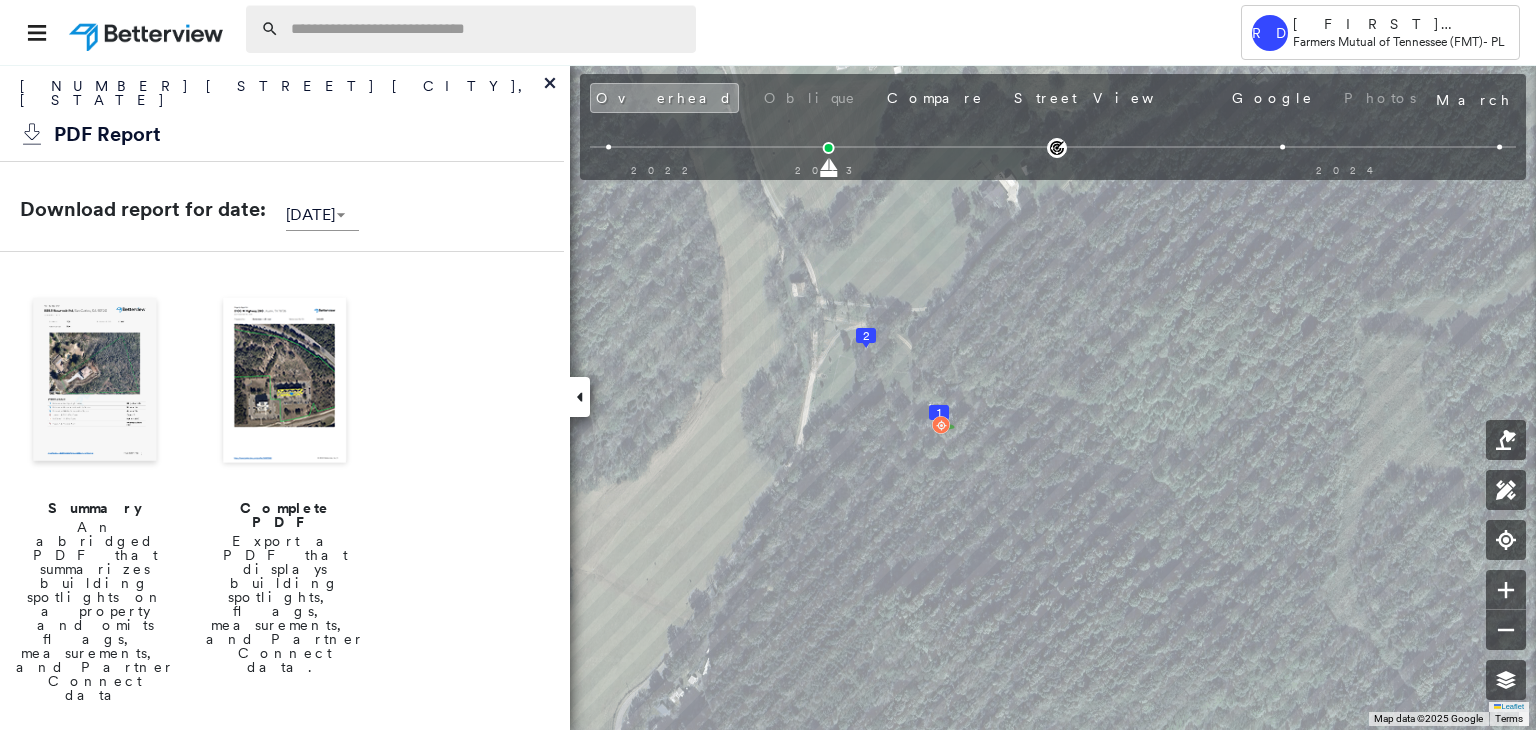 paste on "**********" 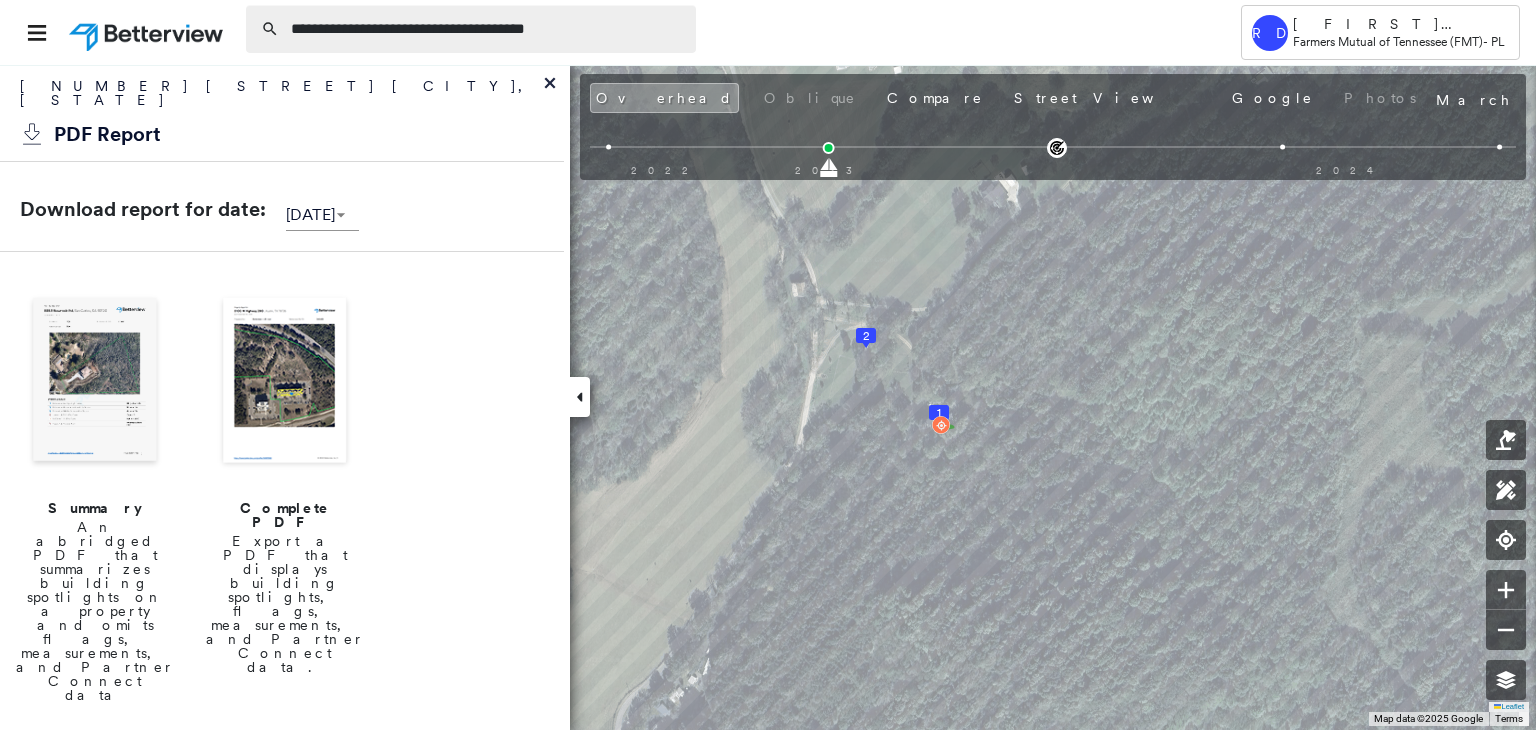 click on "**********" at bounding box center (487, 29) 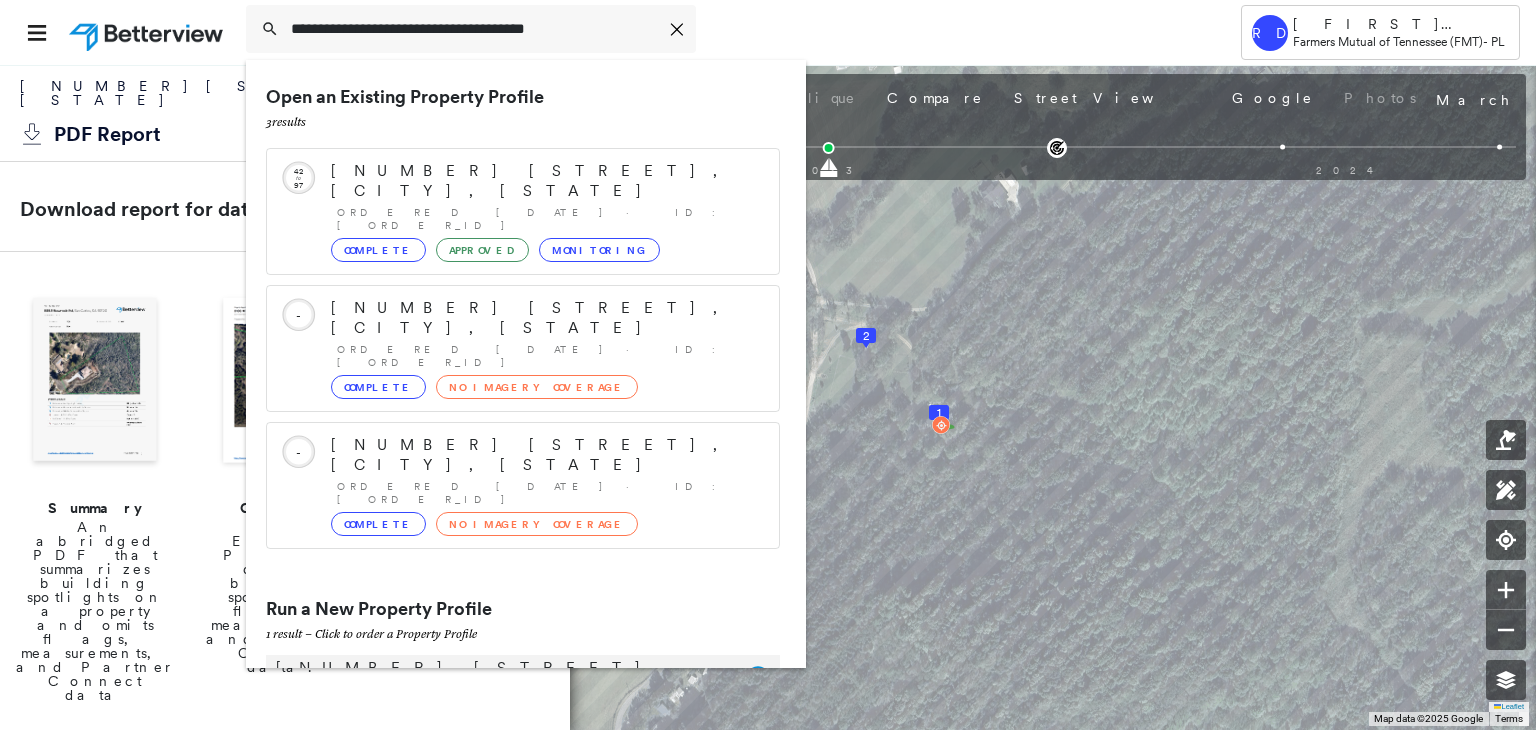 type on "**********" 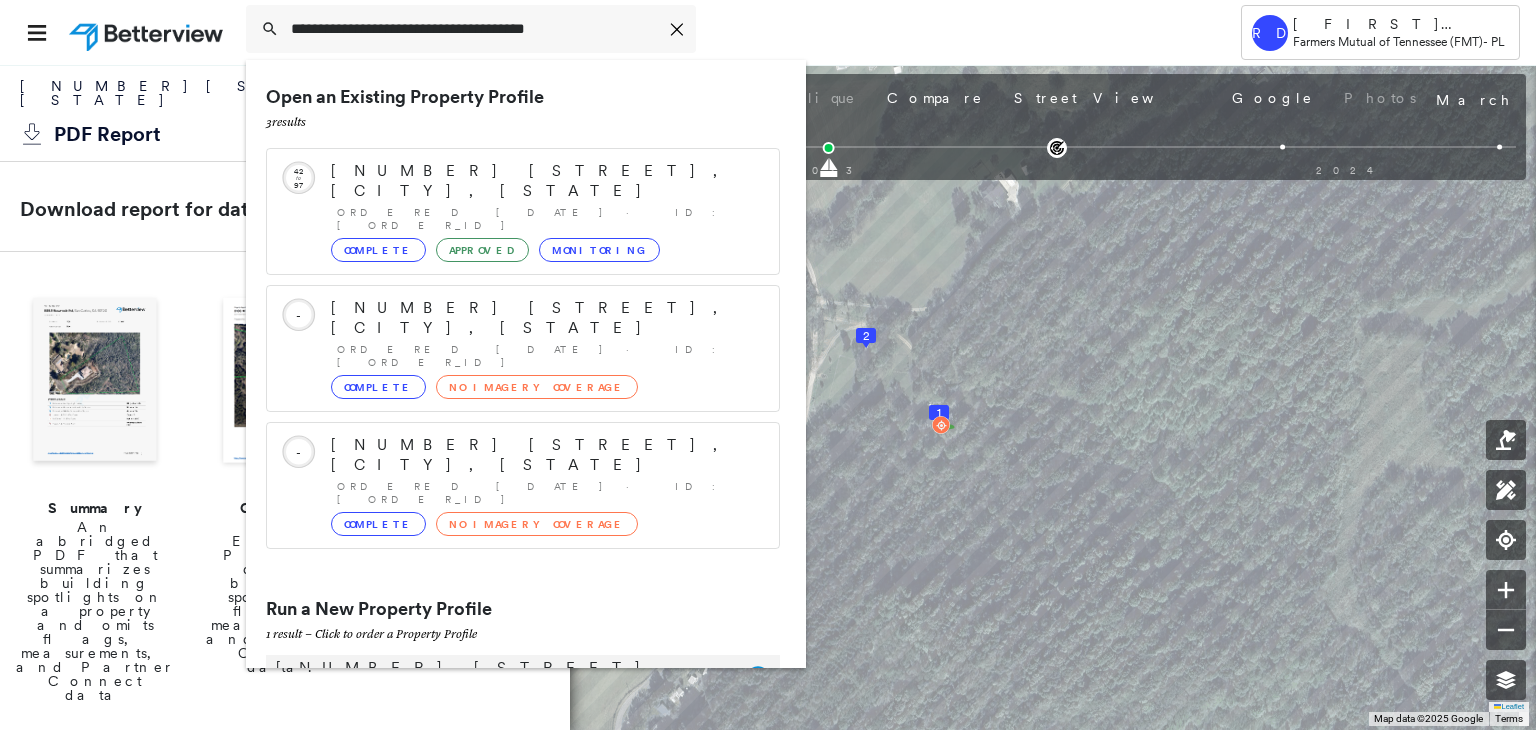 click on "[NUMBER] [STREET], [CITY], [STATE], USA" at bounding box center (501, 678) 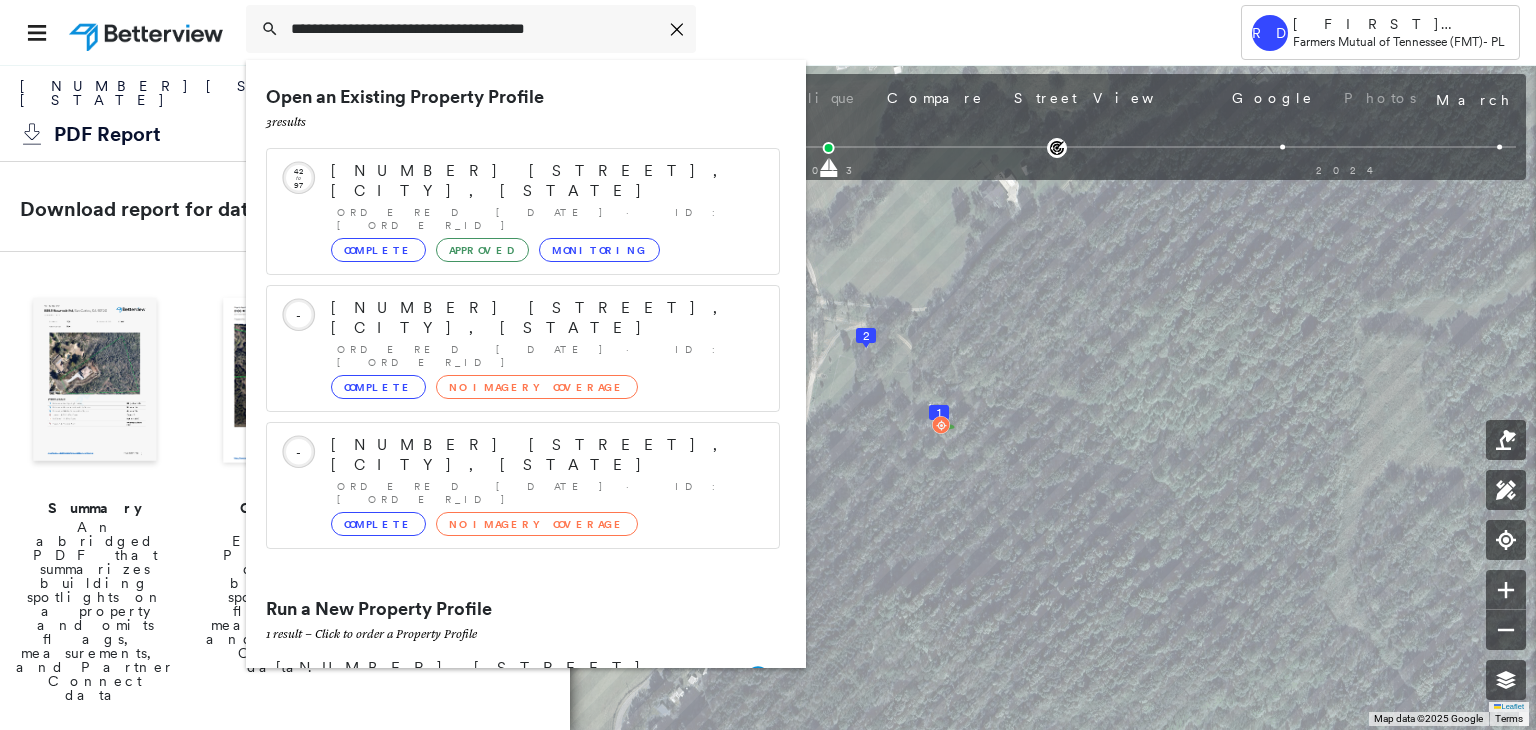 type 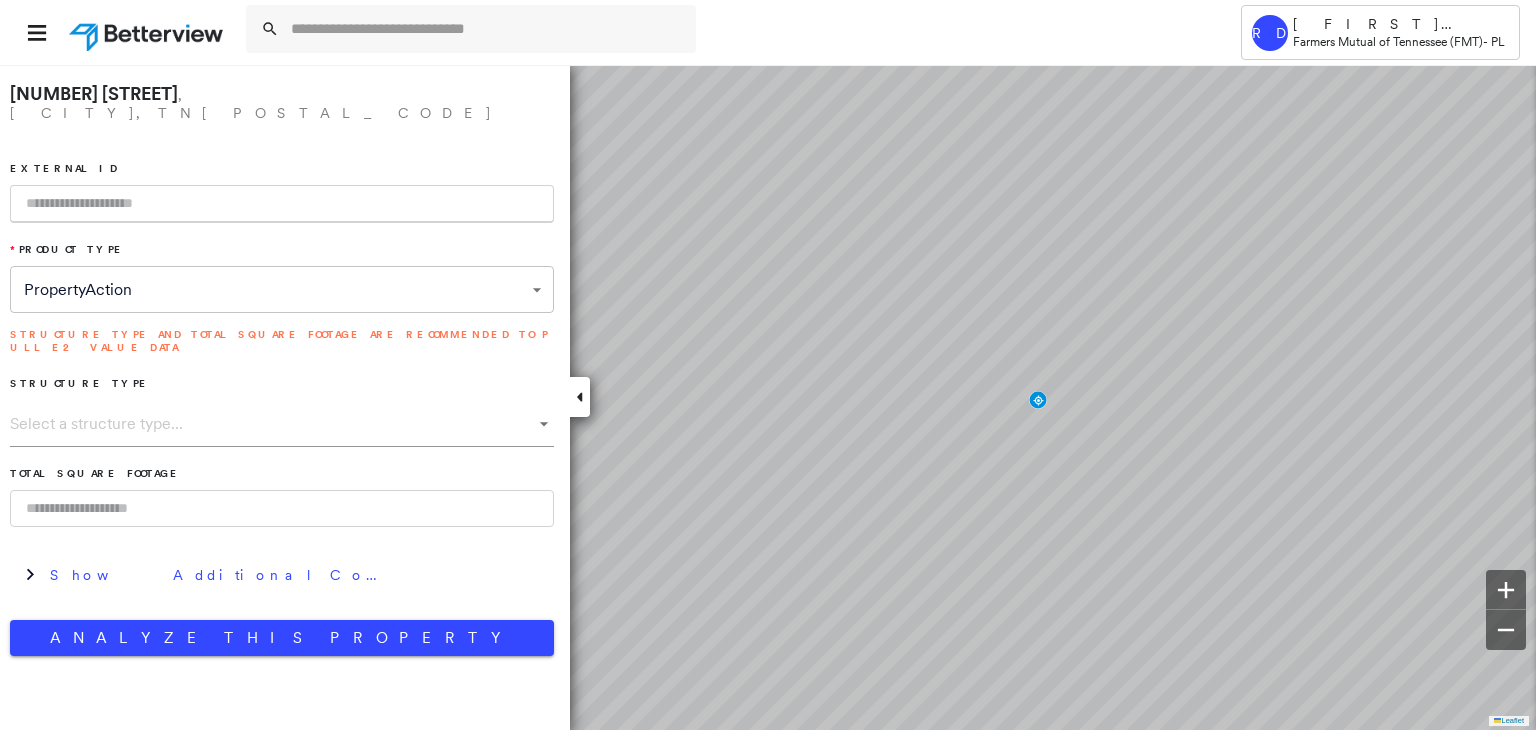 paste on "**********" 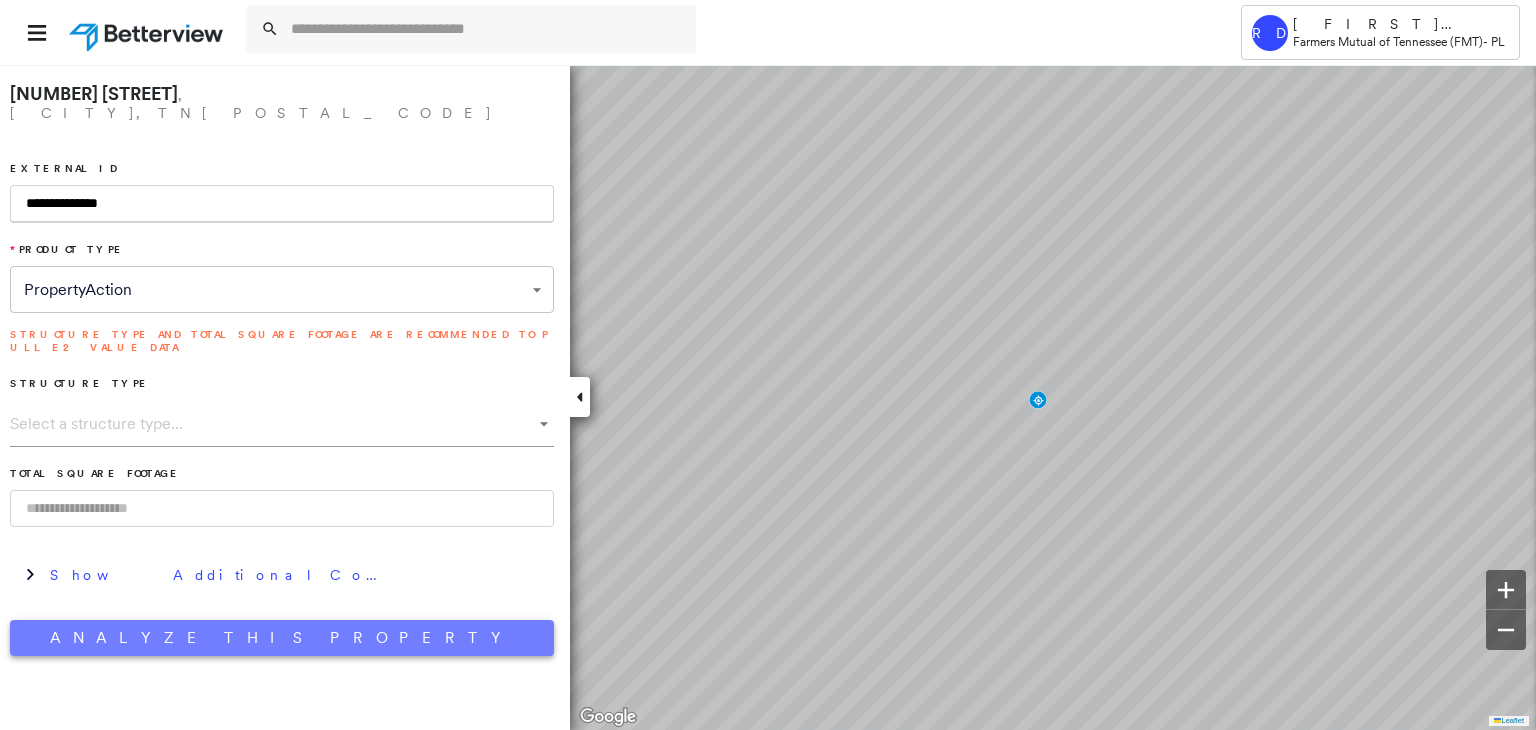 type on "**********" 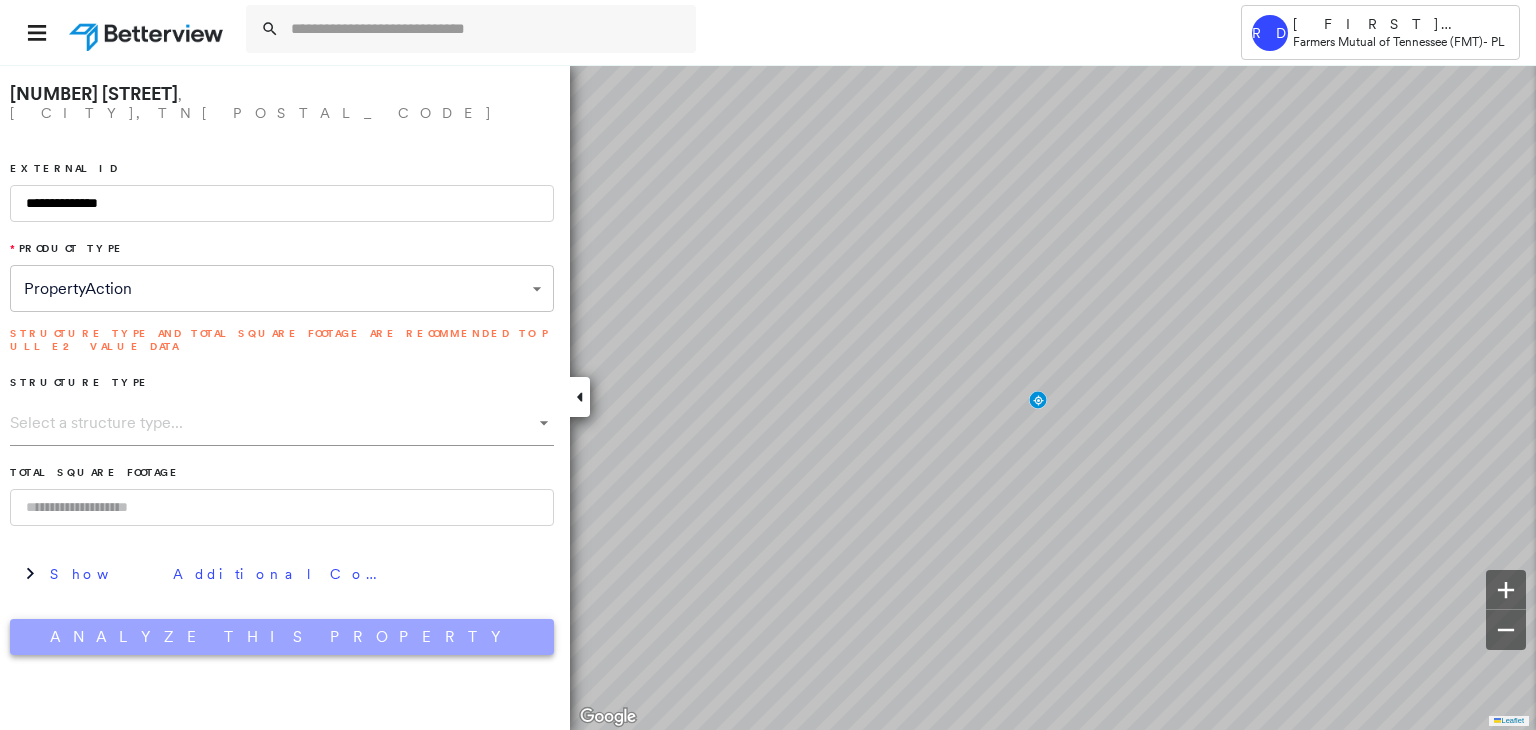 click on "Analyze This Property" at bounding box center (282, 637) 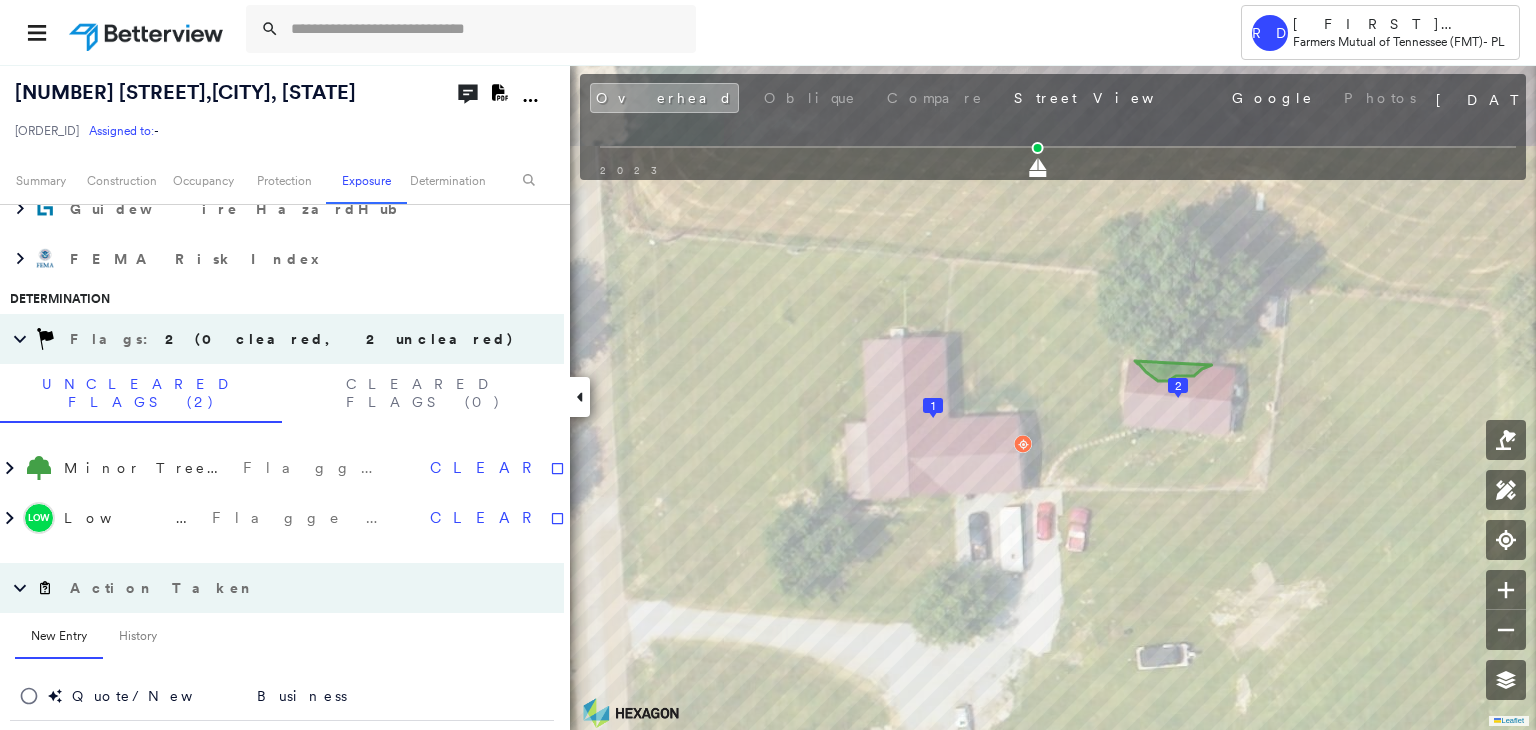 scroll, scrollTop: 1100, scrollLeft: 0, axis: vertical 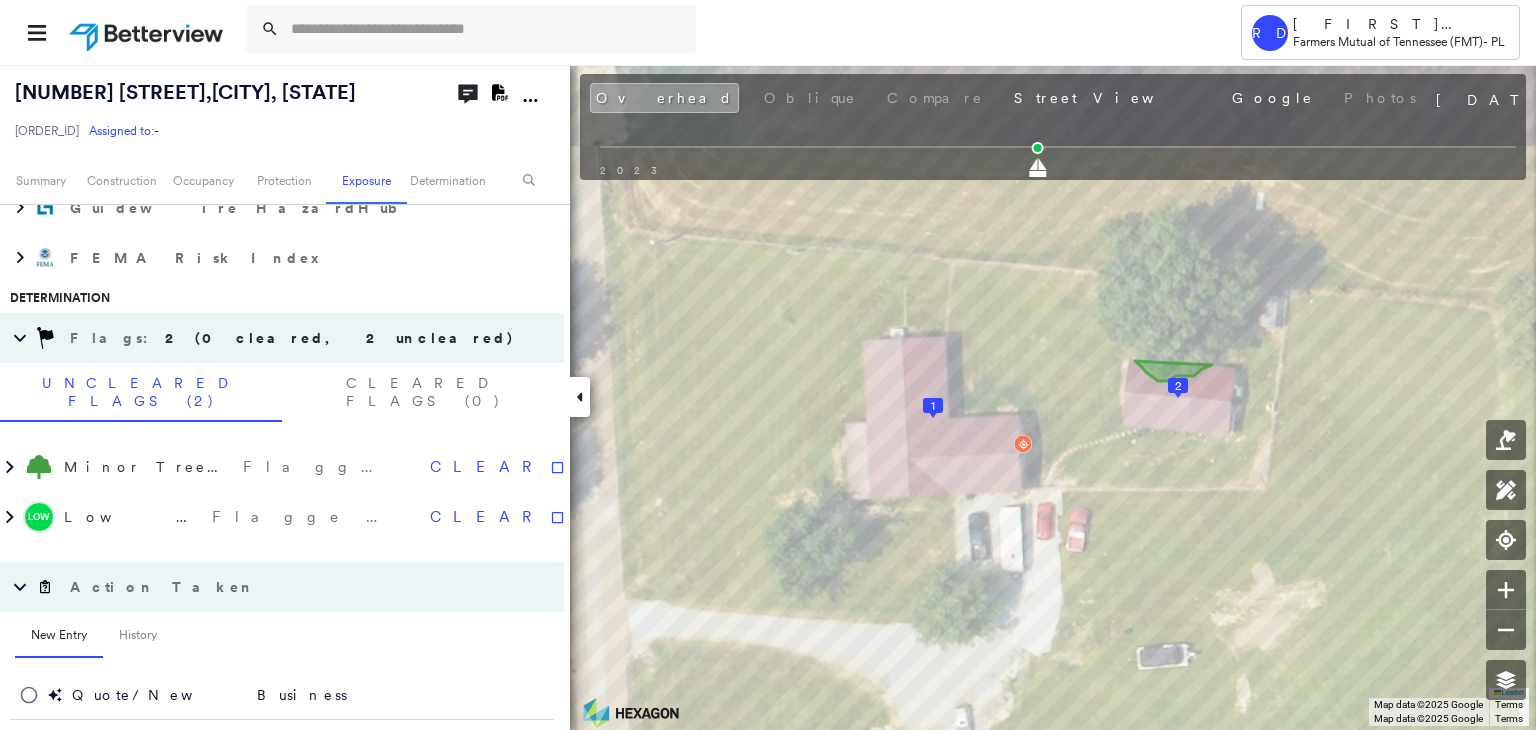 click 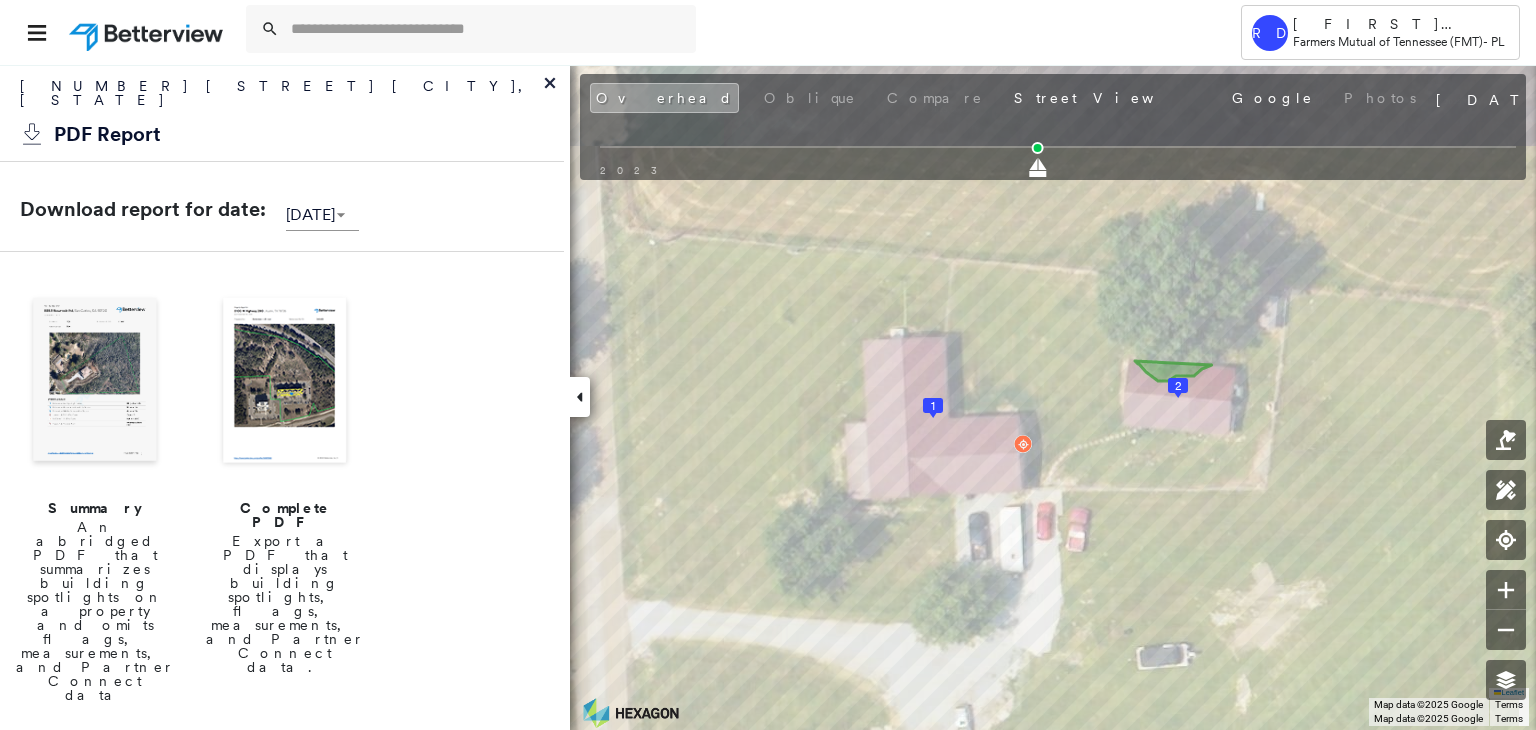 click at bounding box center [285, 382] 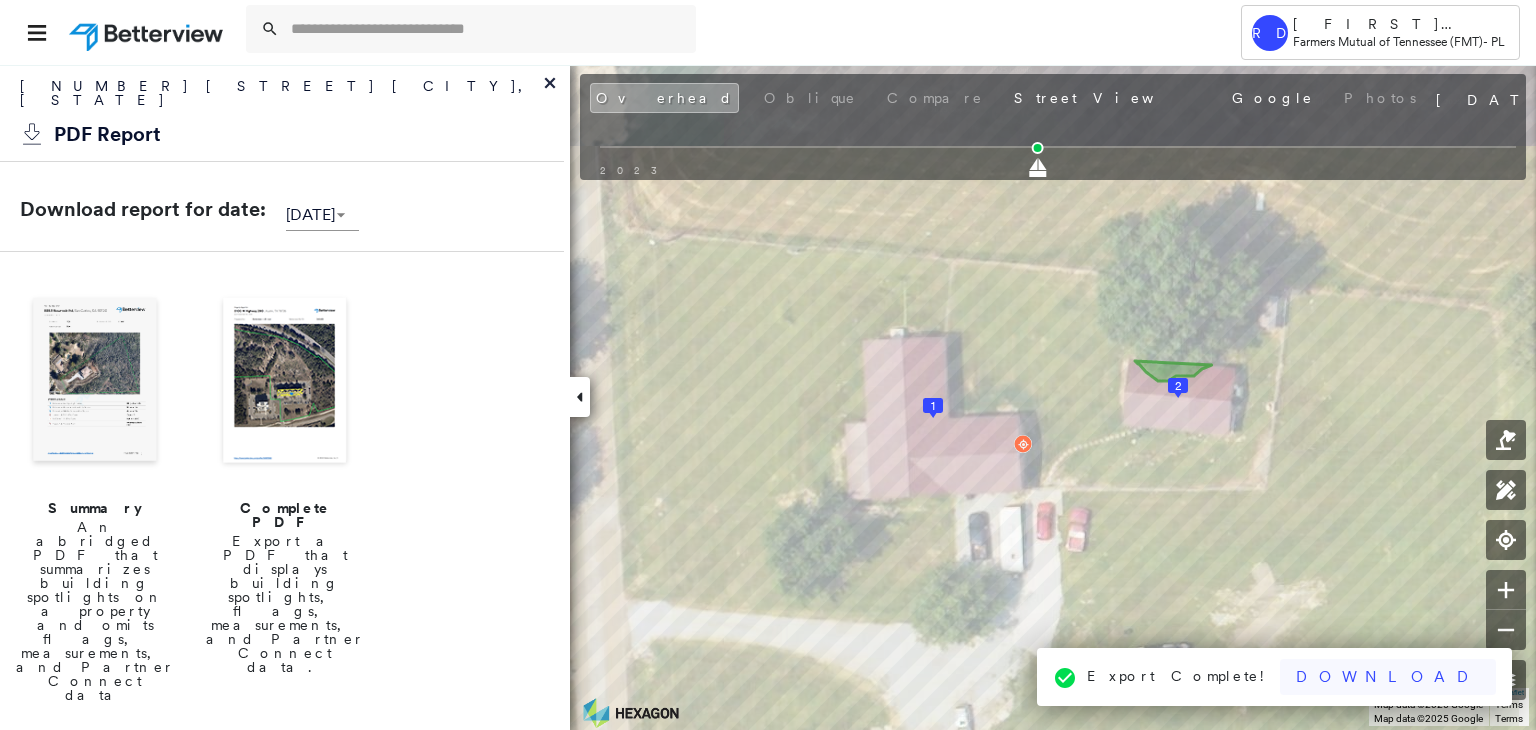 click on "Download" at bounding box center [1388, 677] 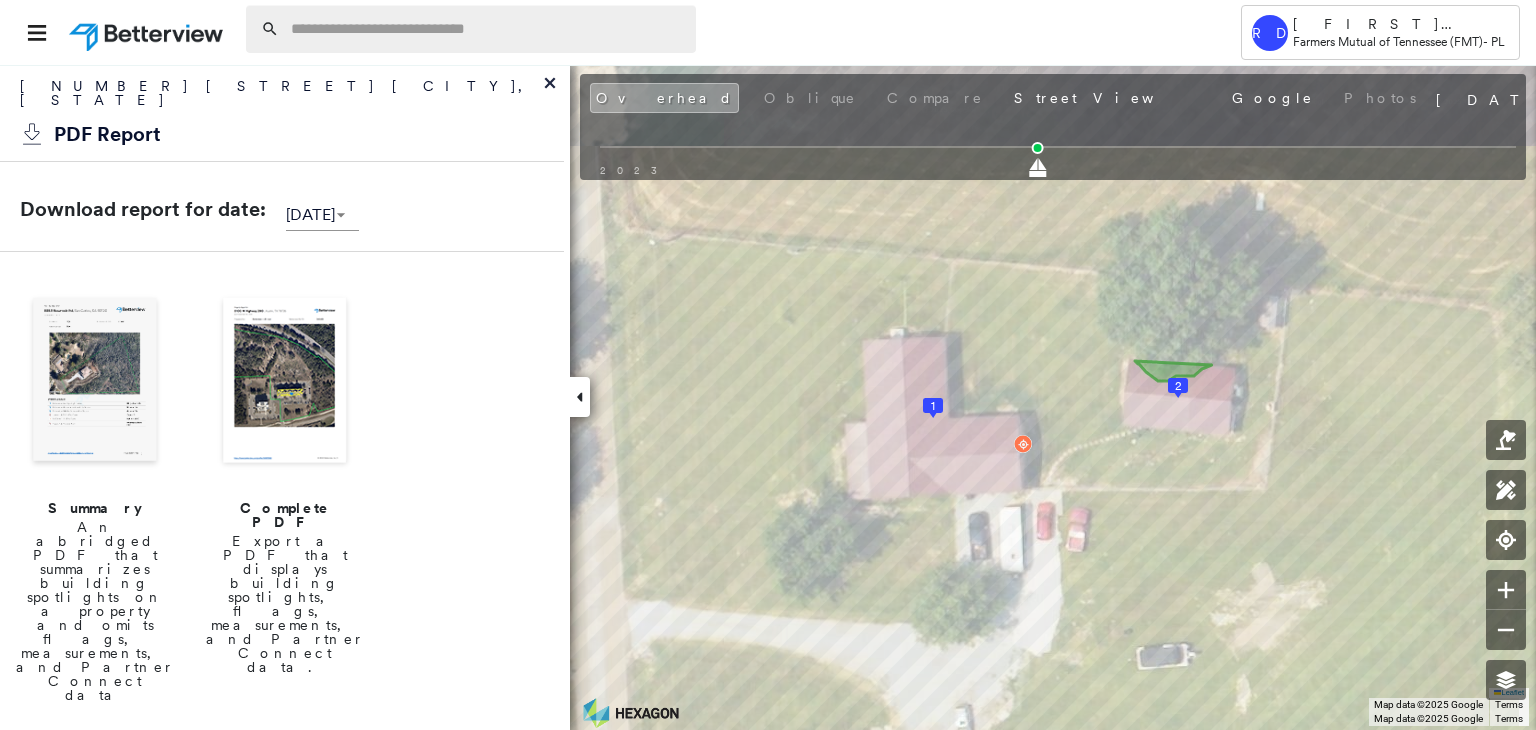 paste on "**********" 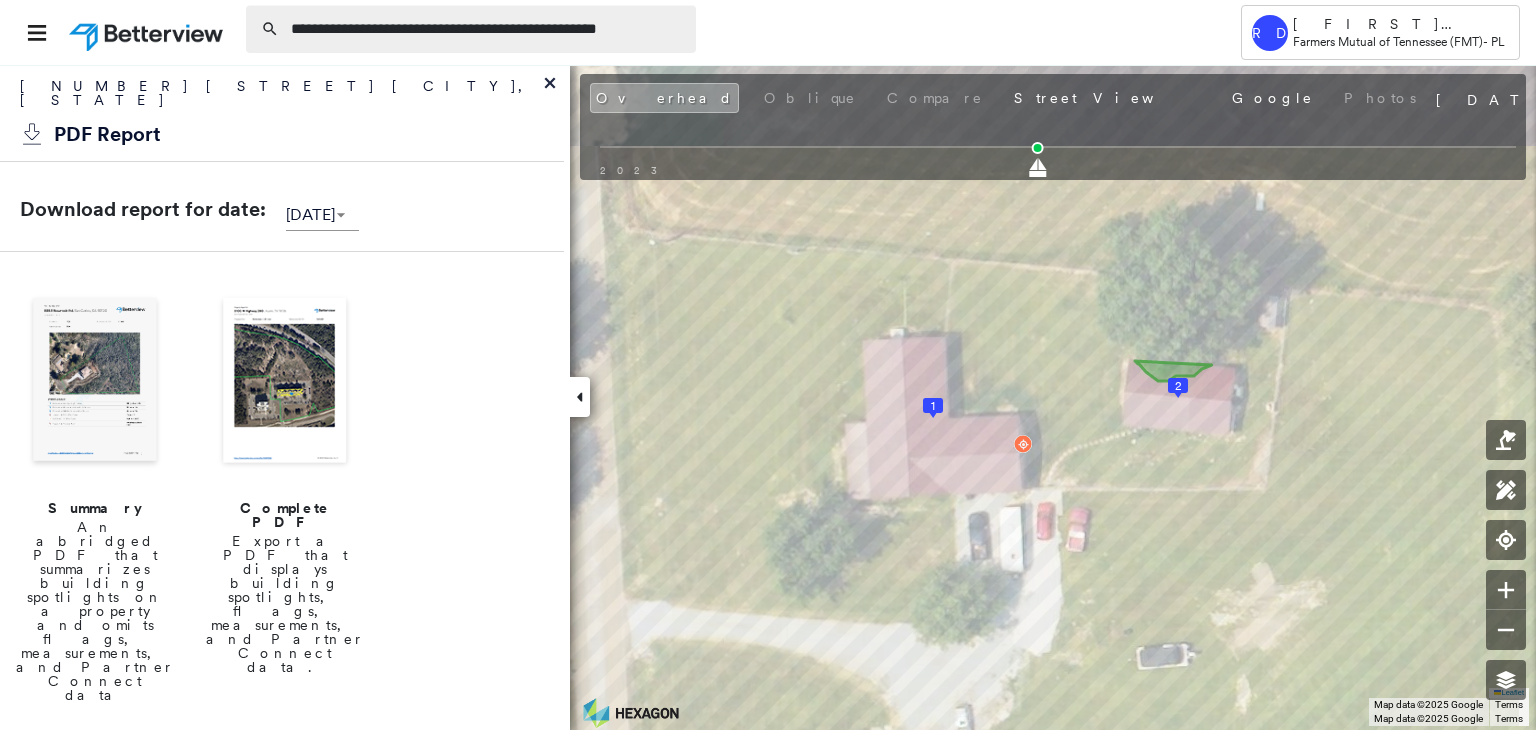 click on "**********" at bounding box center (487, 29) 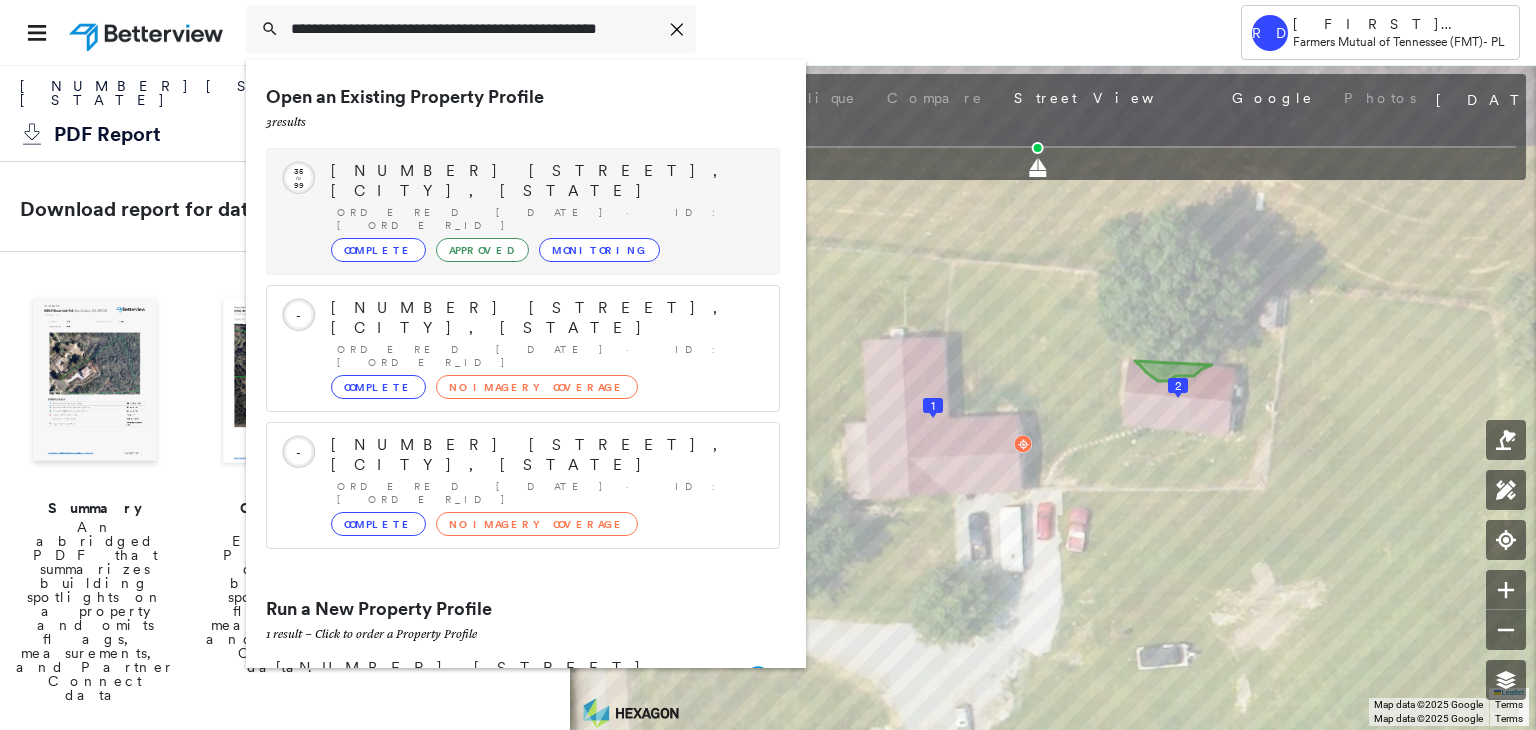type on "**********" 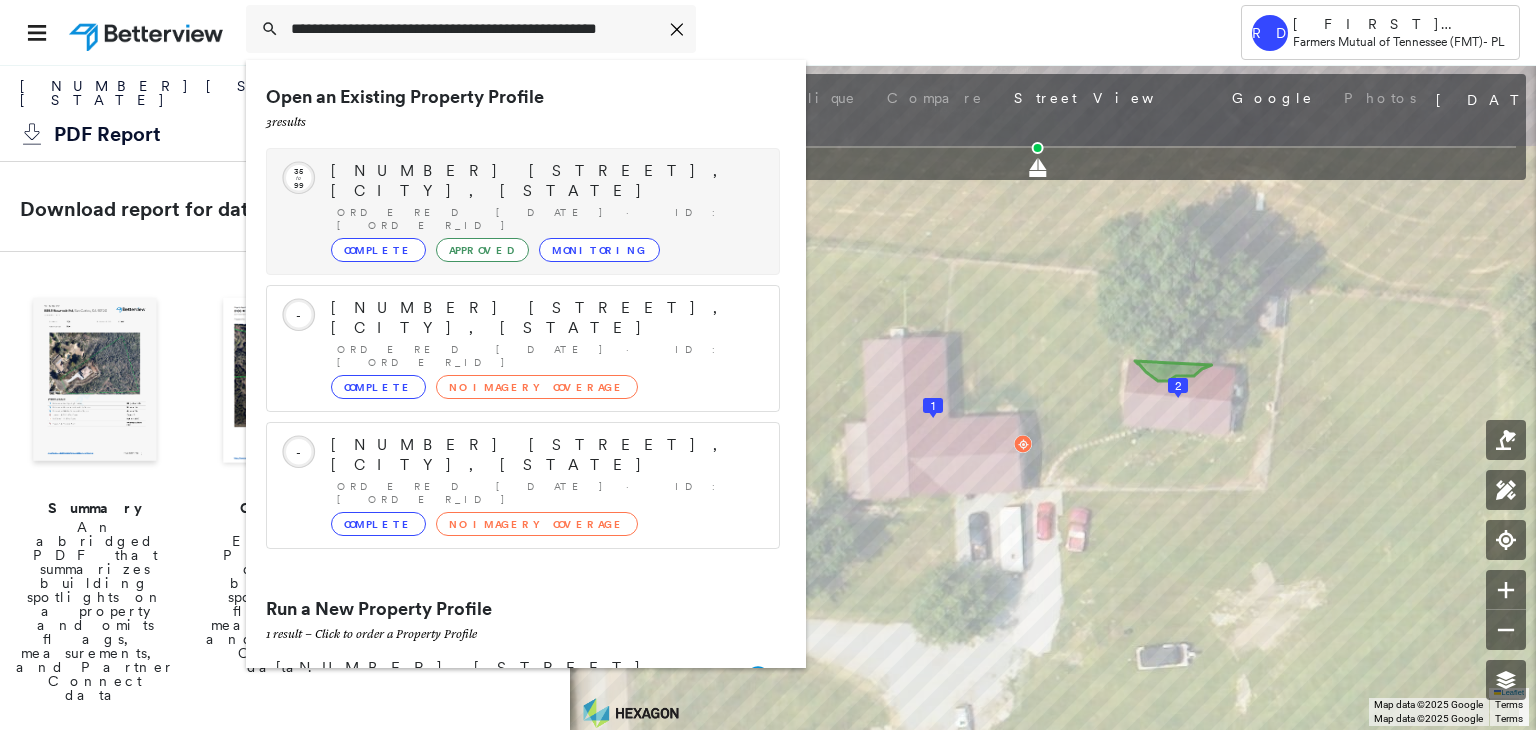 click on "Ordered [DATE] · ID: [ORDER_ID]" at bounding box center (548, 219) 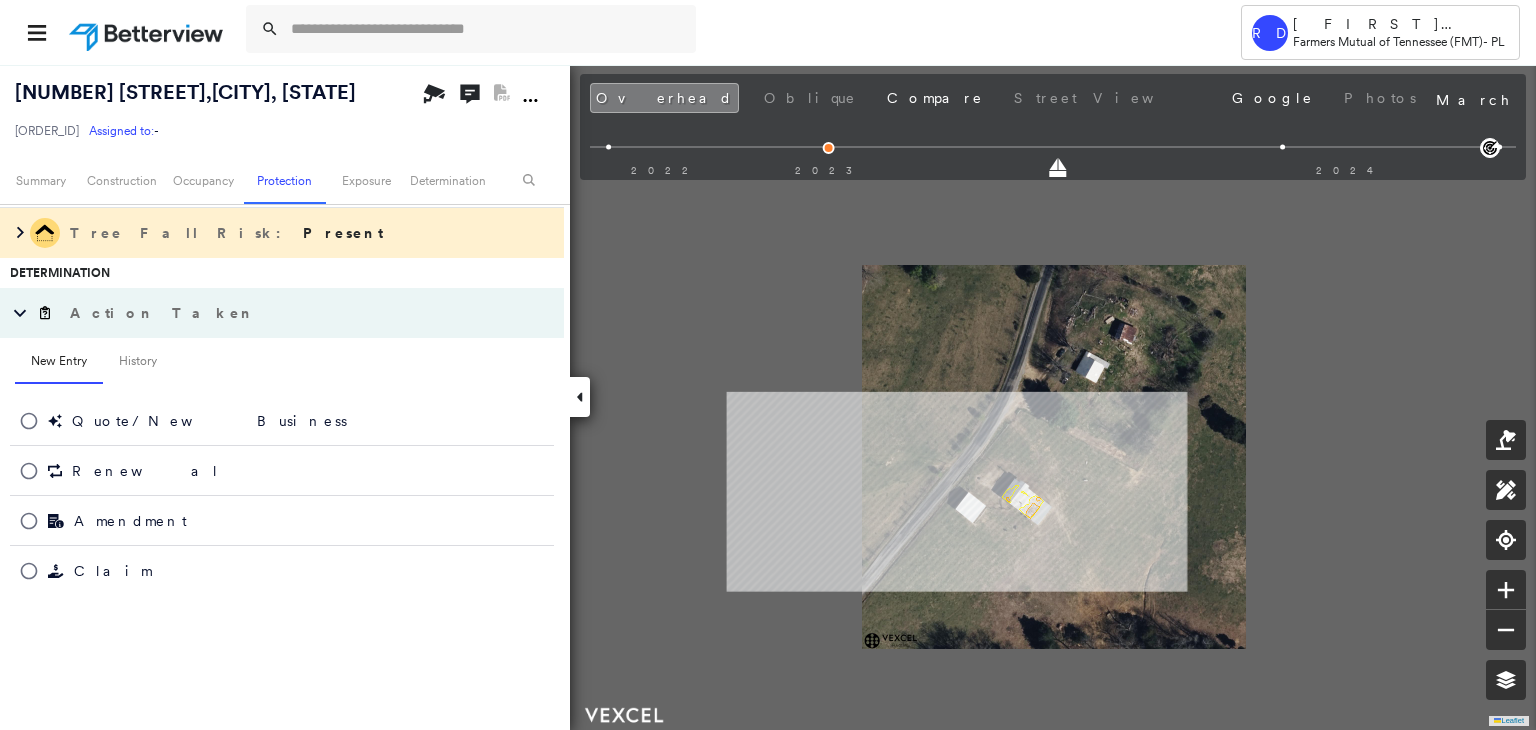 scroll, scrollTop: 771, scrollLeft: 0, axis: vertical 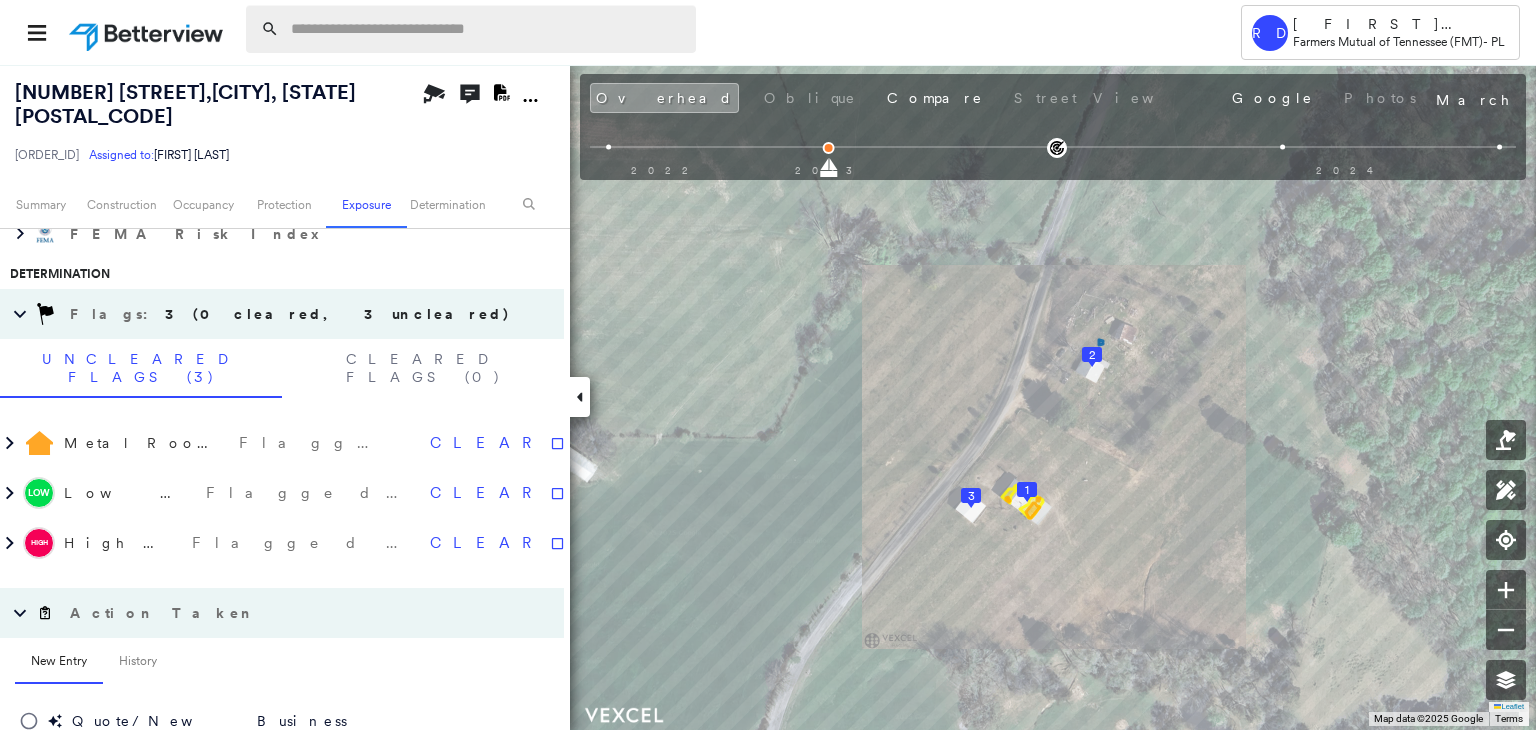 paste on "**********" 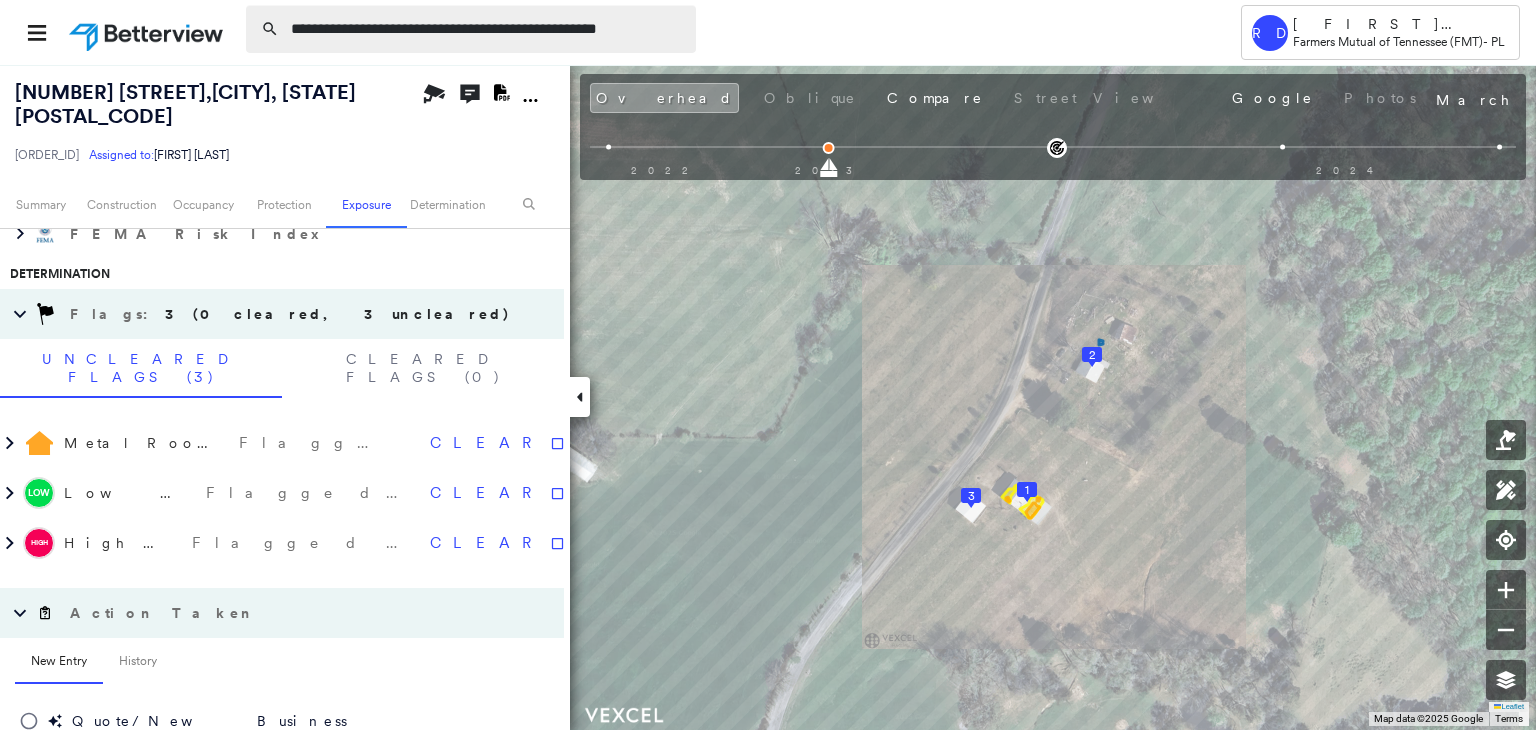 click on "**********" at bounding box center [487, 29] 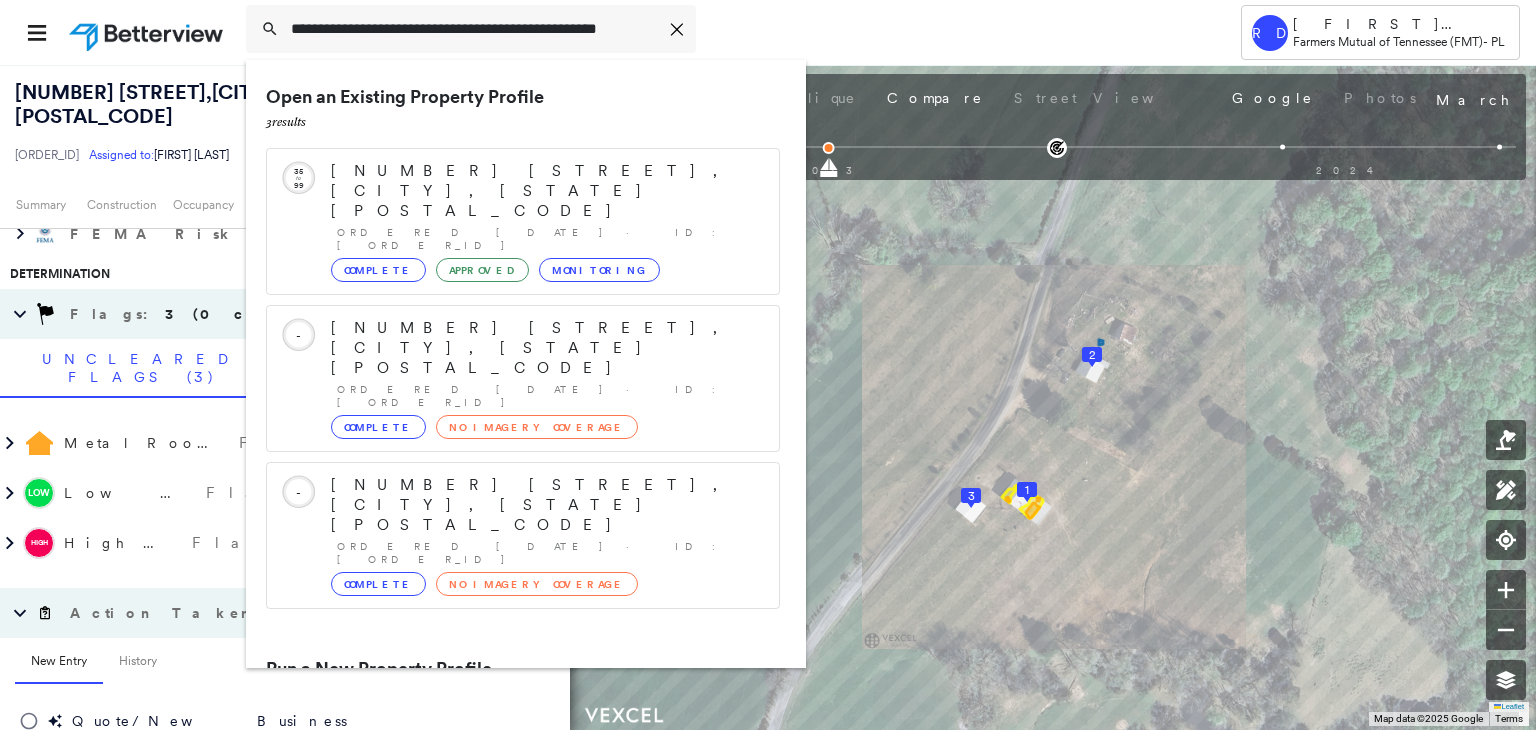 type on "**********" 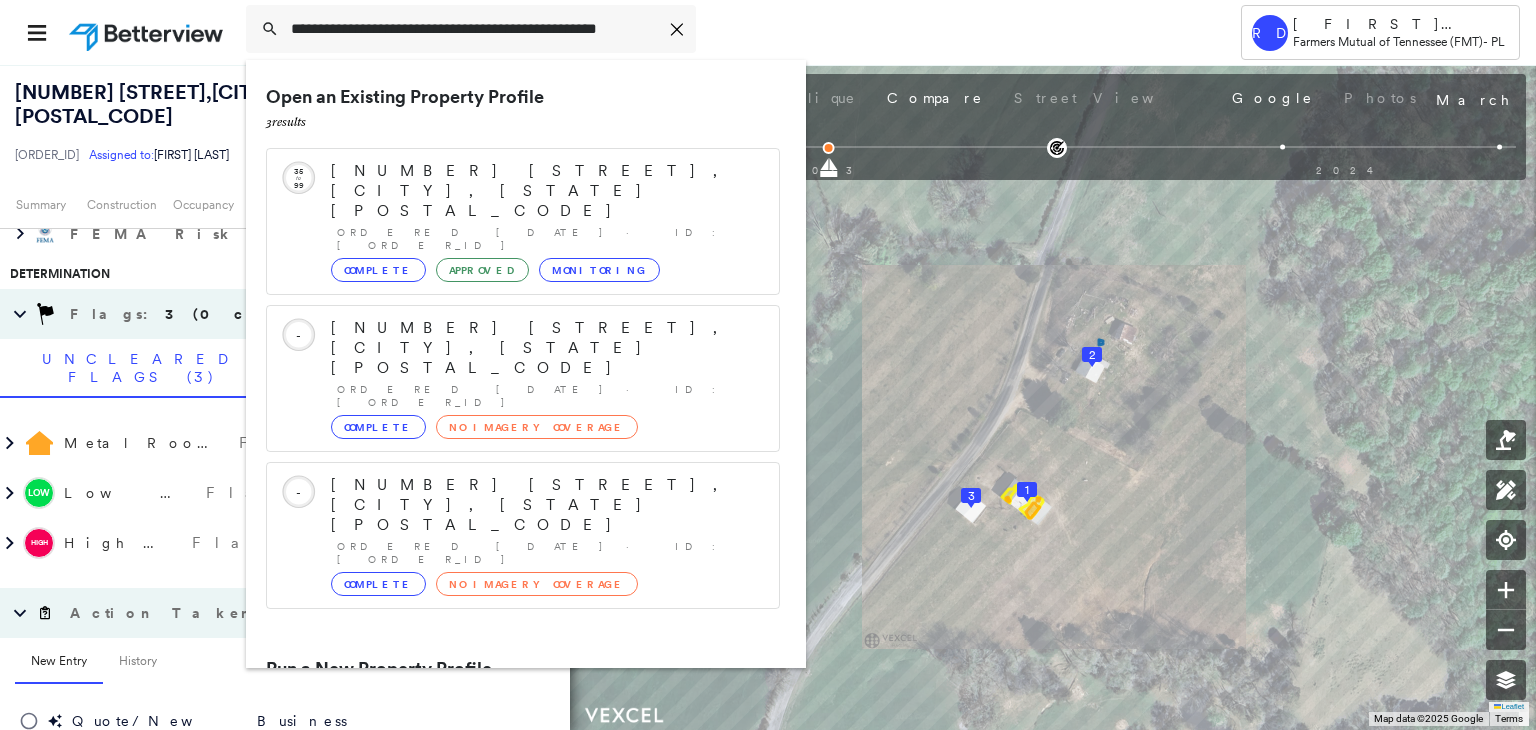 click on "[NUMBER] [STREET], [CITY], [STATE]" at bounding box center [501, 745] 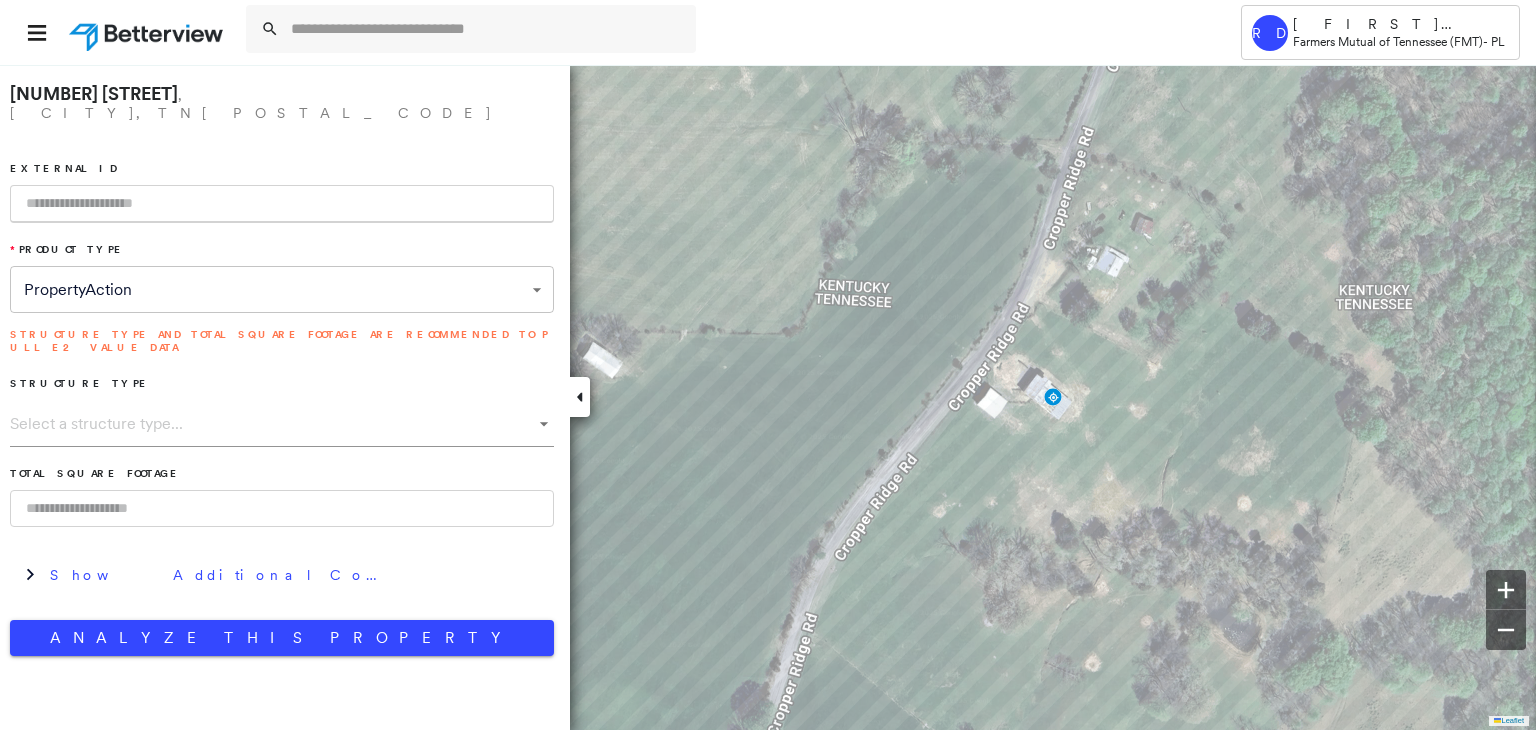 paste on "**********" 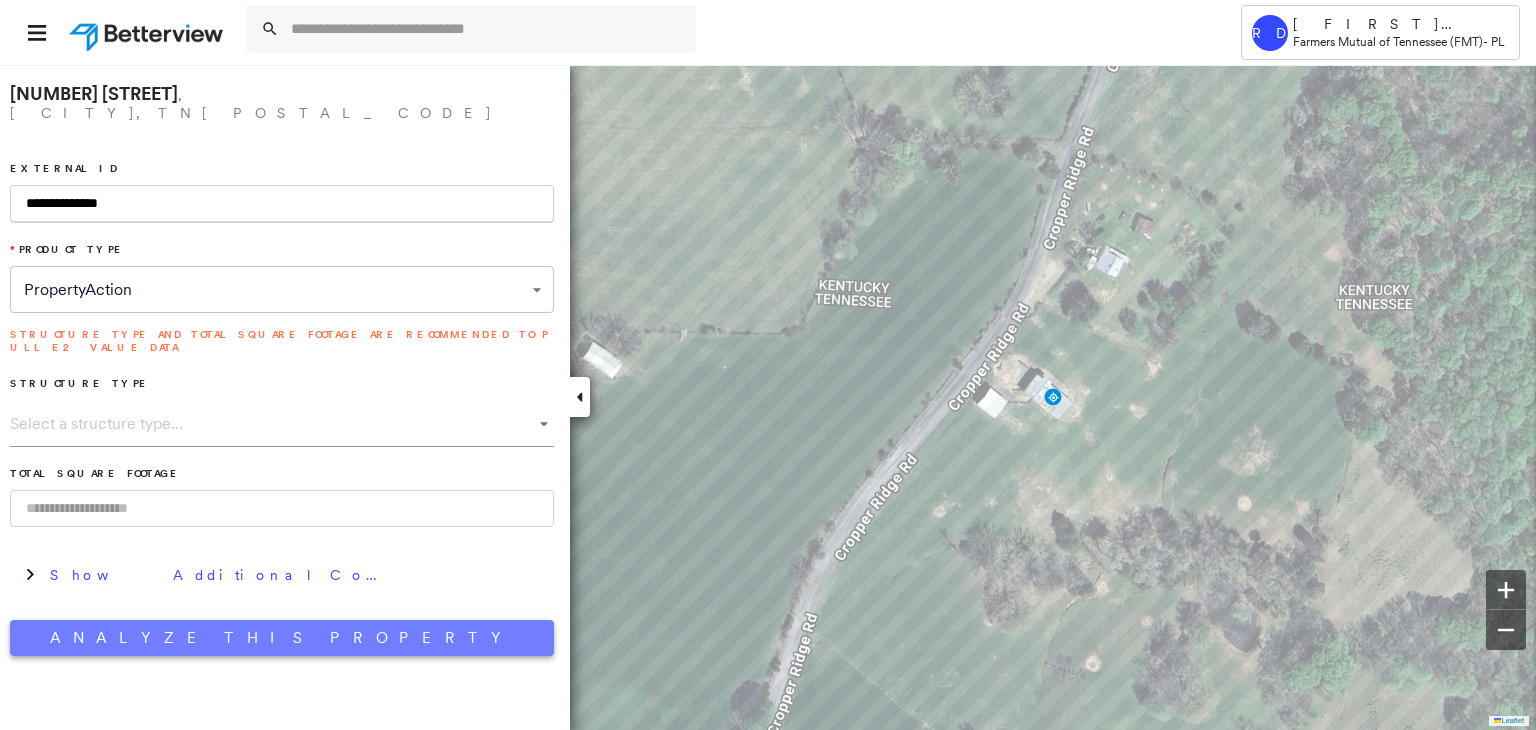 type on "**********" 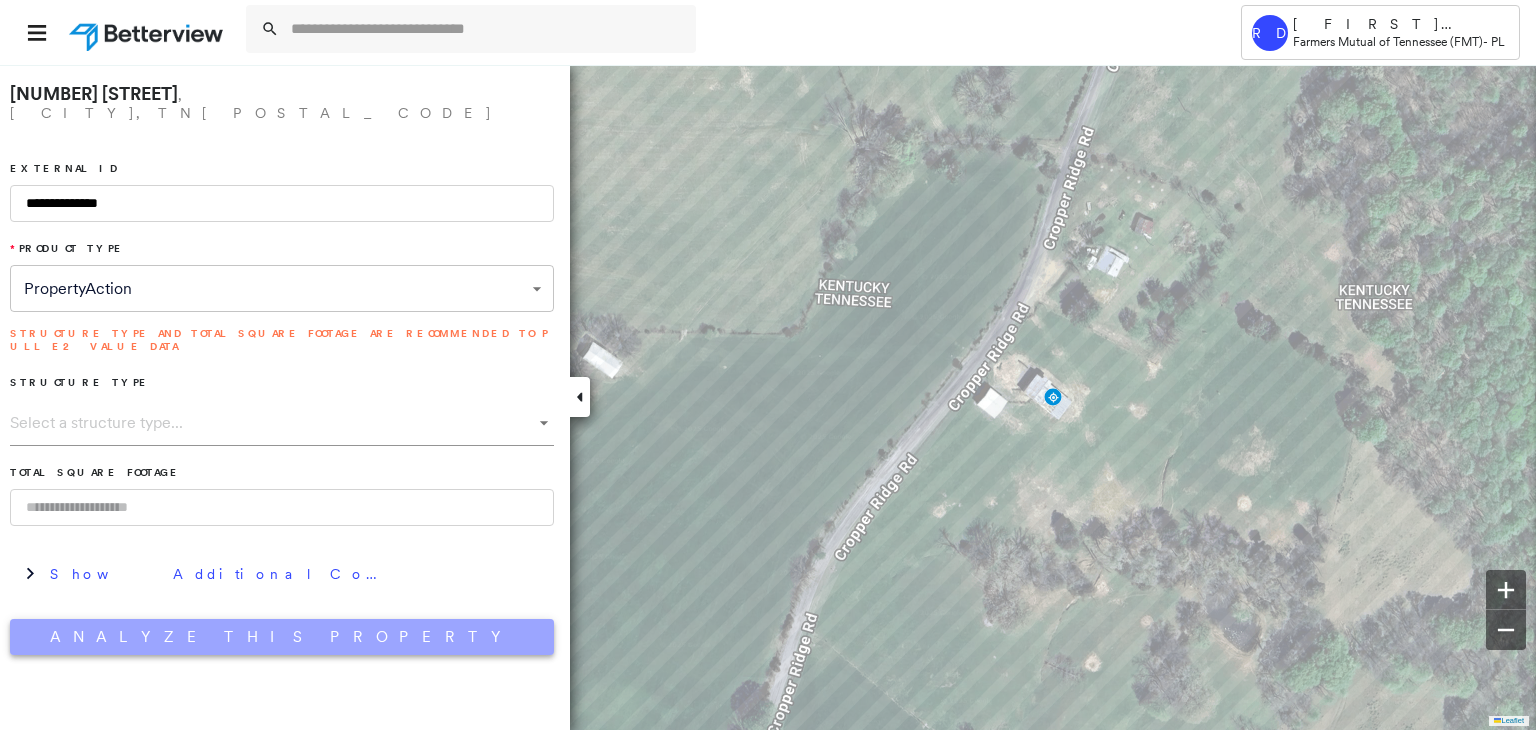 click on "Analyze This Property" at bounding box center (282, 637) 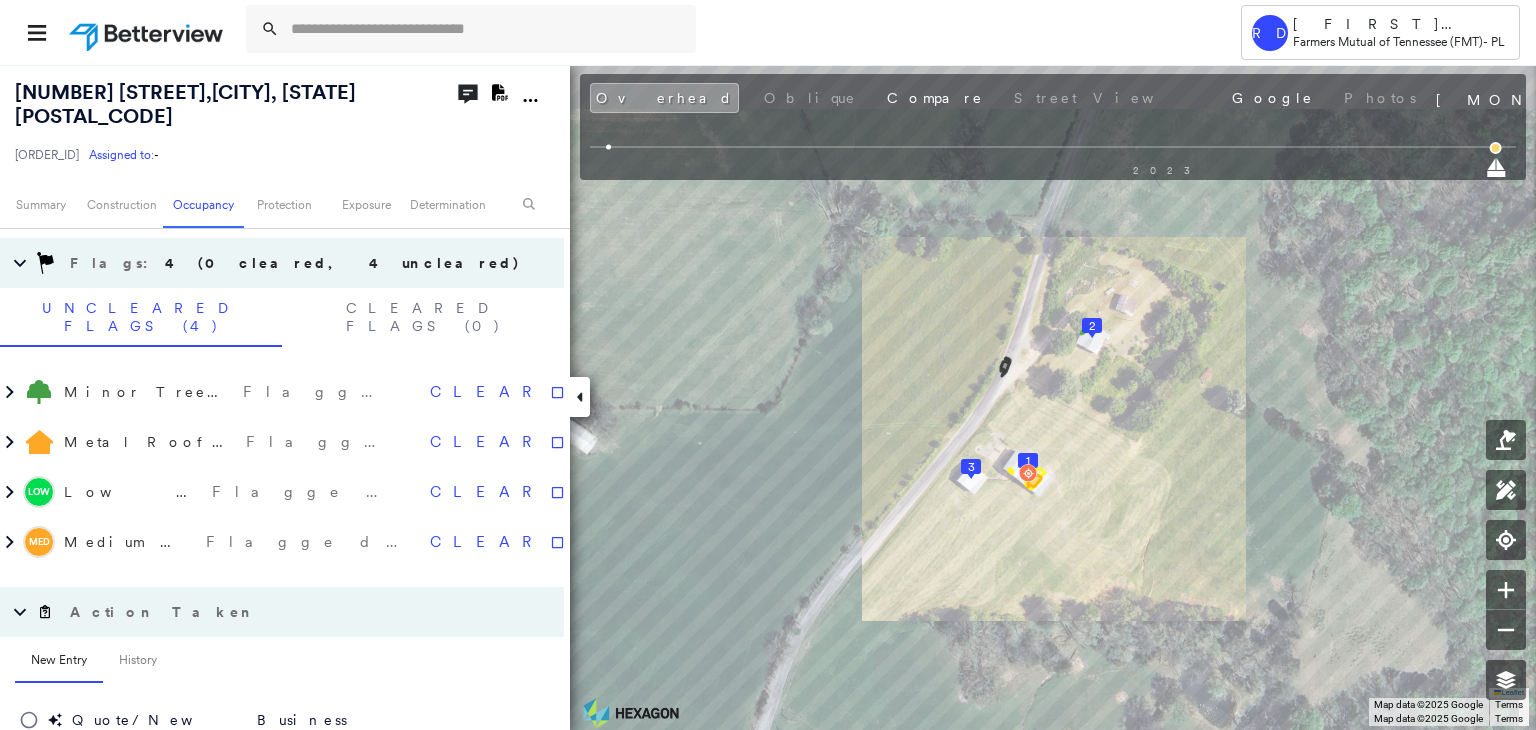 scroll, scrollTop: 1200, scrollLeft: 0, axis: vertical 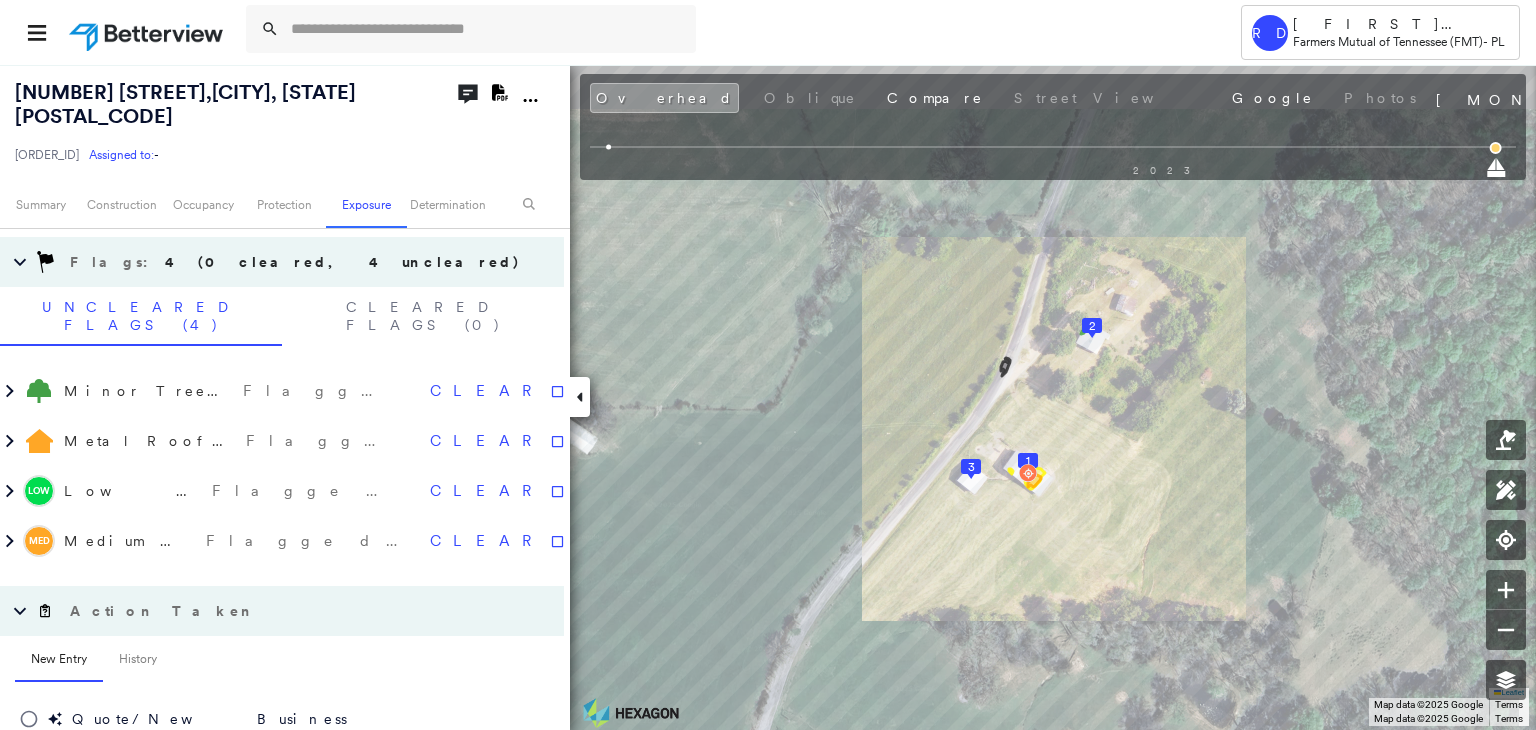 click 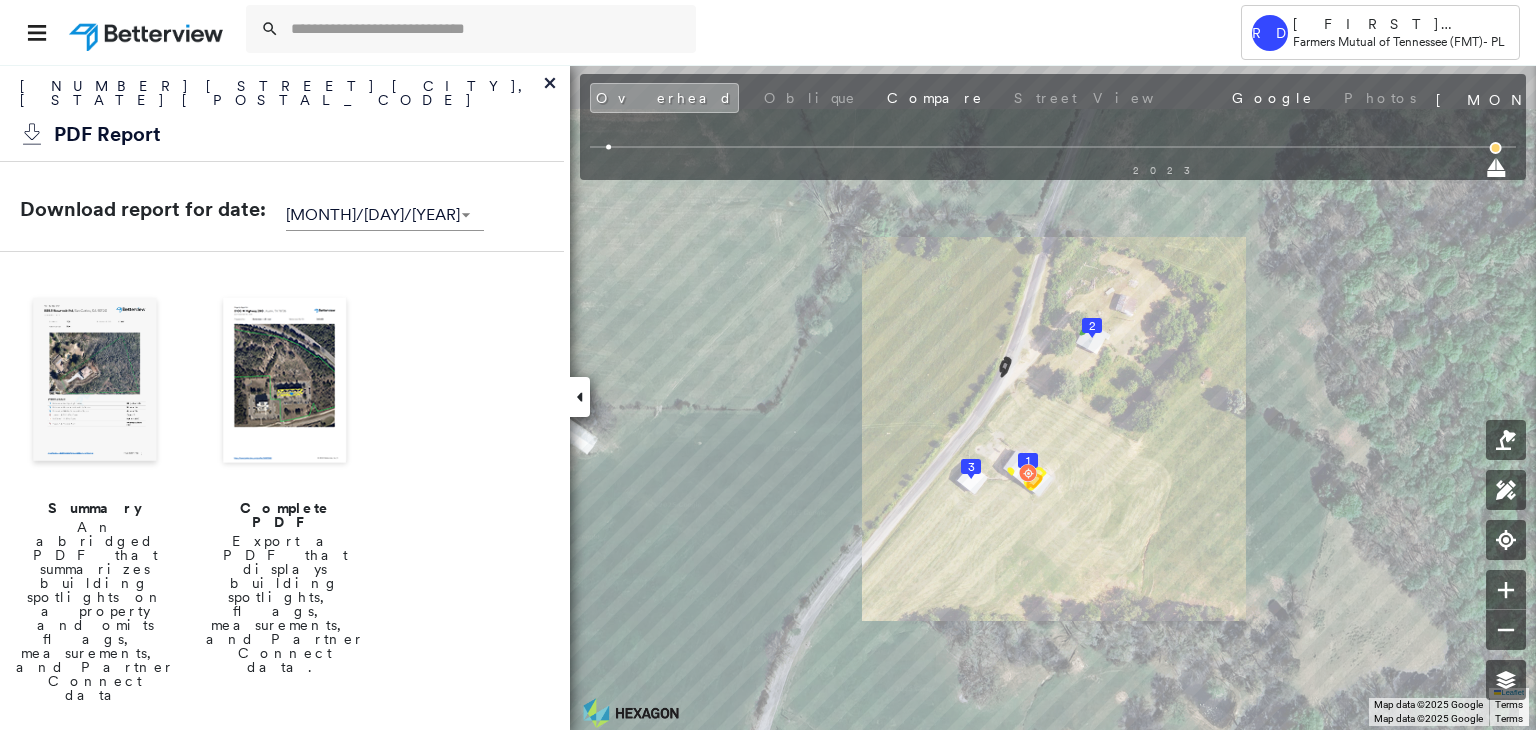 click at bounding box center [285, 382] 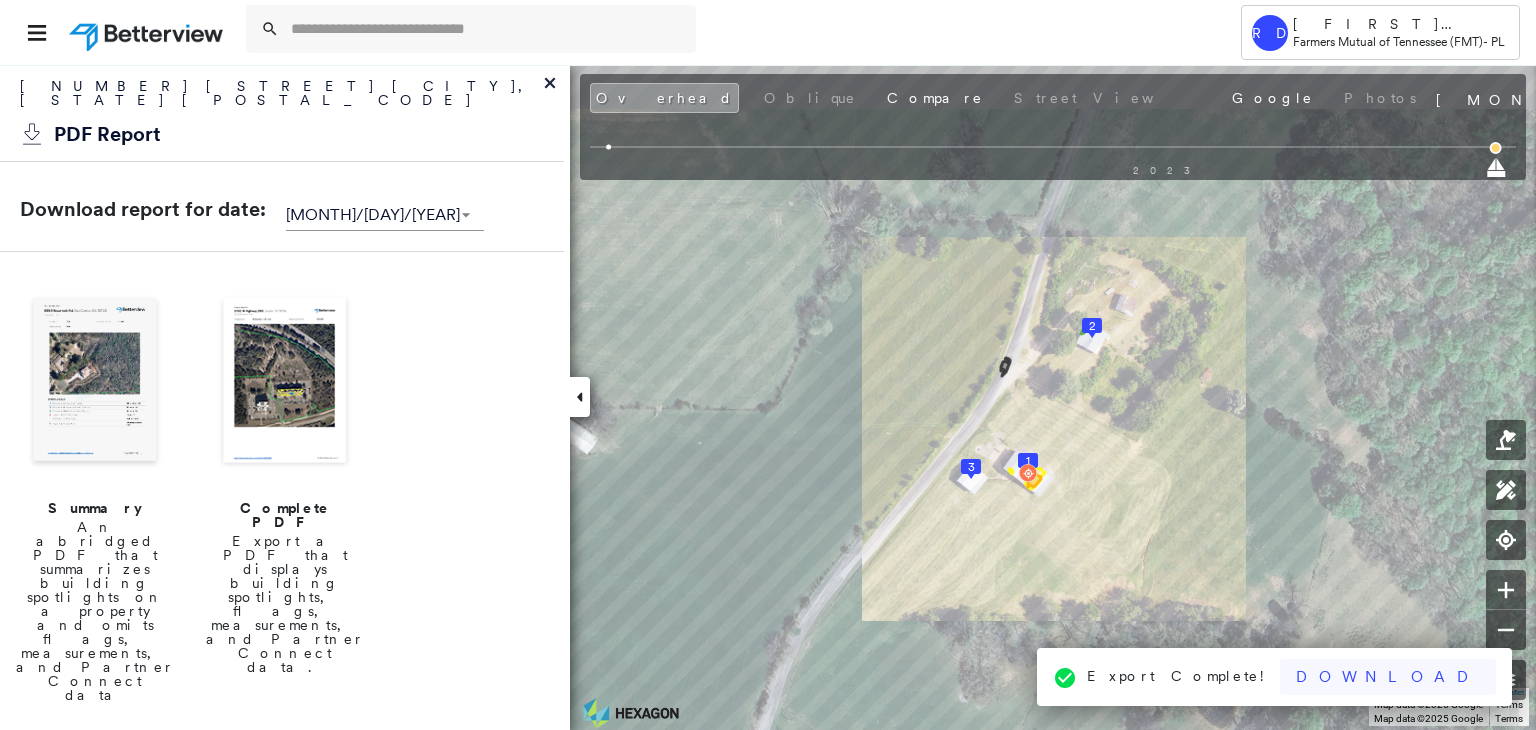 click on "Download" at bounding box center [1388, 677] 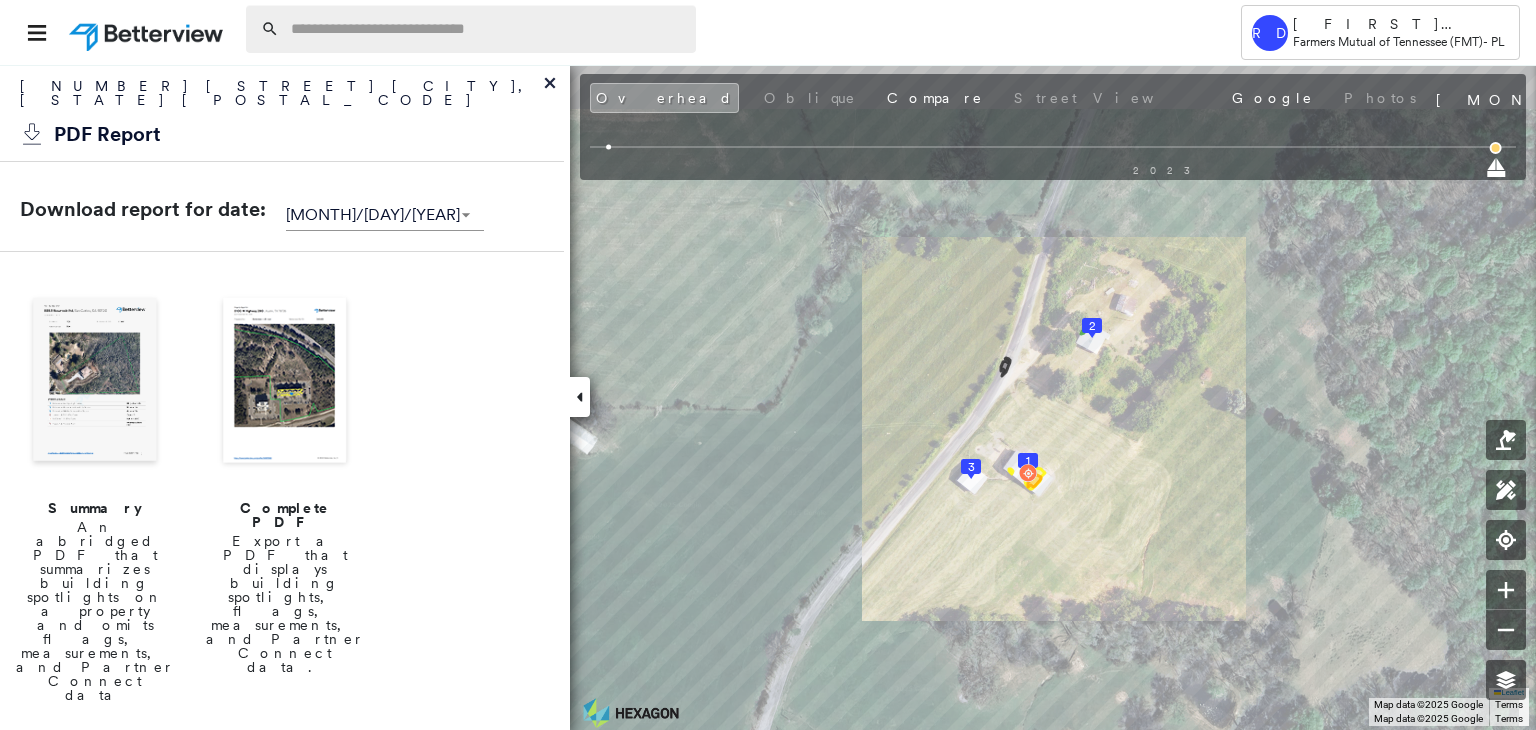 paste on "**********" 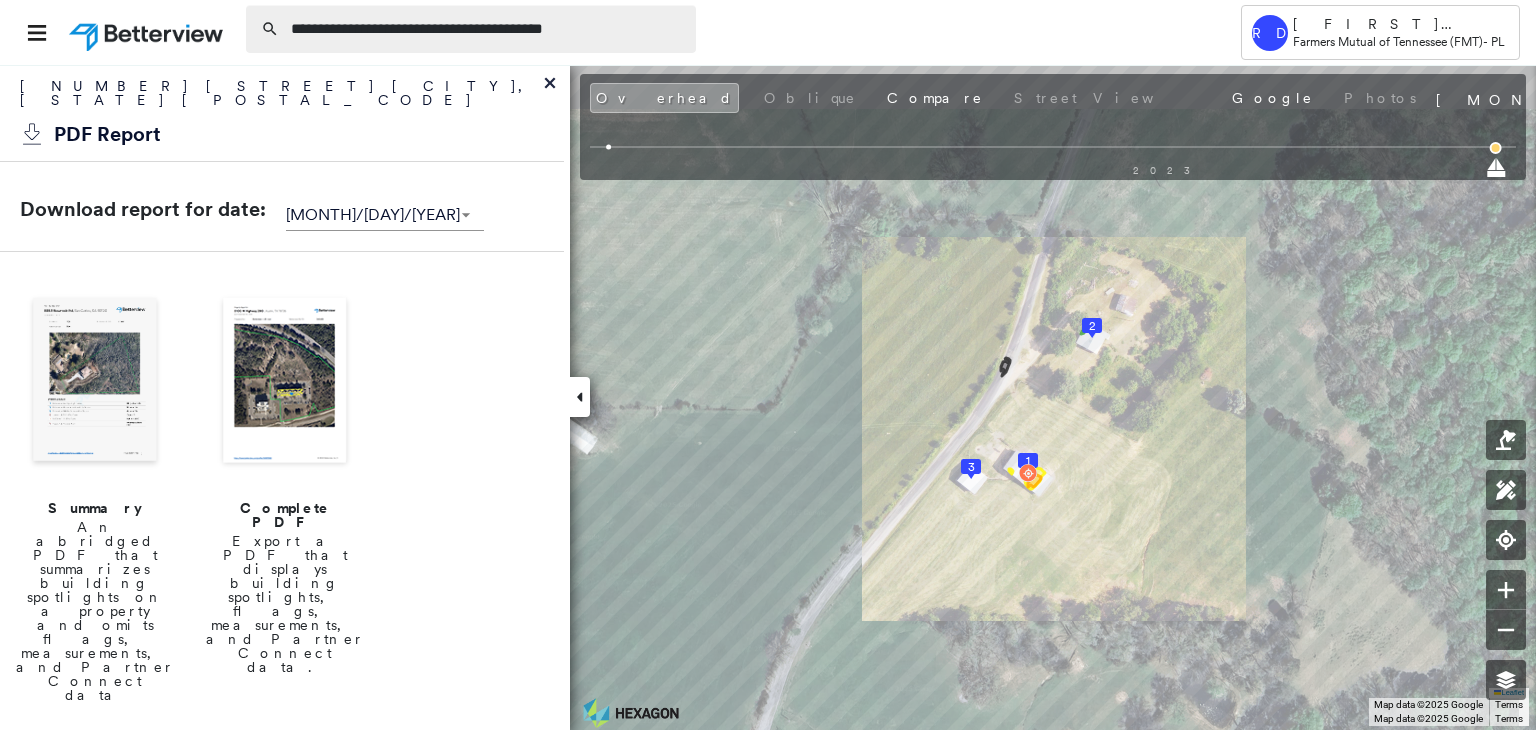 click on "**********" at bounding box center (487, 29) 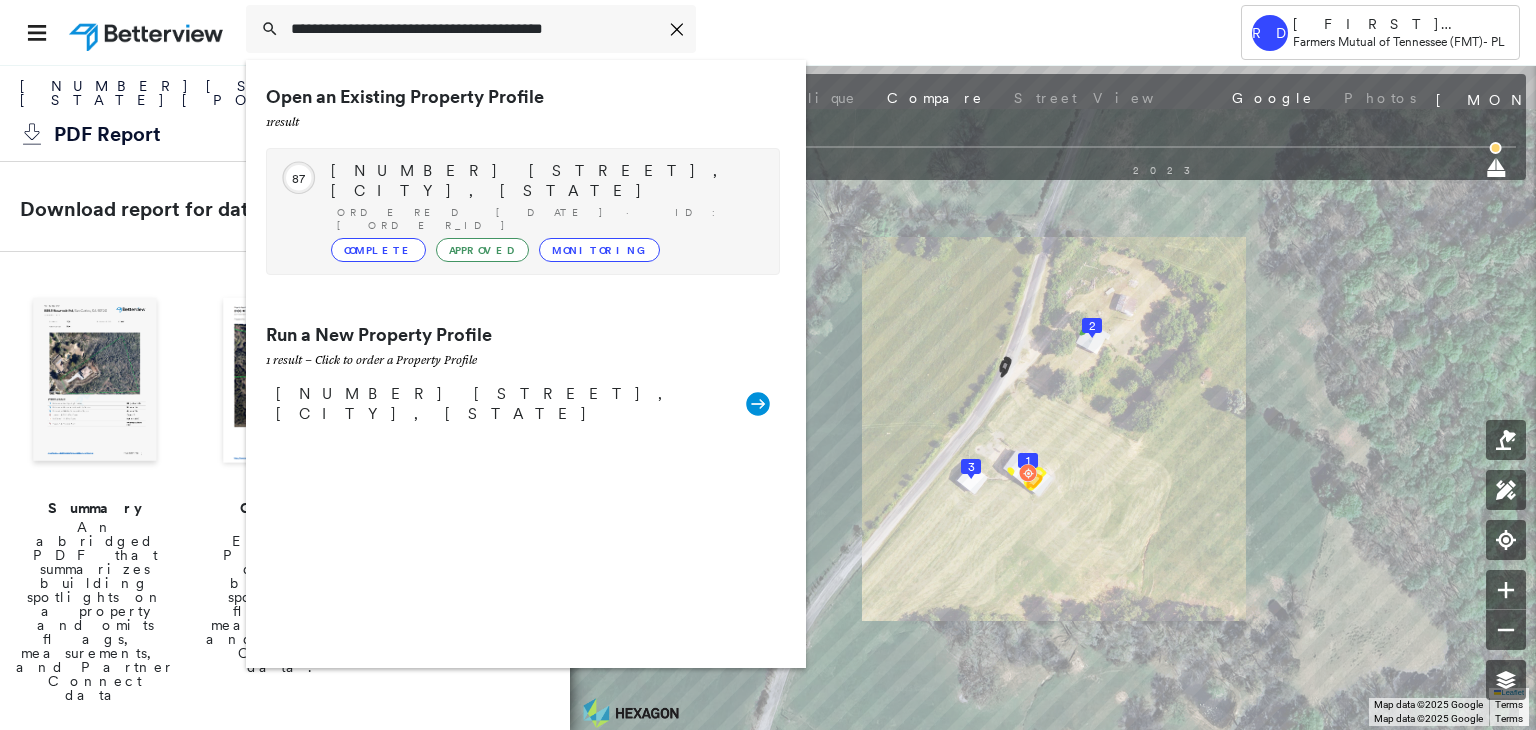 type on "**********" 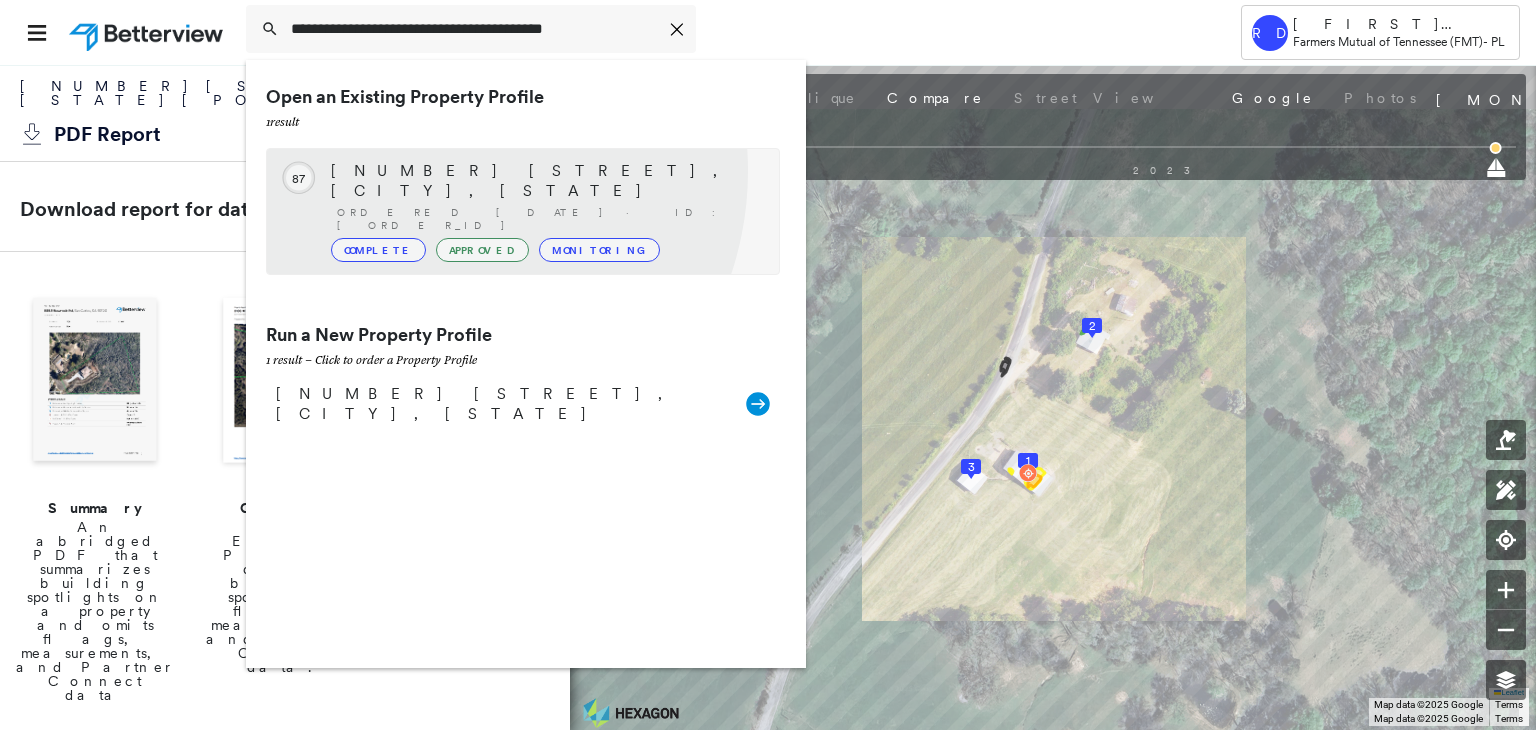 click on "5920  McMinnville Hwy, Smithville, TN 37166" at bounding box center [545, 181] 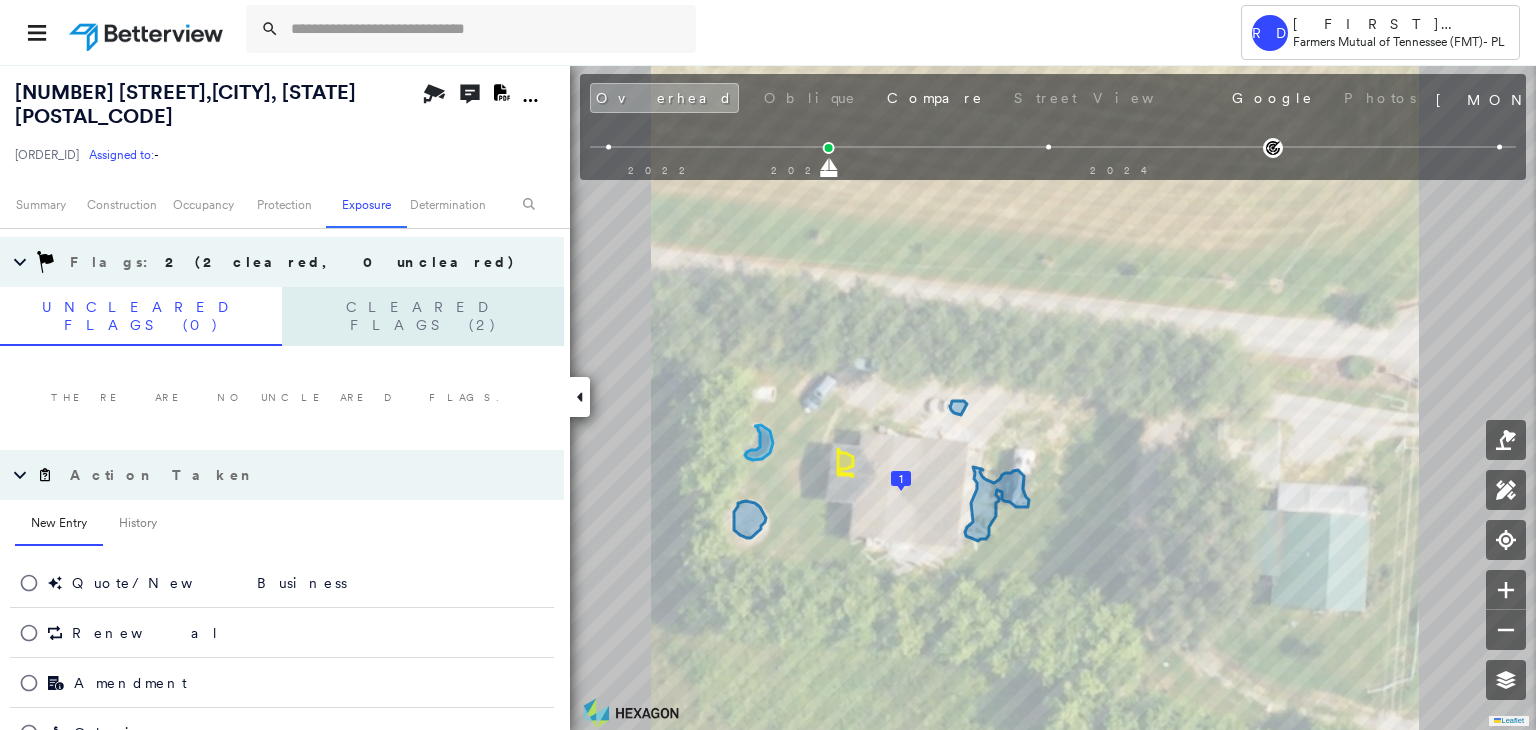 scroll, scrollTop: 1185, scrollLeft: 0, axis: vertical 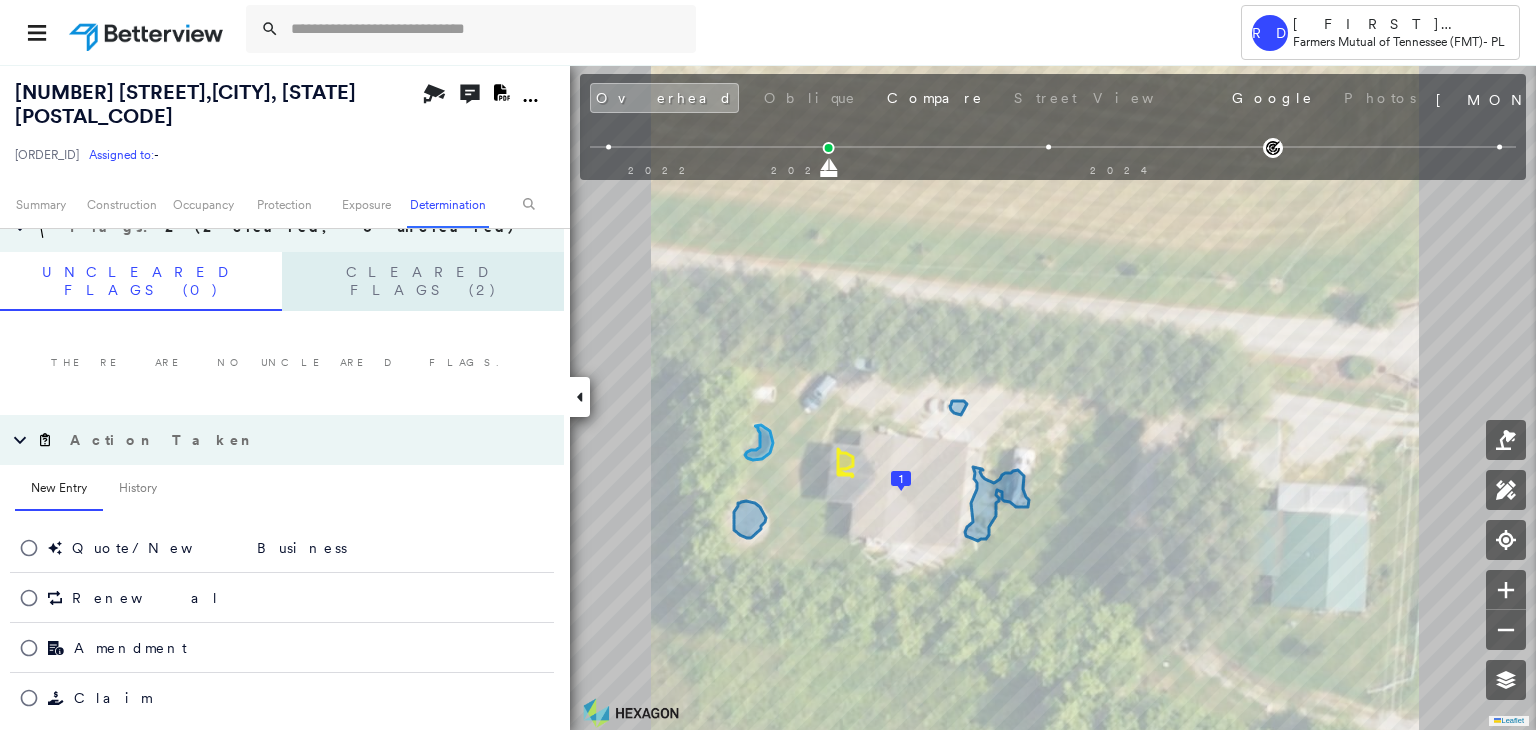 click on "Cleared Flags  (2)" at bounding box center [423, 281] 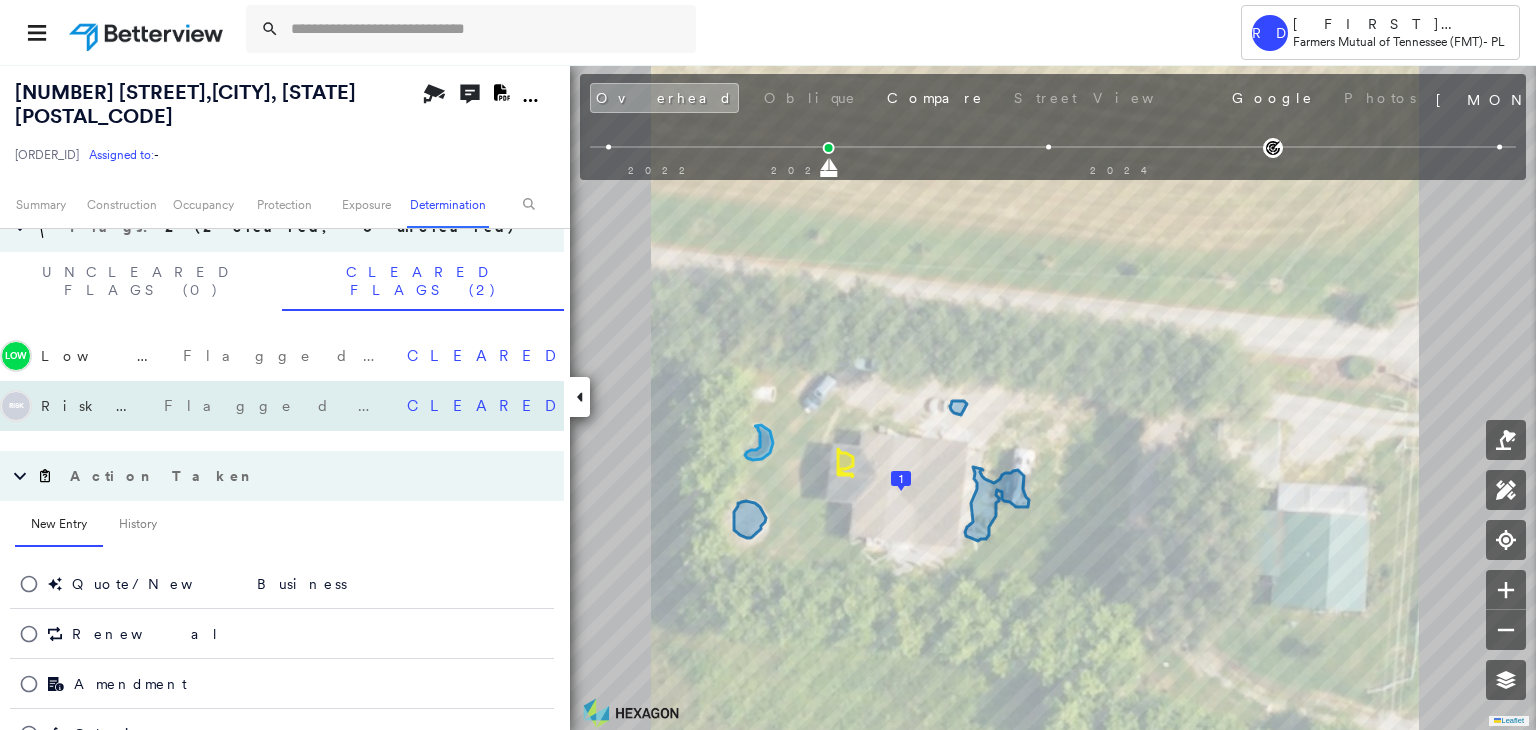 click on "Flagged 09/22/24" at bounding box center (277, 406) 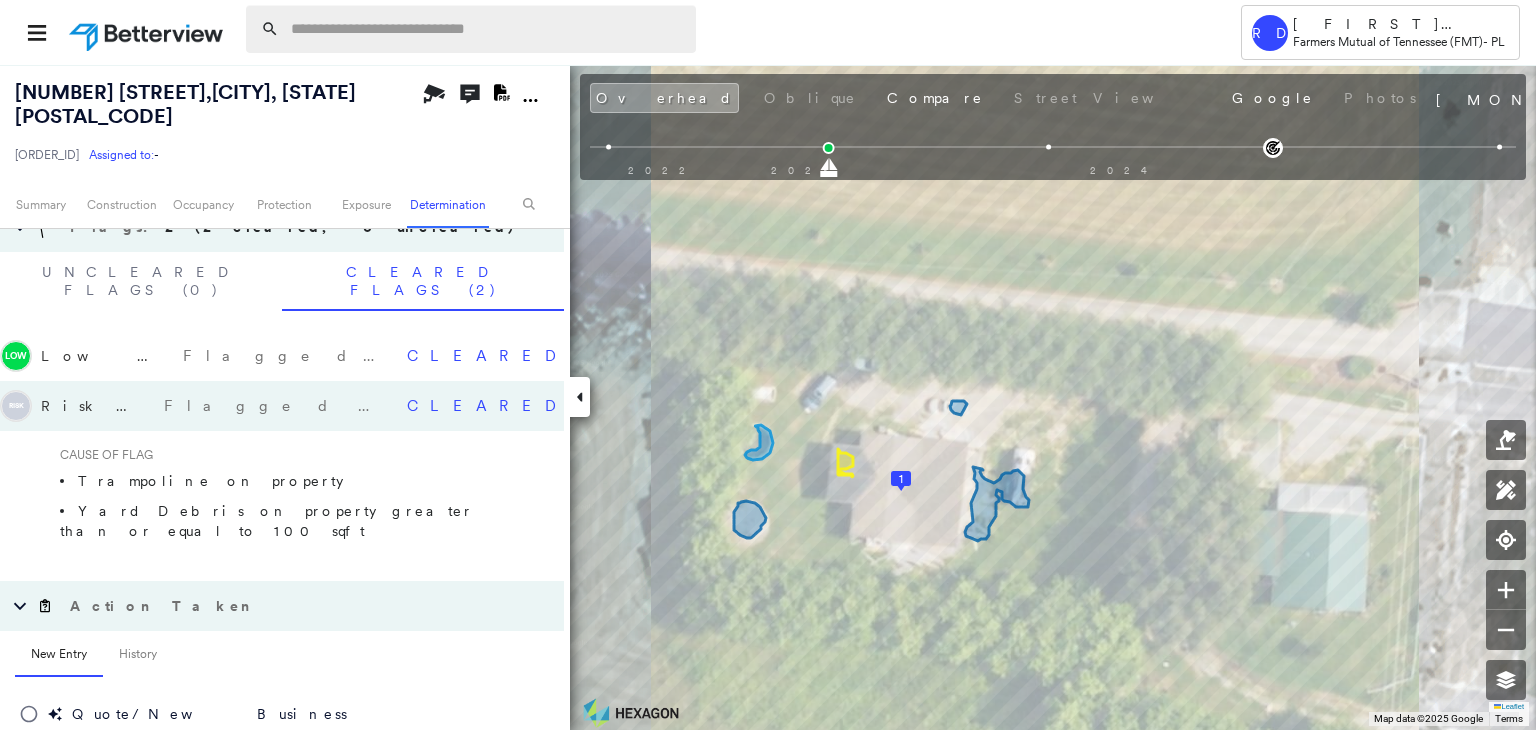 paste on "**********" 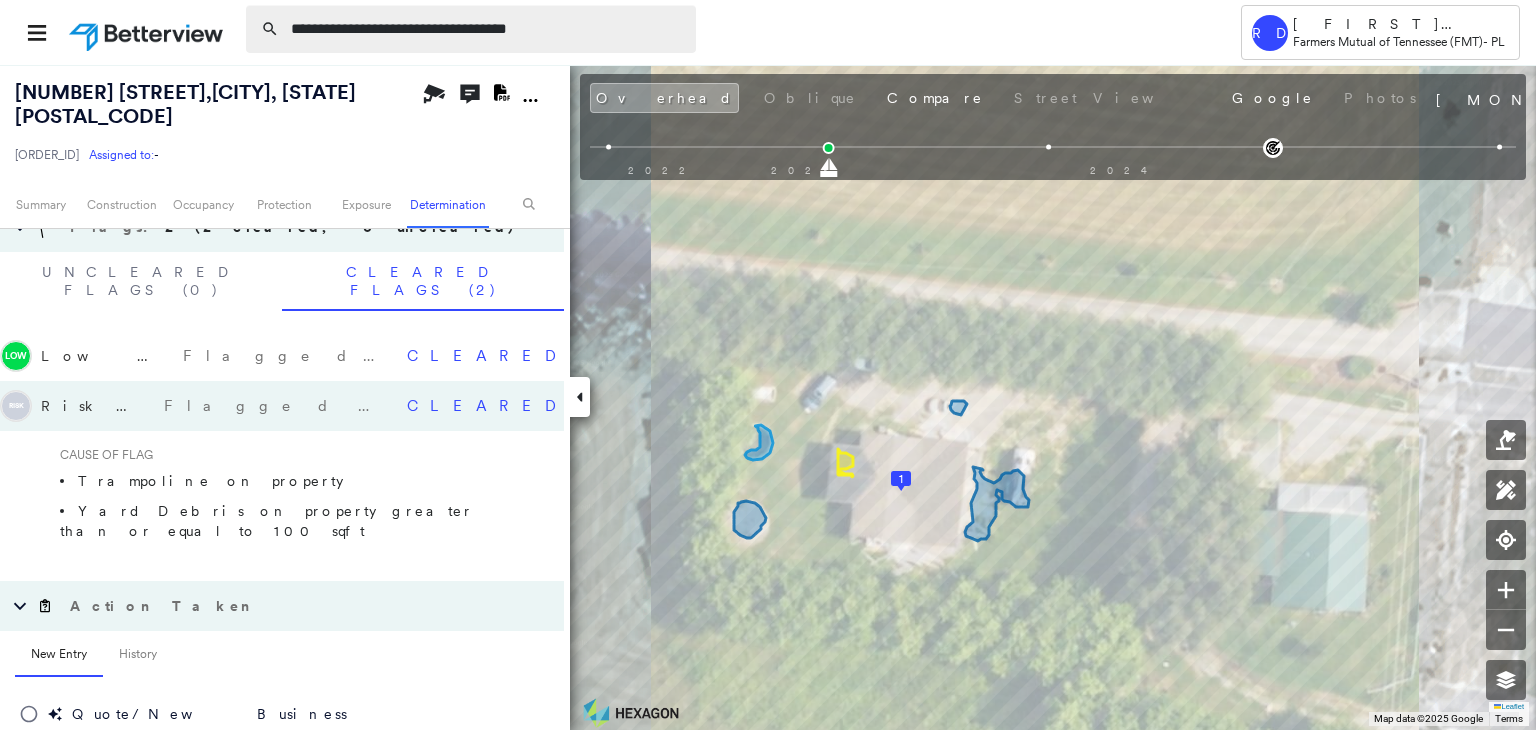 click on "**********" at bounding box center [487, 29] 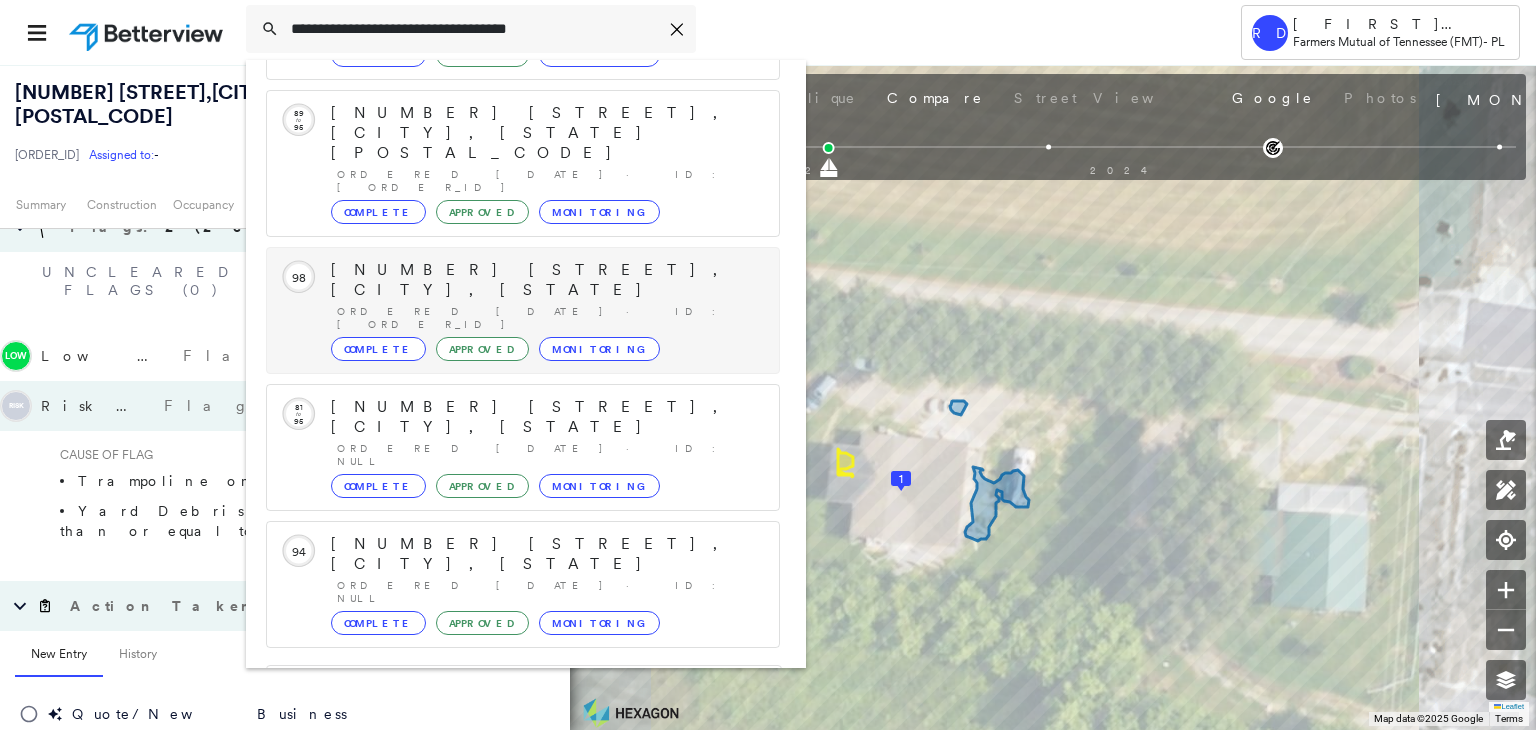 scroll, scrollTop: 208, scrollLeft: 0, axis: vertical 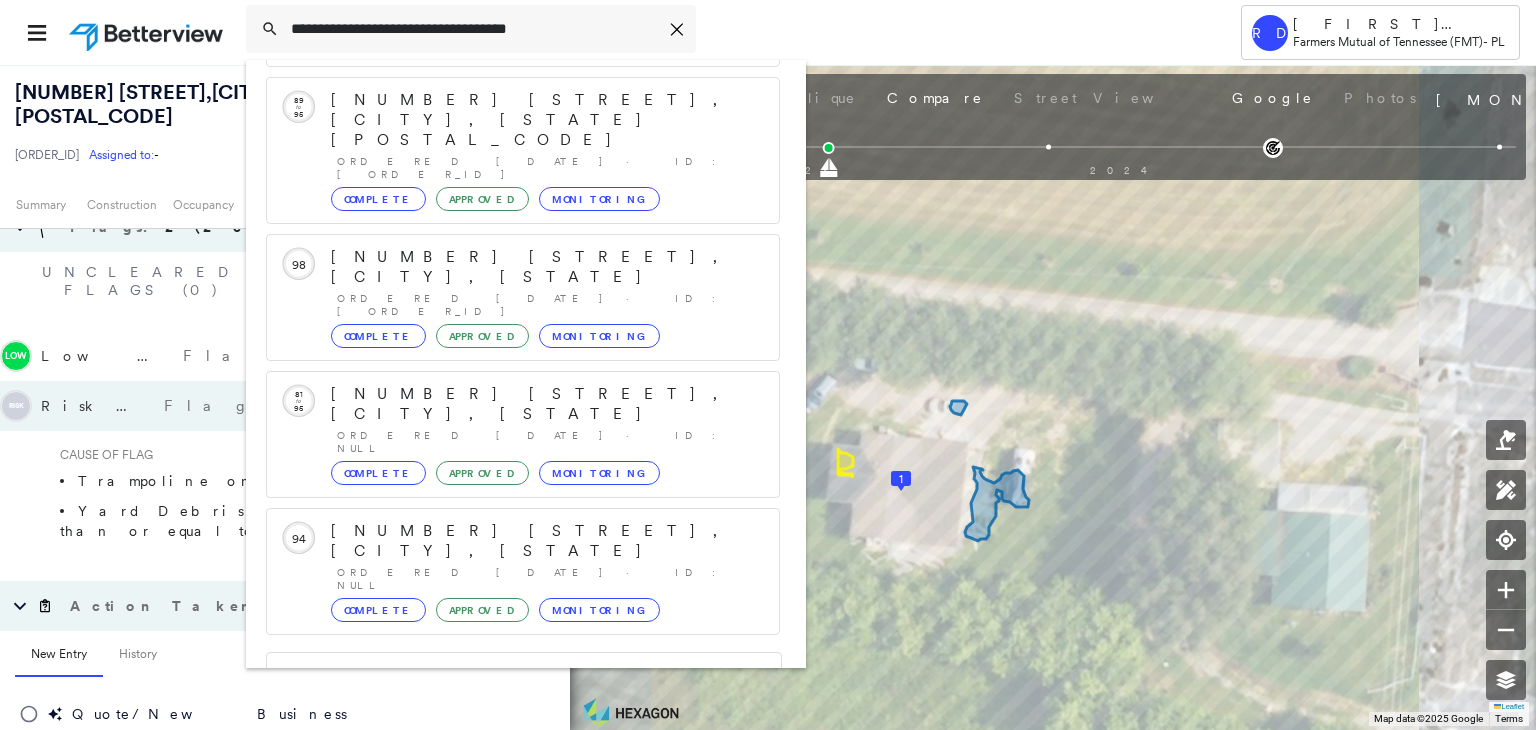 type on "**********" 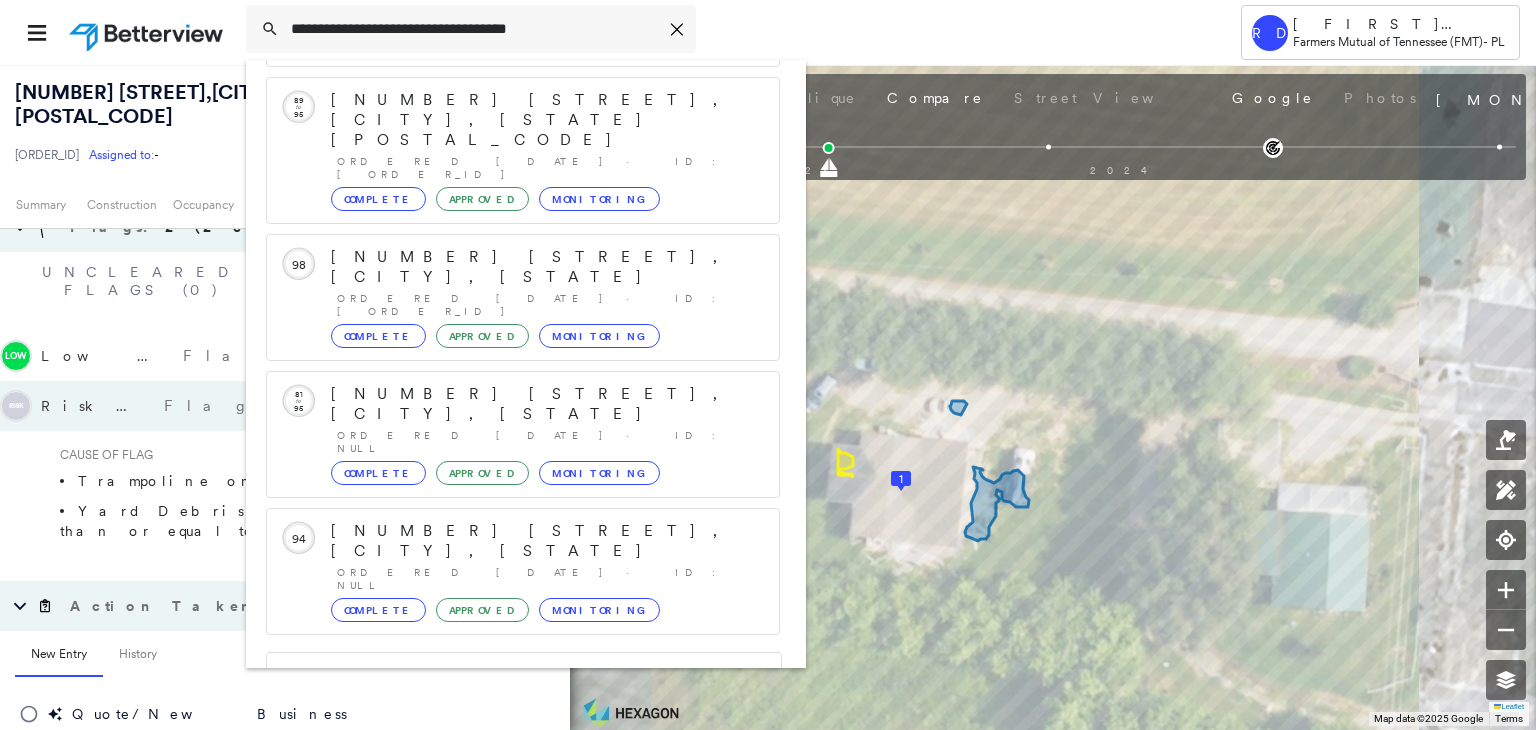 click on "262 Bostic Ln, La Follette, TN 37766" at bounding box center [501, 816] 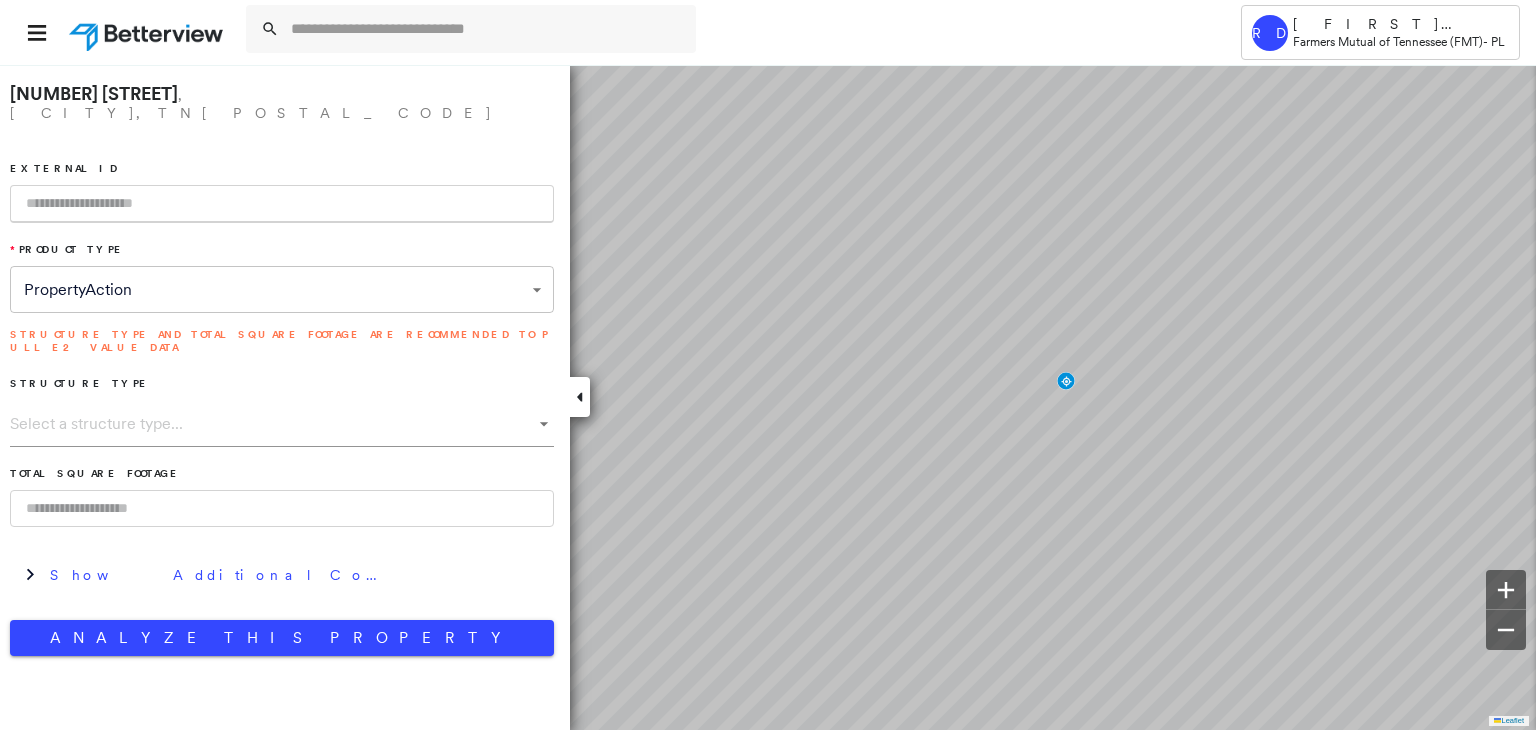 paste on "**********" 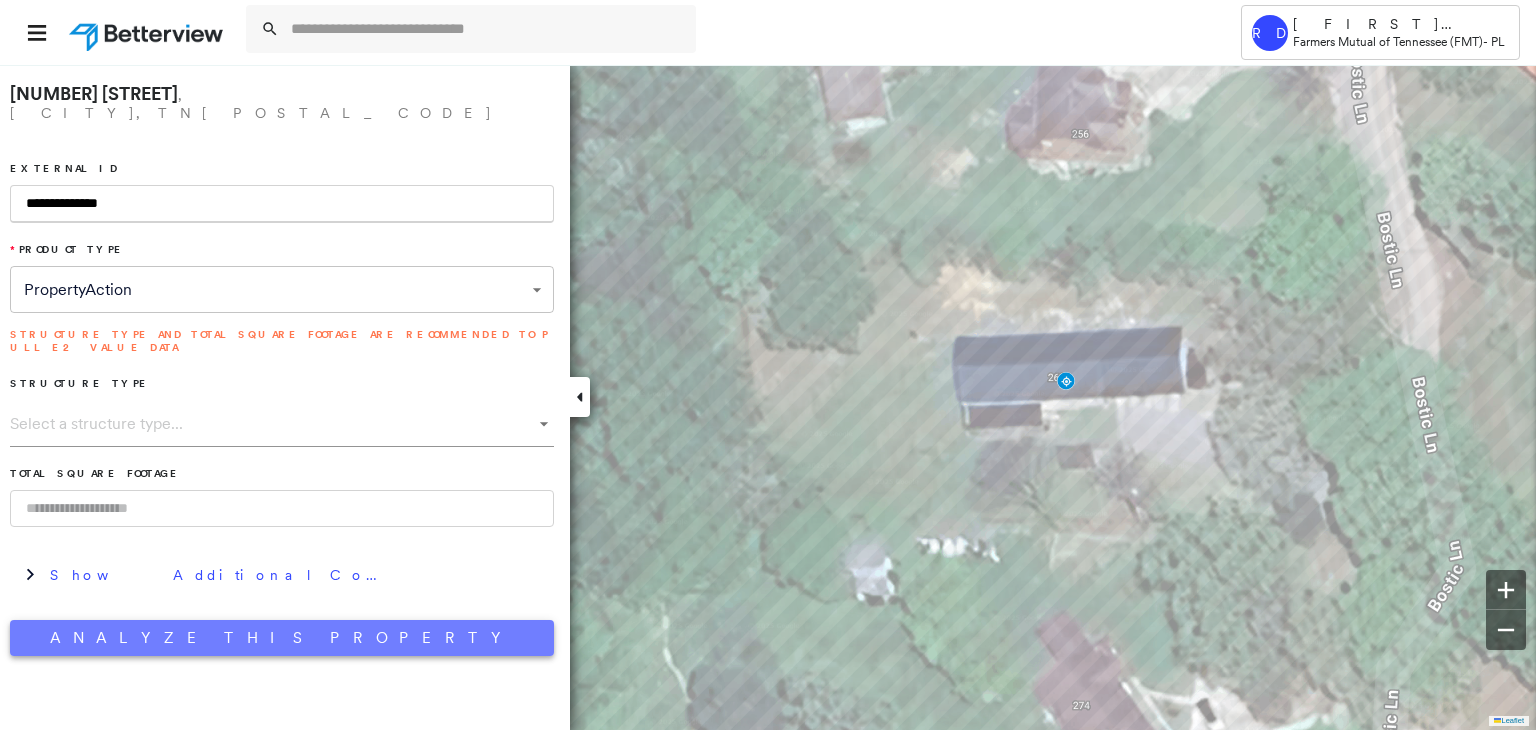 type on "**********" 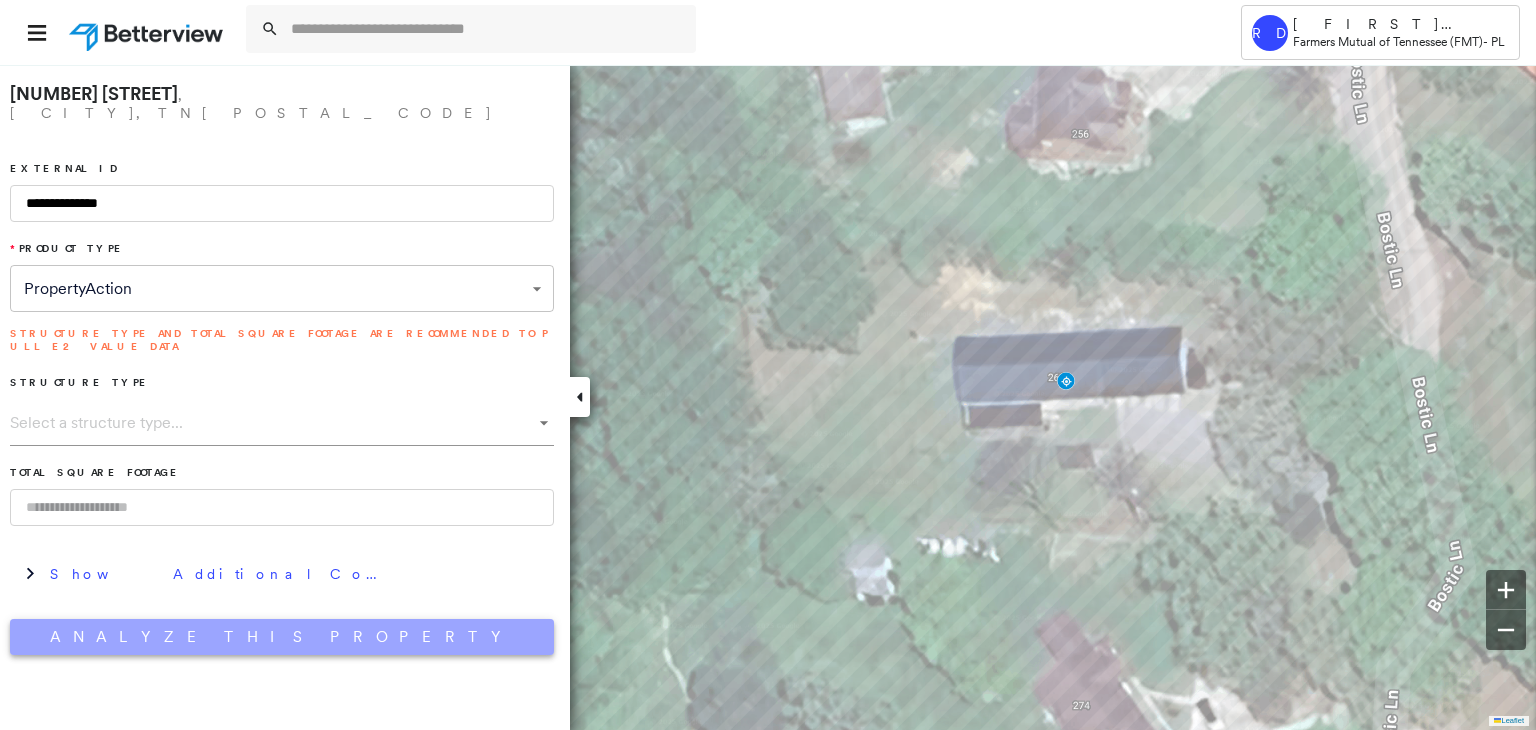 click on "Analyze This Property" at bounding box center (282, 637) 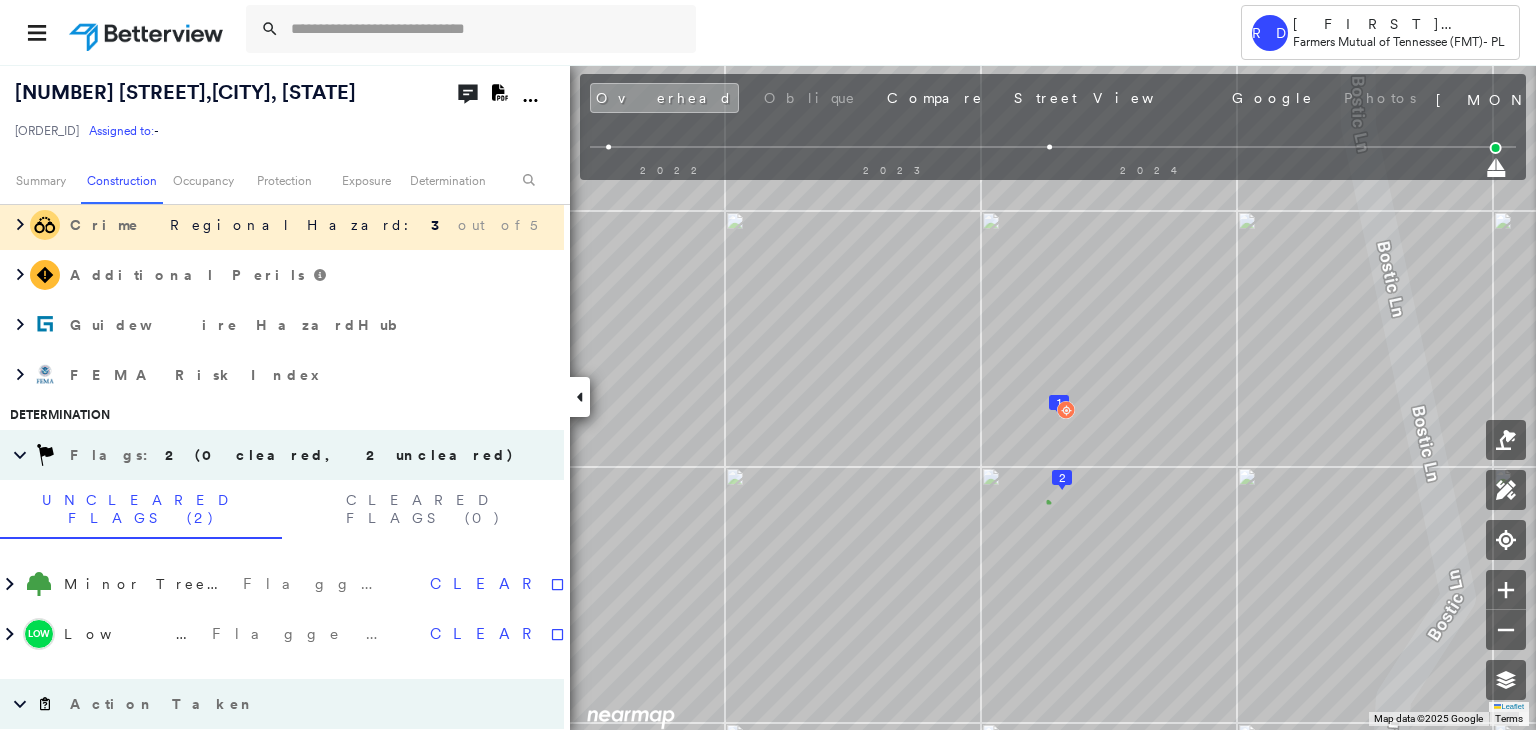 scroll, scrollTop: 1100, scrollLeft: 0, axis: vertical 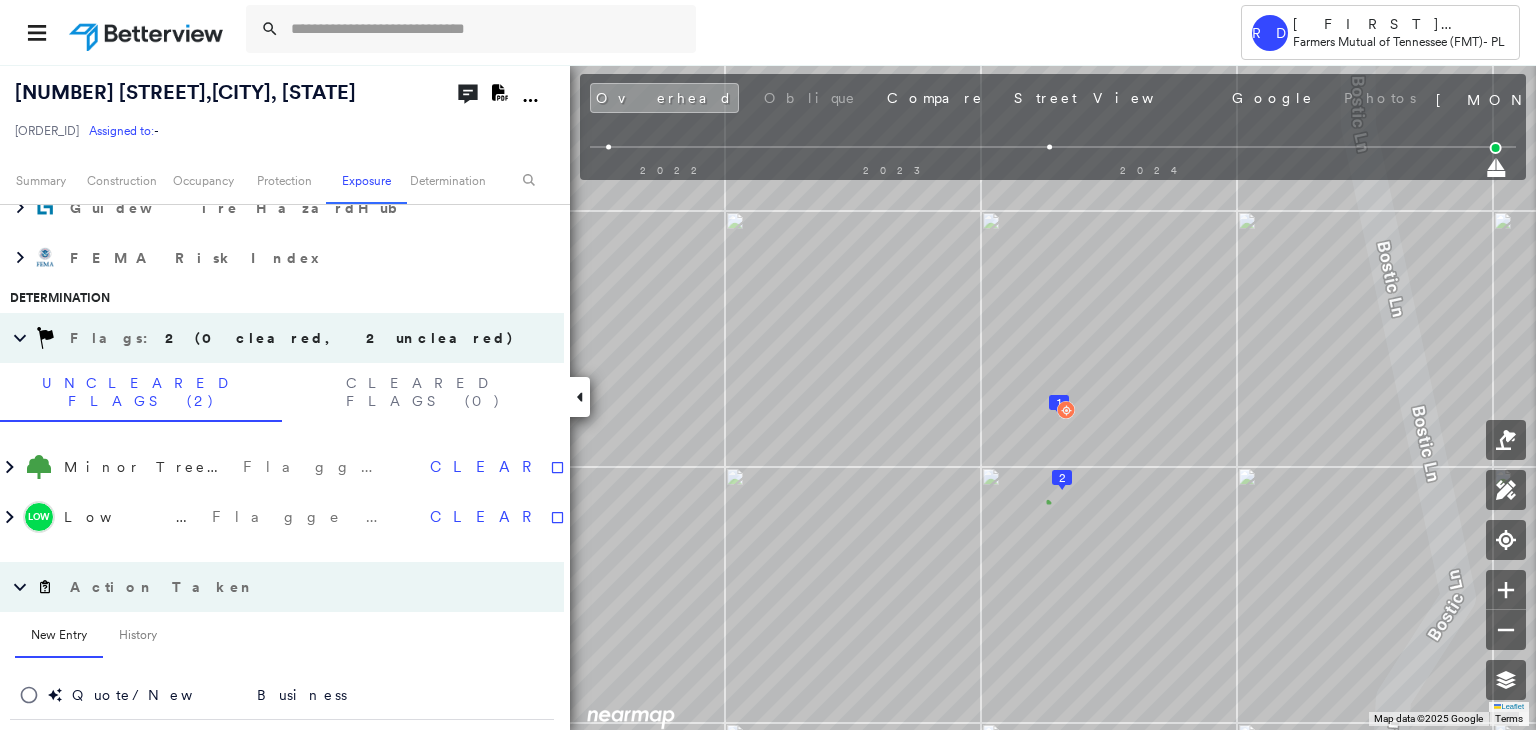 click 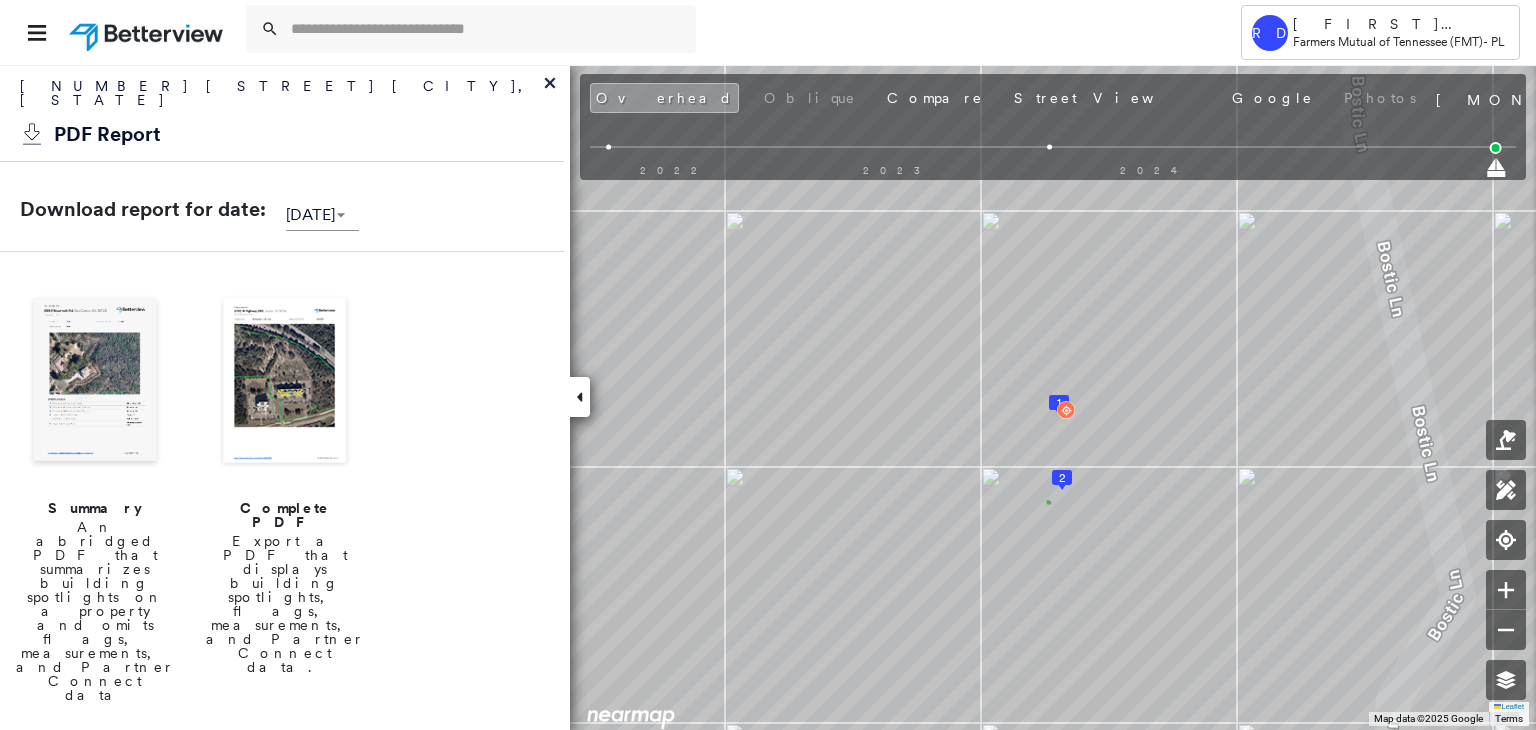 click at bounding box center (285, 382) 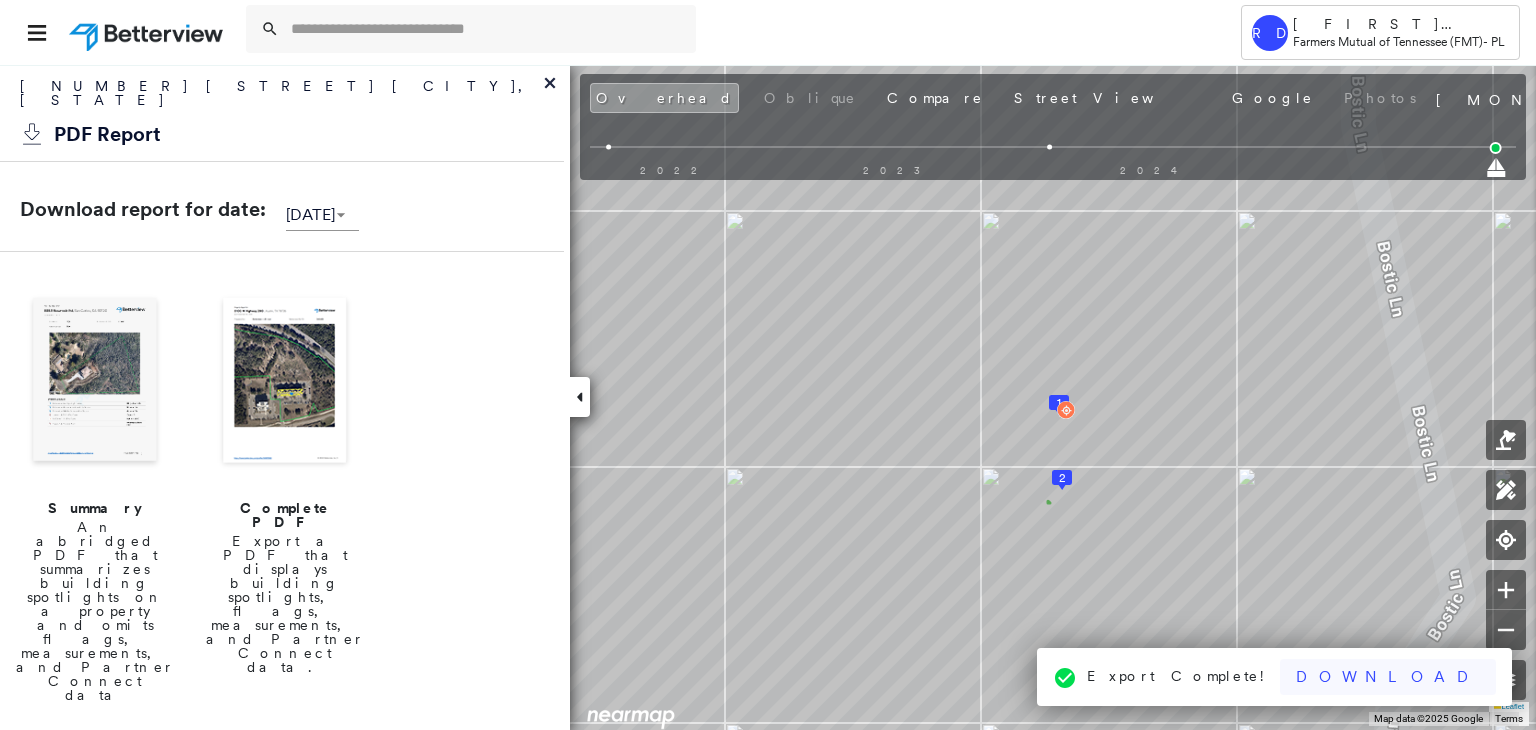 click on "Download" at bounding box center [1388, 677] 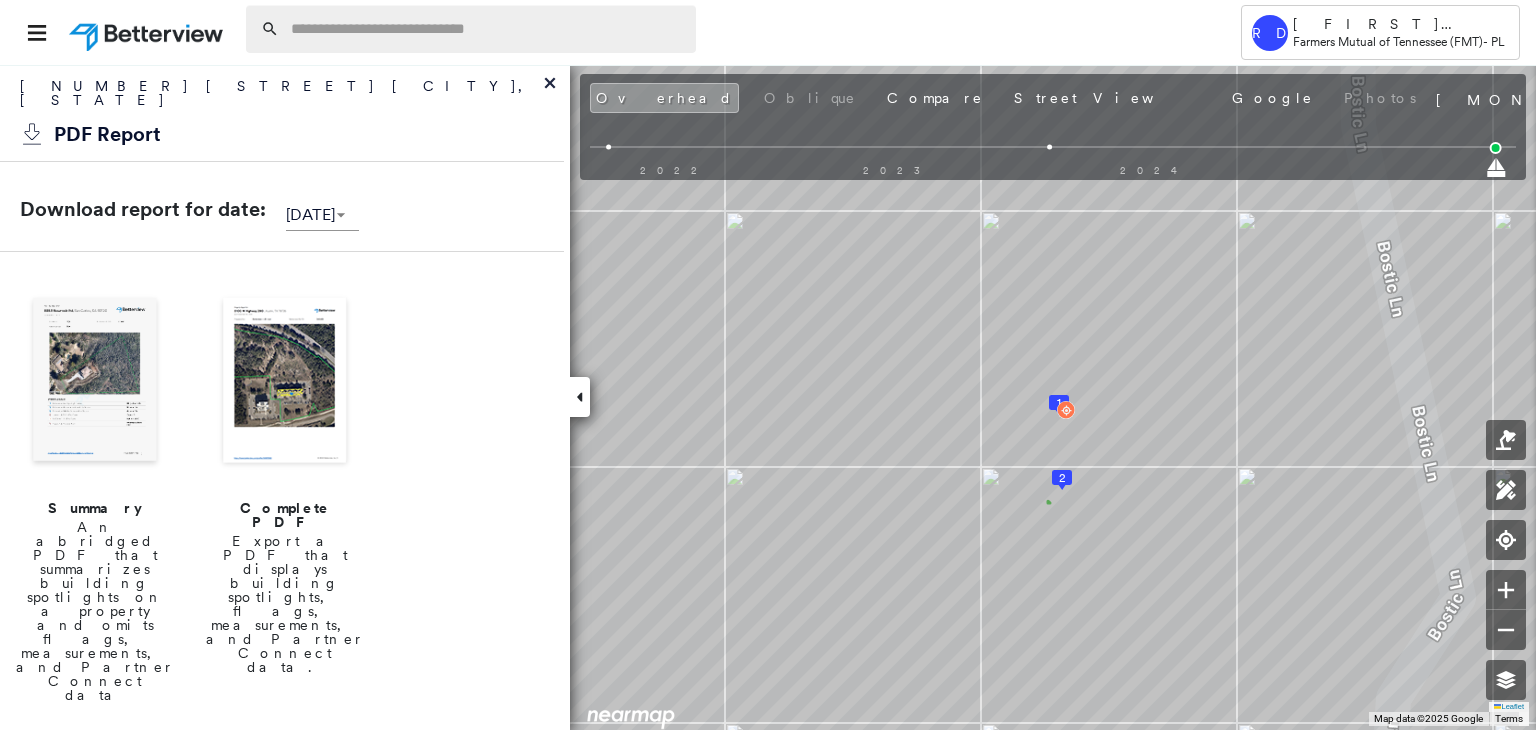 paste on "**********" 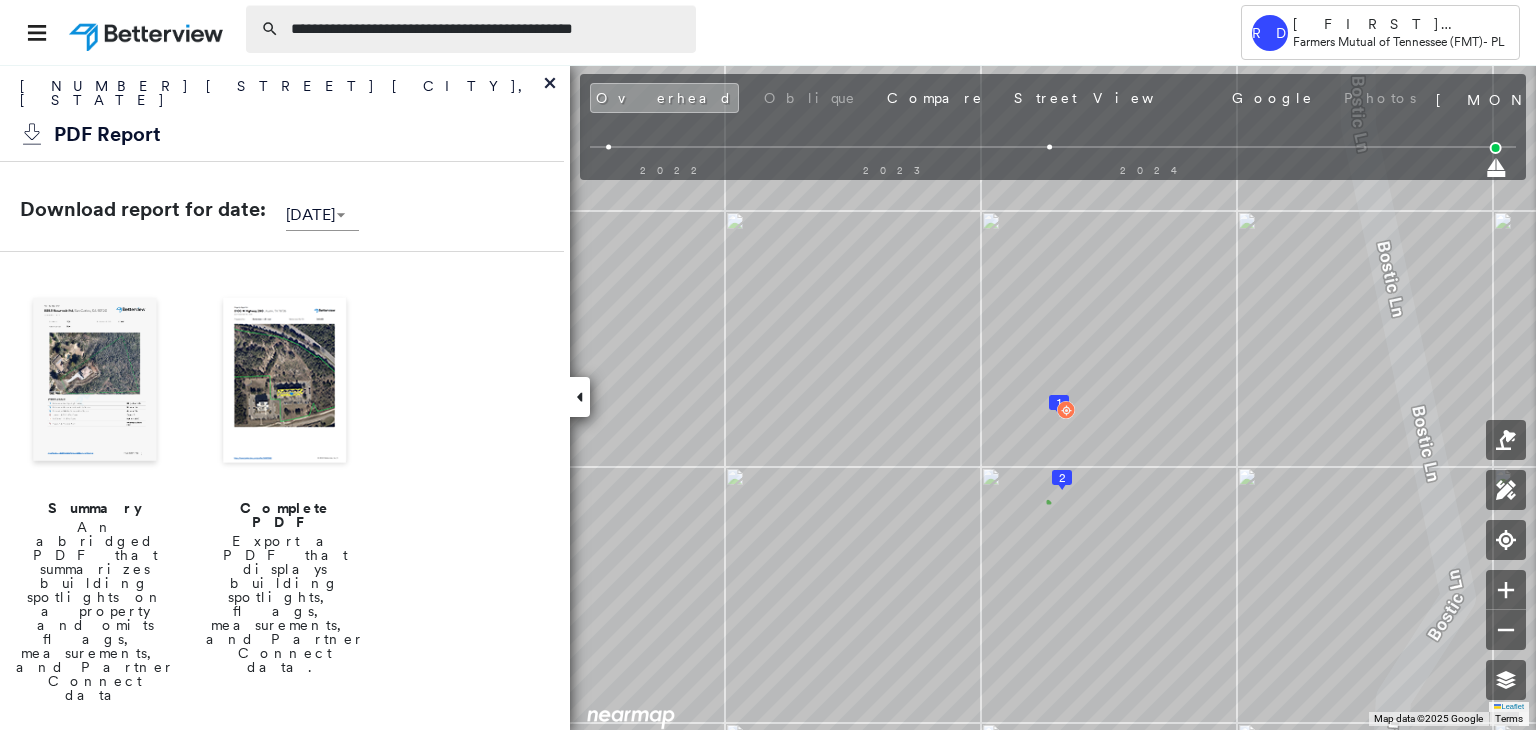 click on "**********" at bounding box center [487, 29] 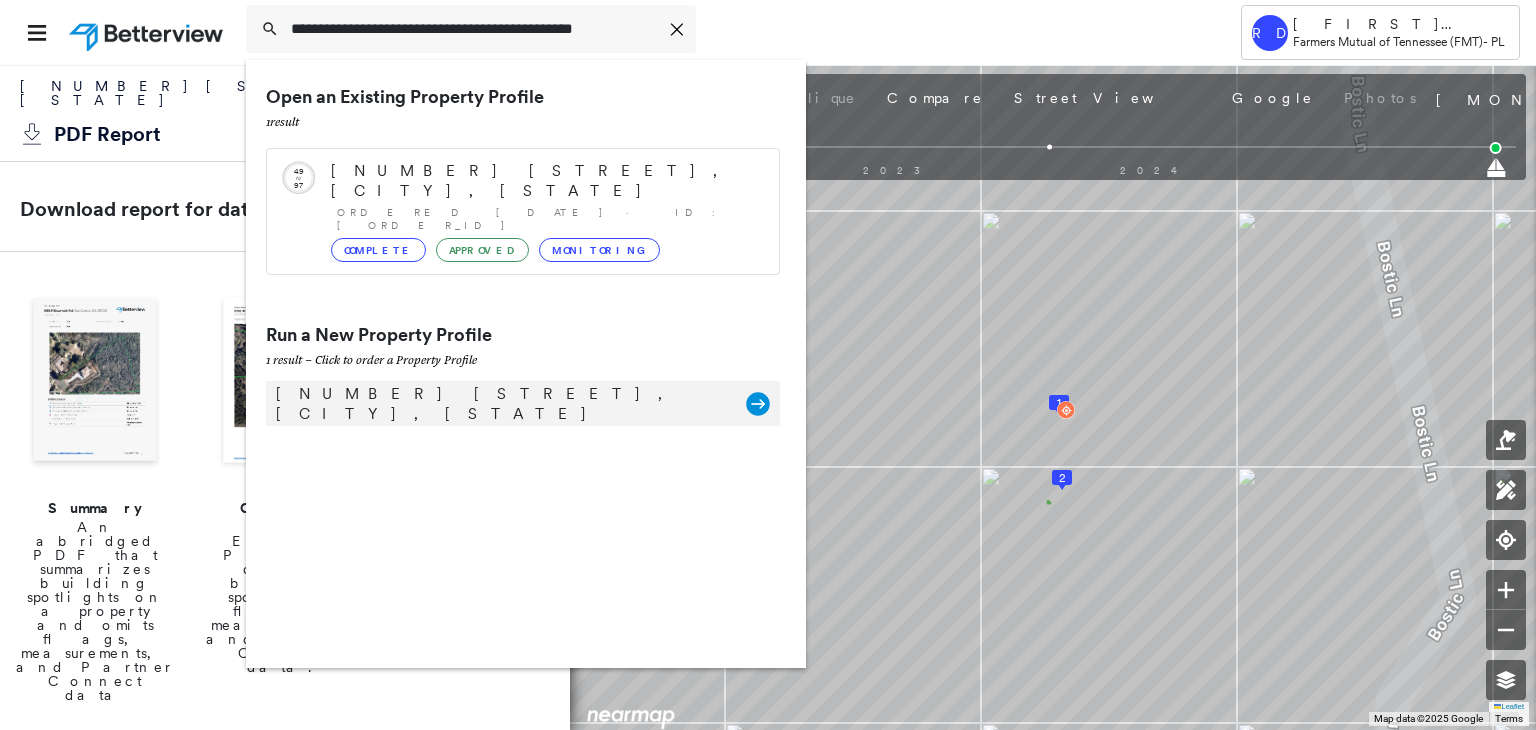 type on "**********" 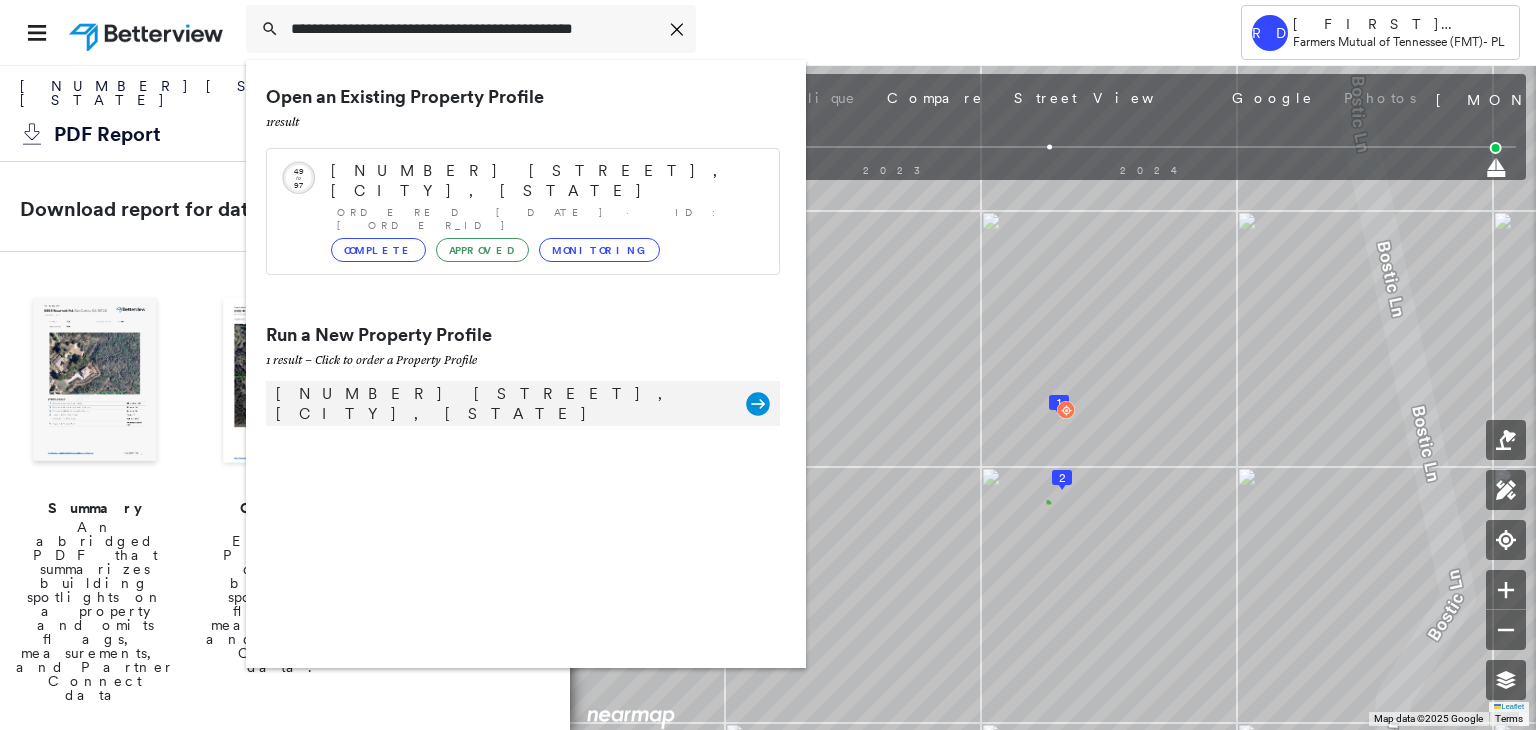 click on "1036 Cindy Hollow Rd, Estill Springs, TN 37330" at bounding box center [501, 404] 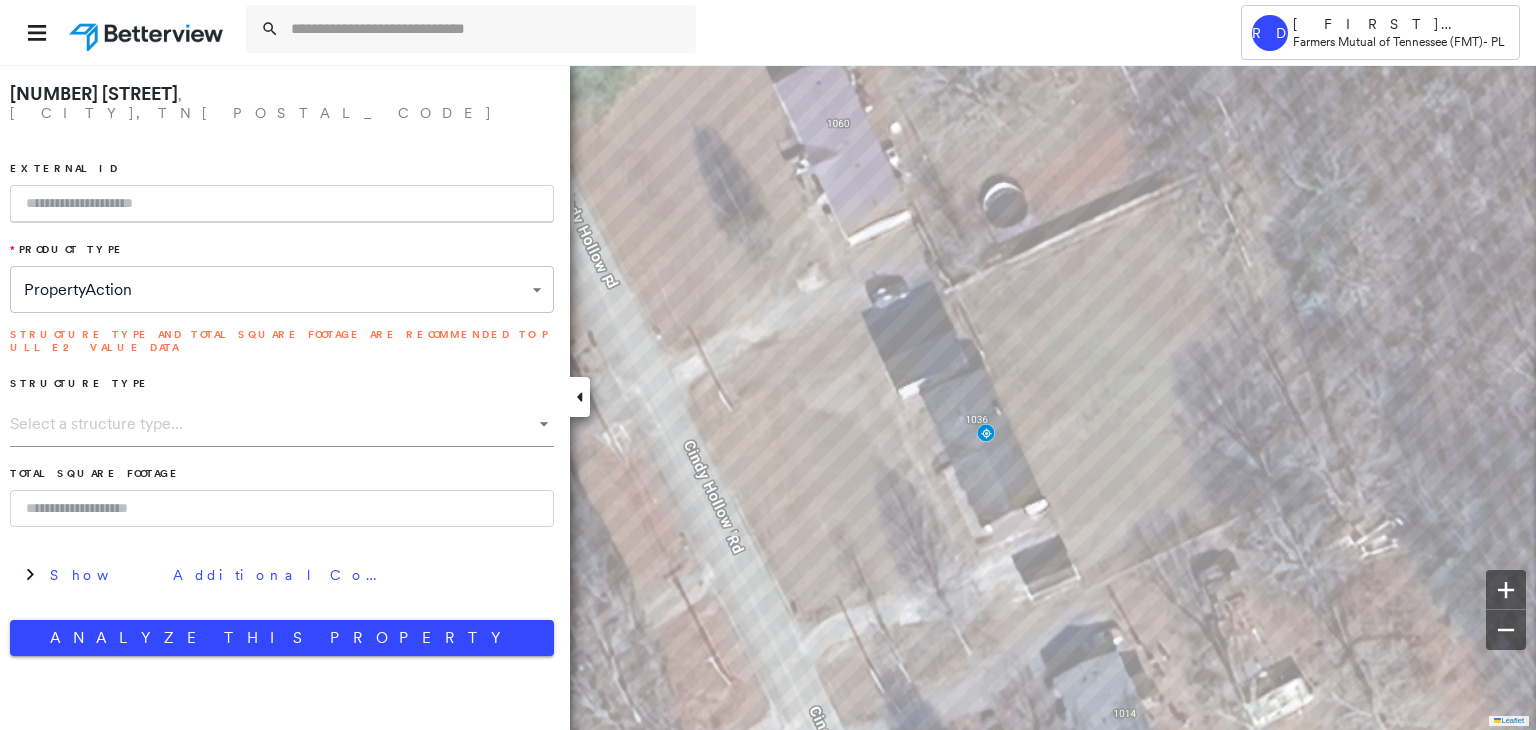 paste on "**********" 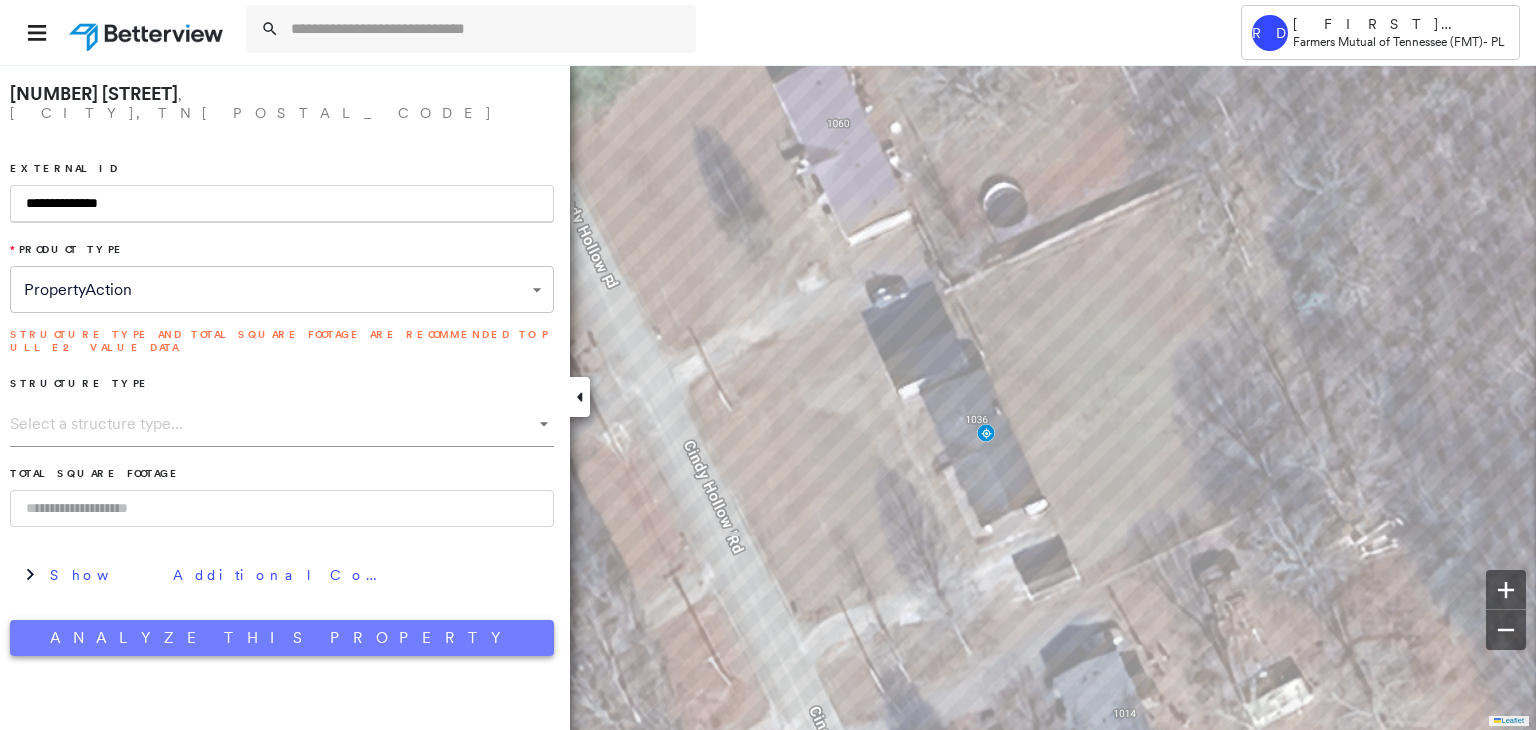 type on "**********" 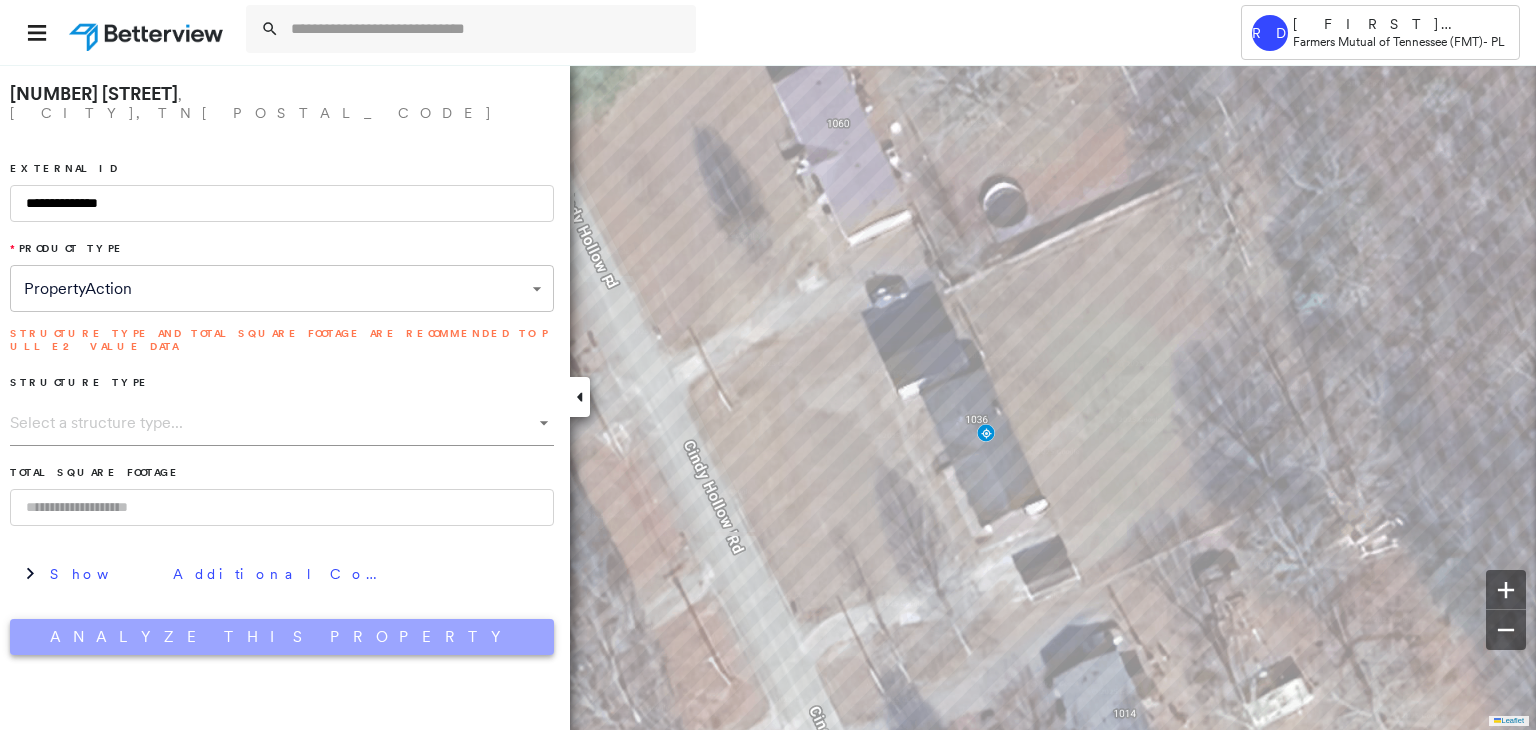 click on "Analyze This Property" at bounding box center (282, 637) 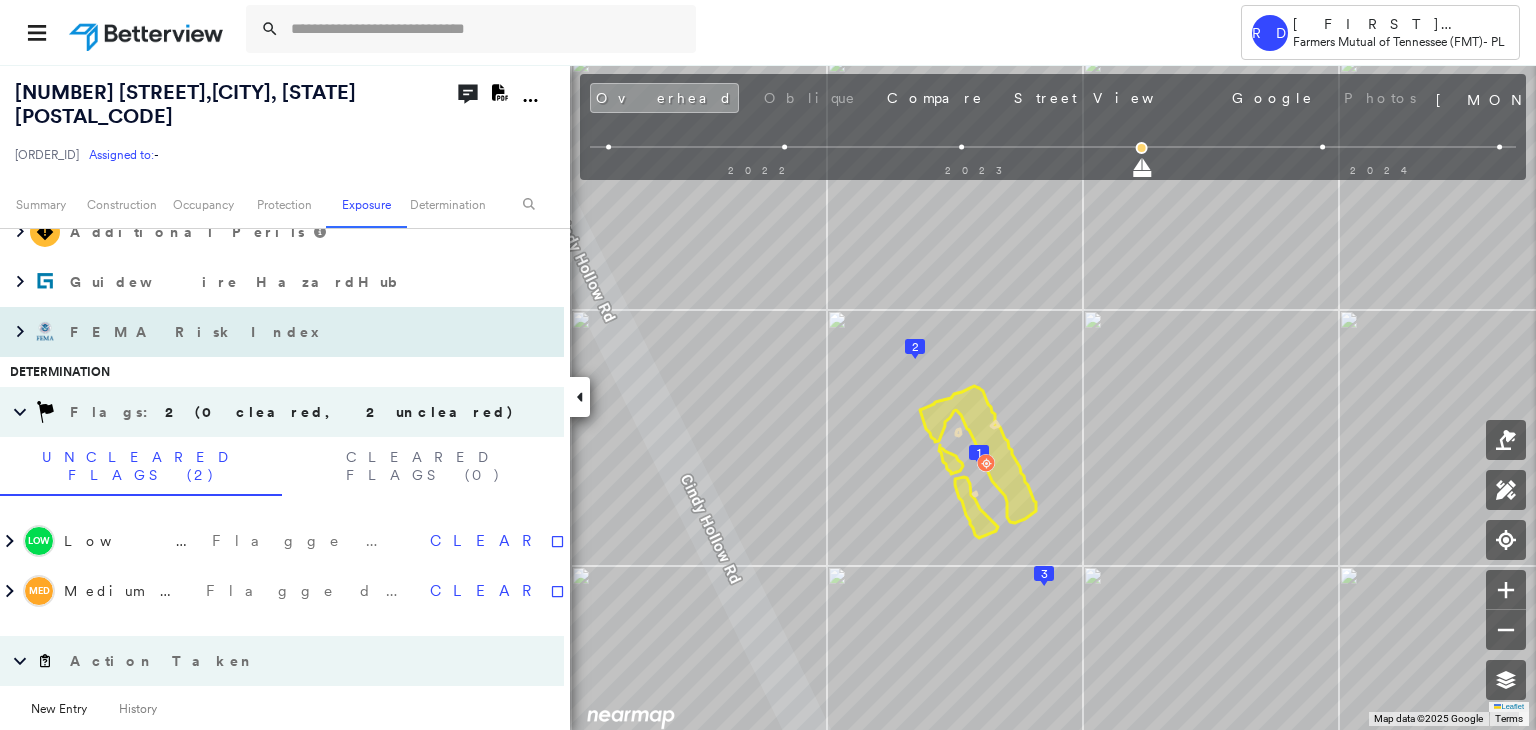 scroll, scrollTop: 1100, scrollLeft: 0, axis: vertical 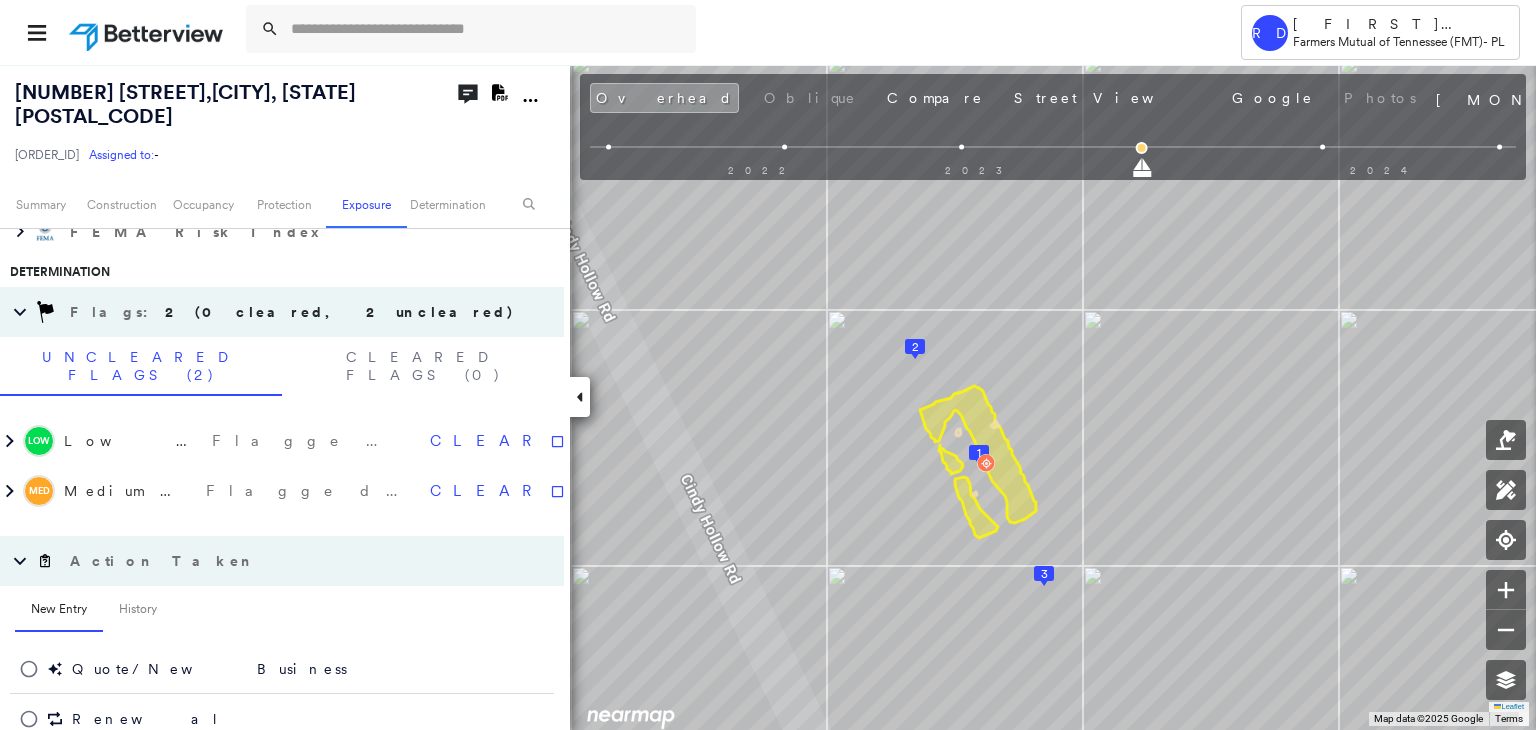 click 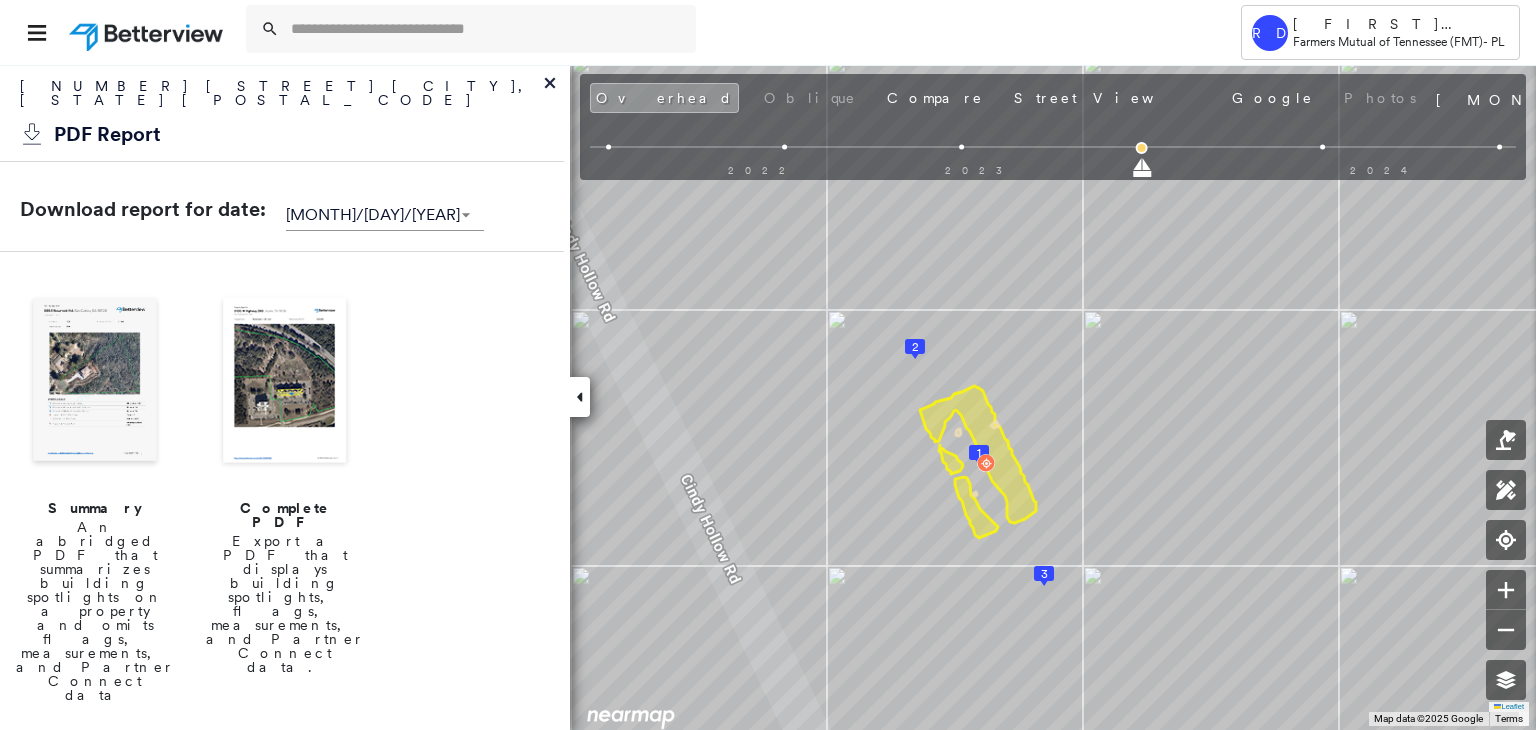click at bounding box center [285, 382] 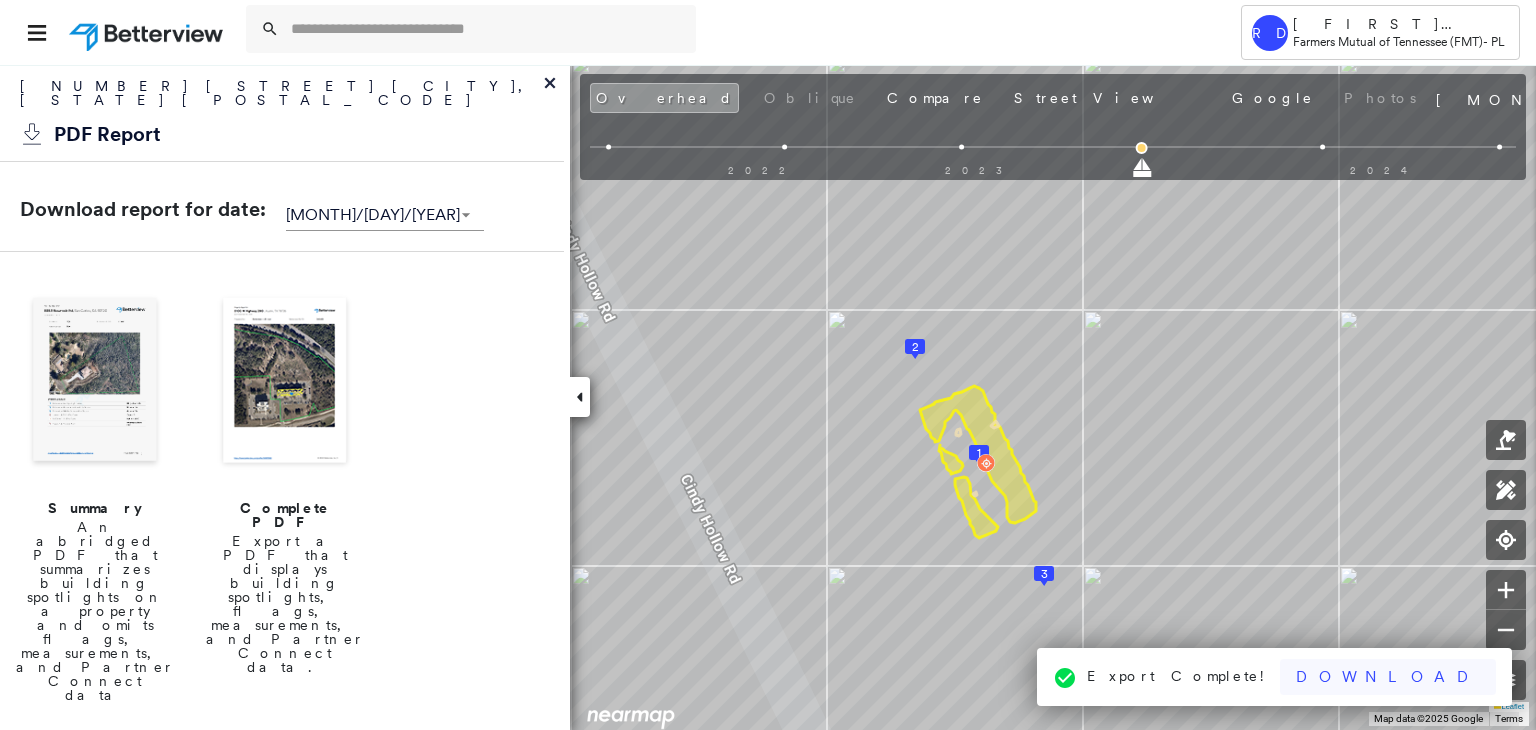 click on "Download" at bounding box center [1388, 677] 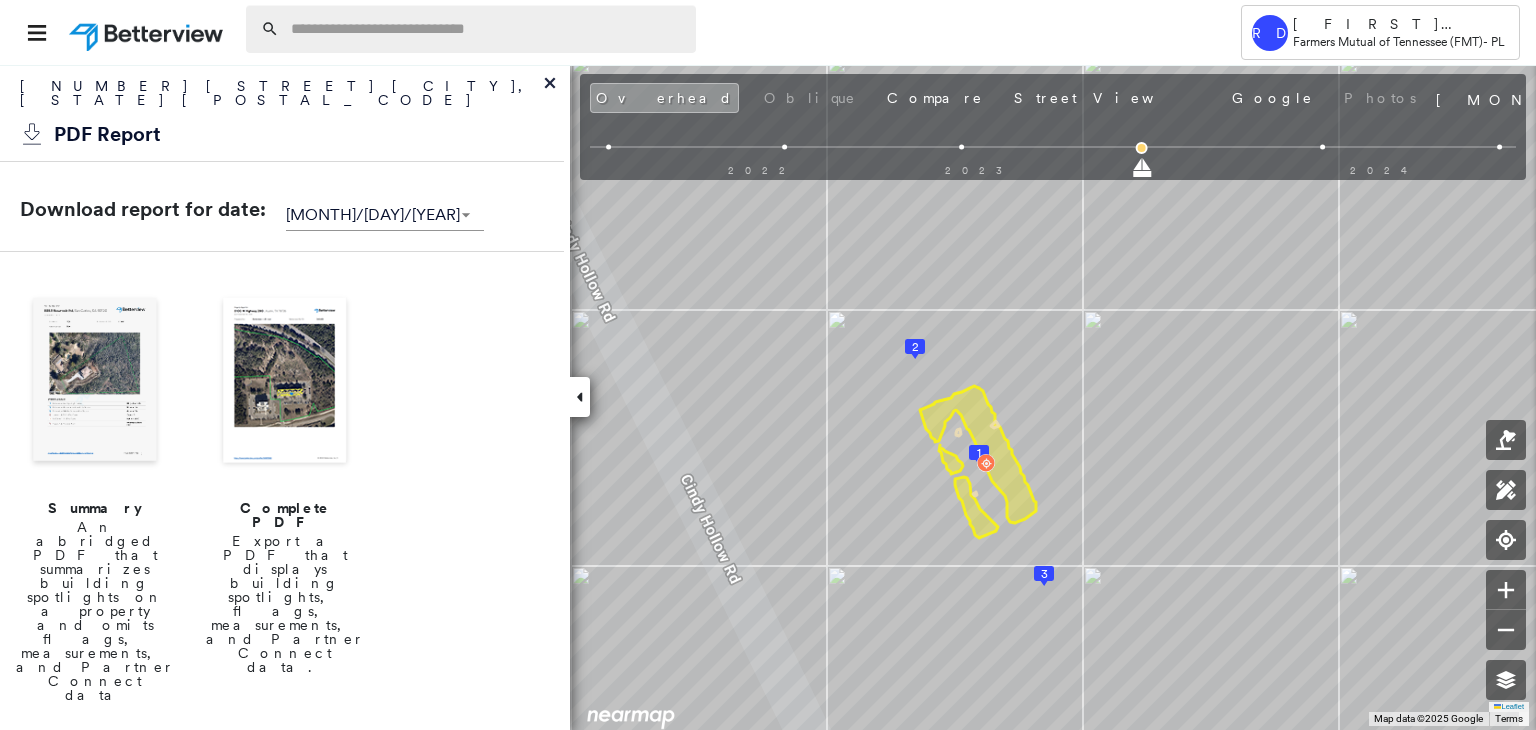 paste on "**********" 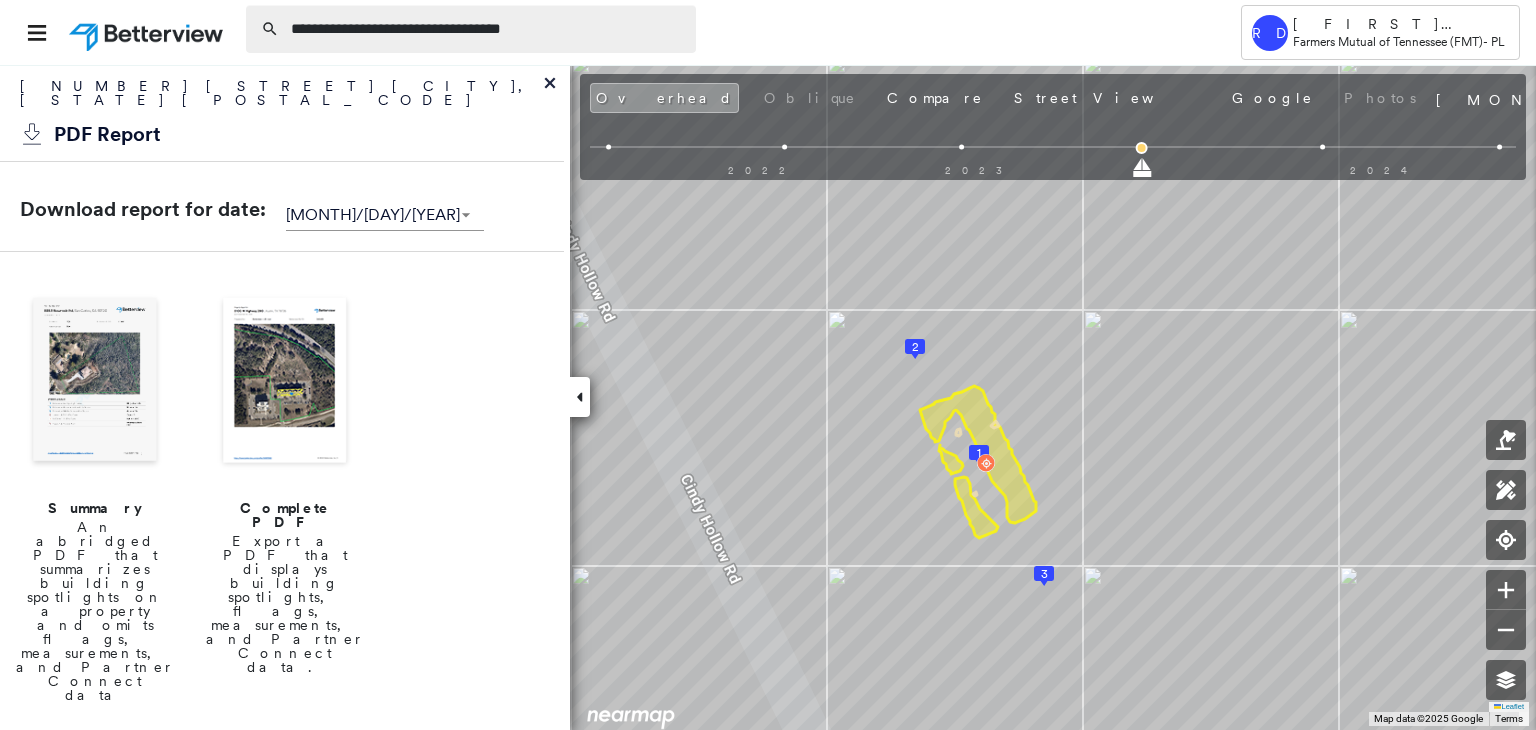 click on "**********" at bounding box center [487, 29] 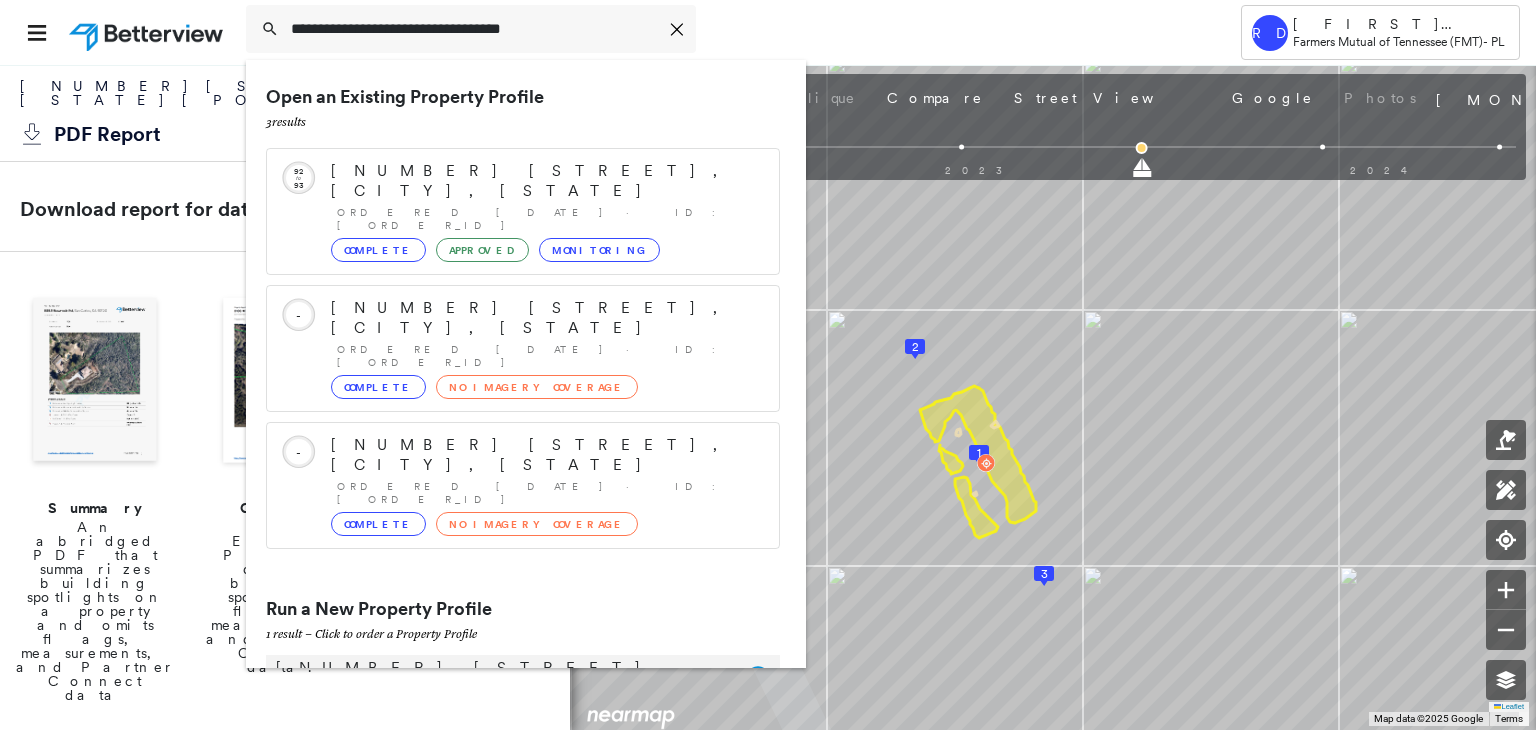 type on "**********" 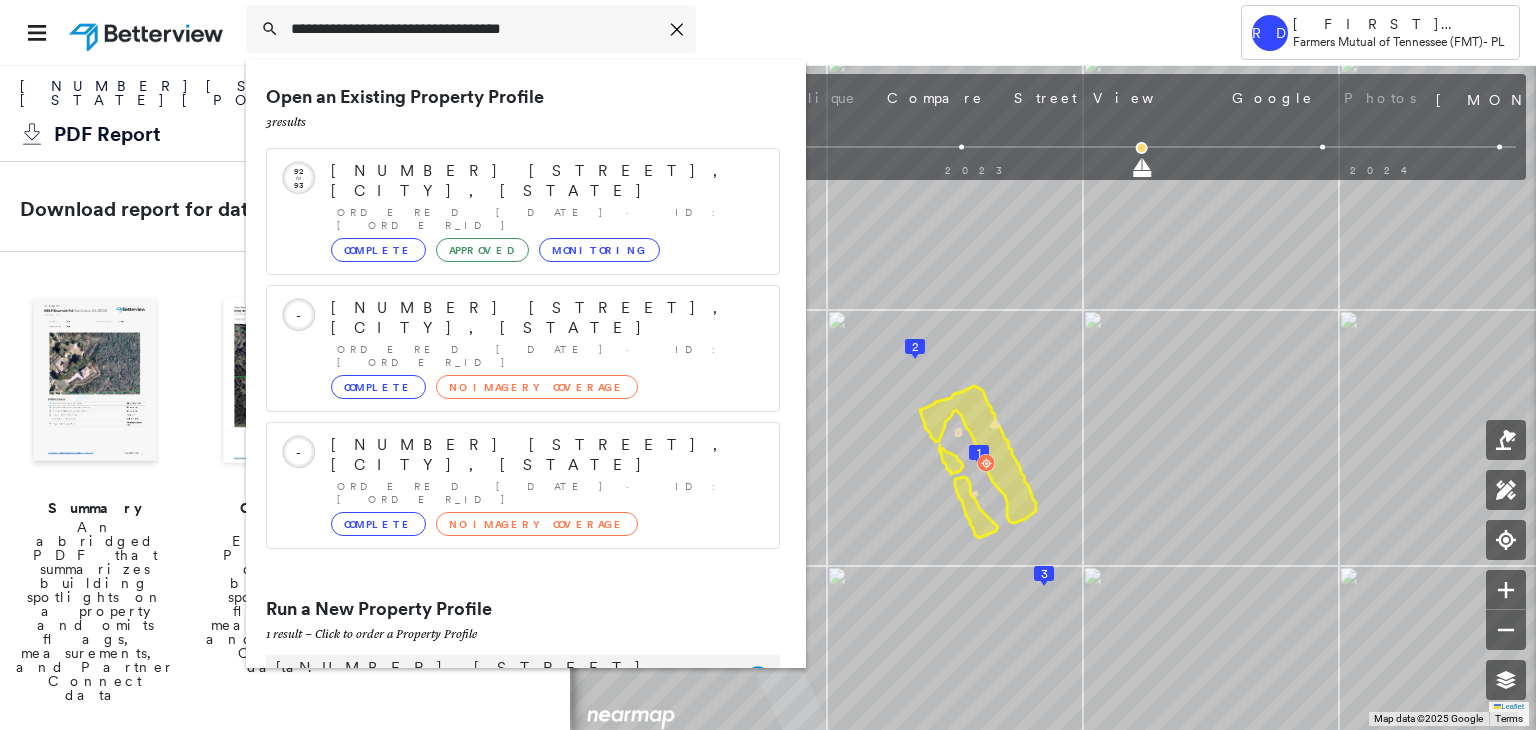 click on "345 Hilltop Ln, Gainesboro, TN 38562 Group Created with Sketch." at bounding box center (523, 677) 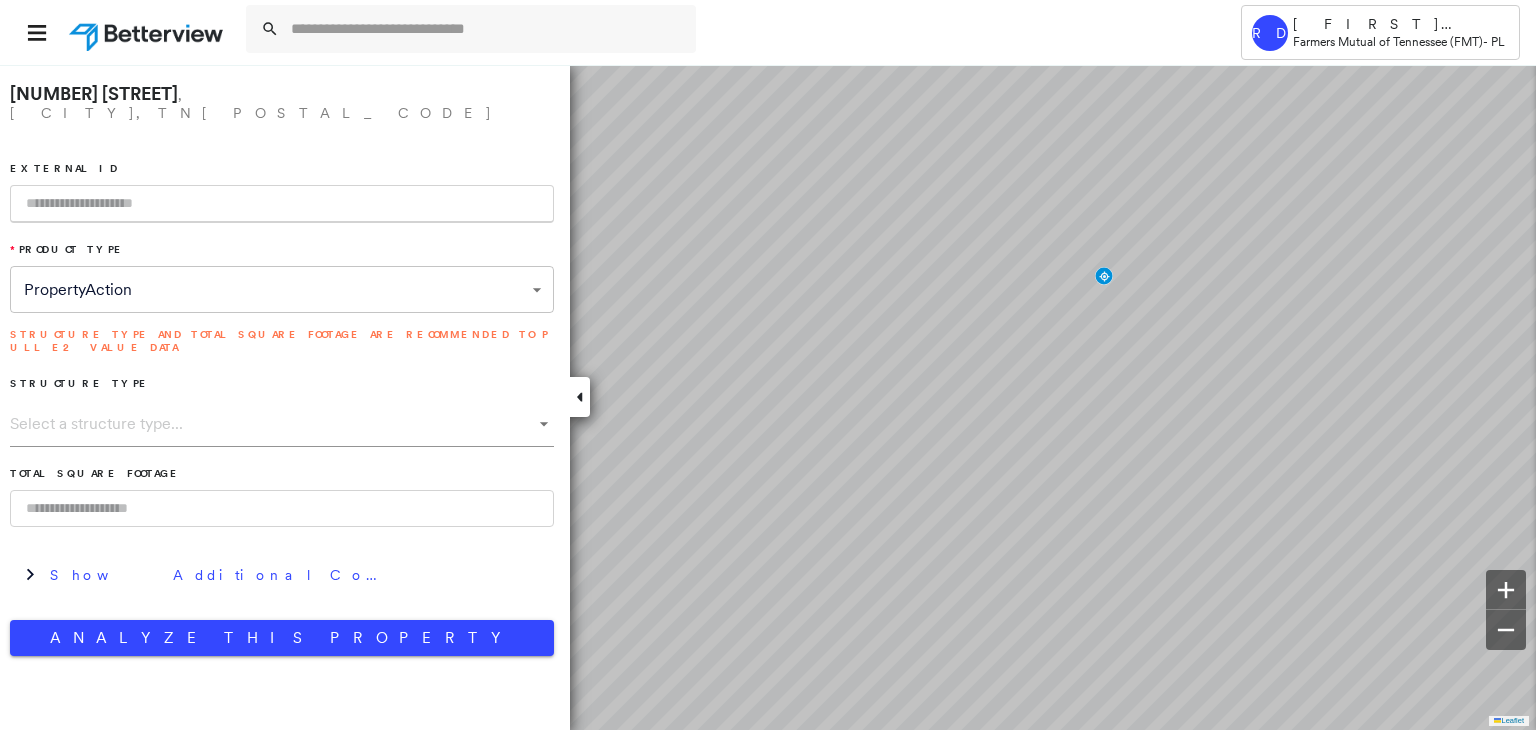 paste on "**********" 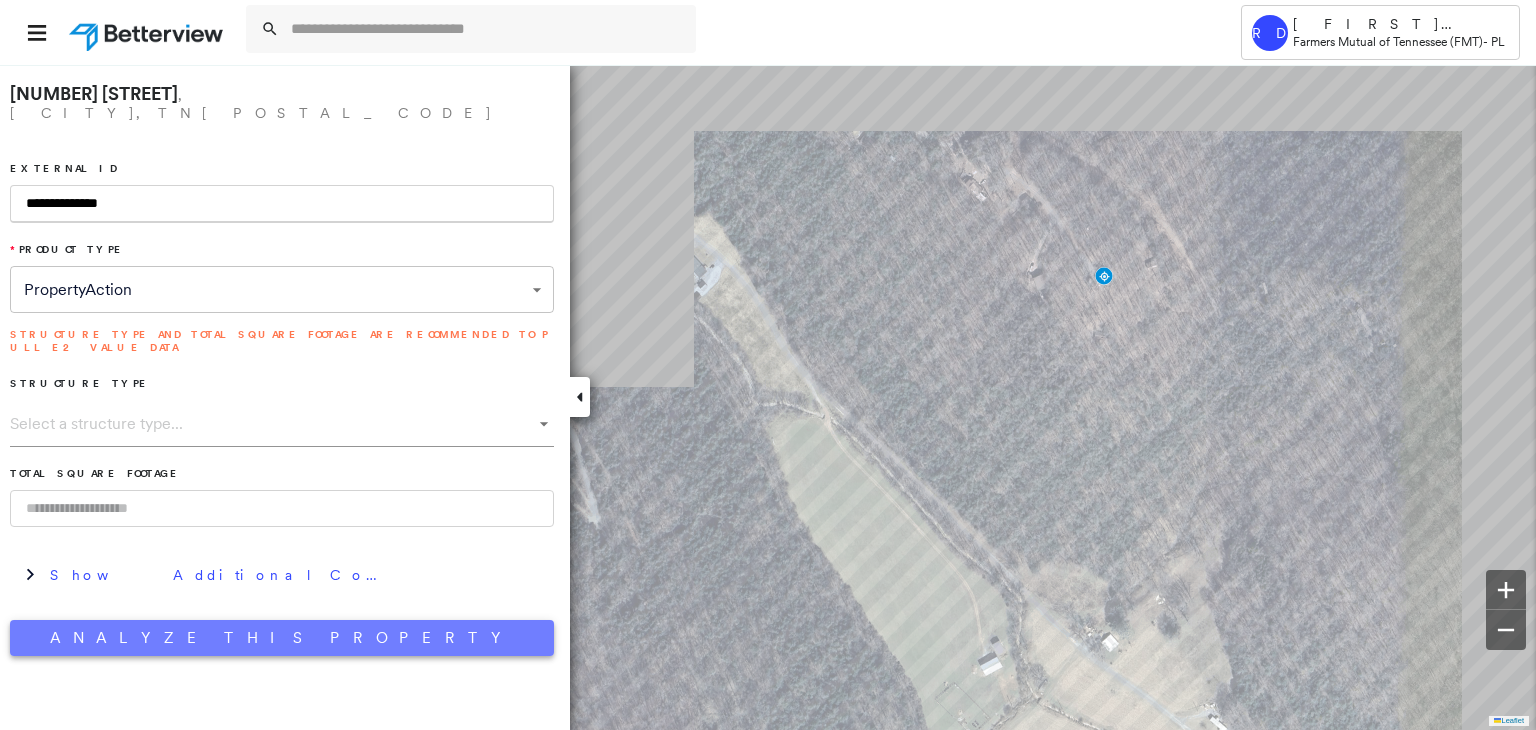 type on "**********" 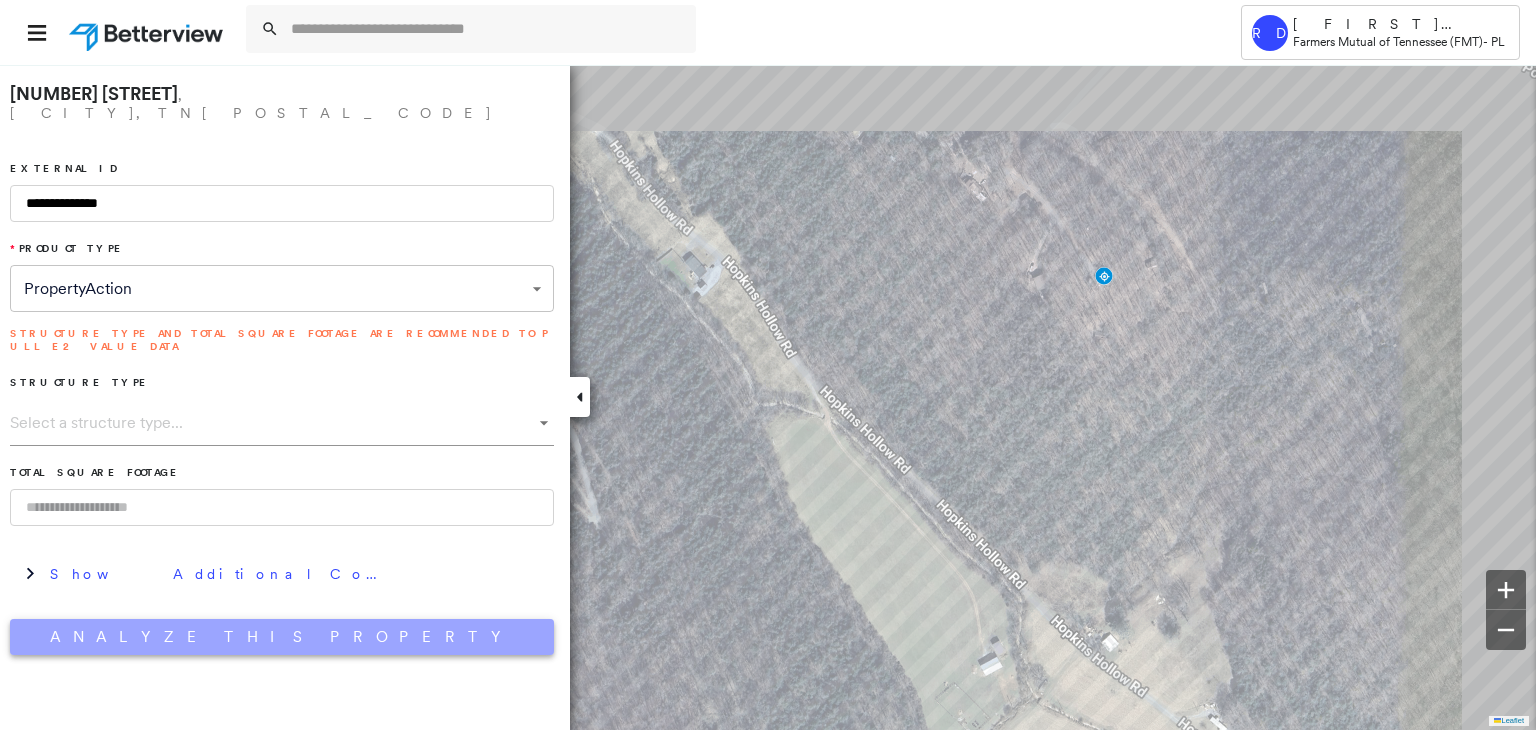 click on "Analyze This Property" at bounding box center [282, 637] 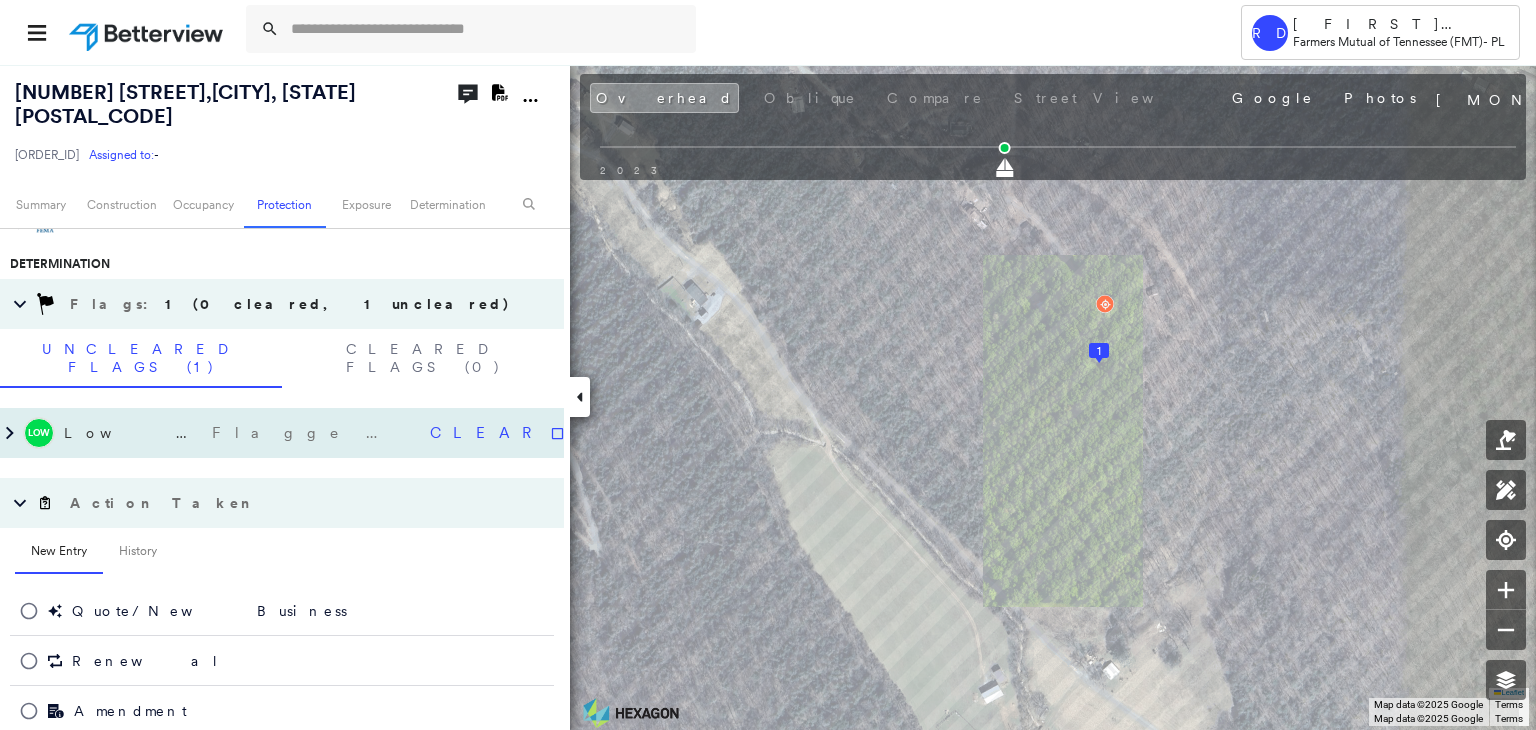 scroll, scrollTop: 1200, scrollLeft: 0, axis: vertical 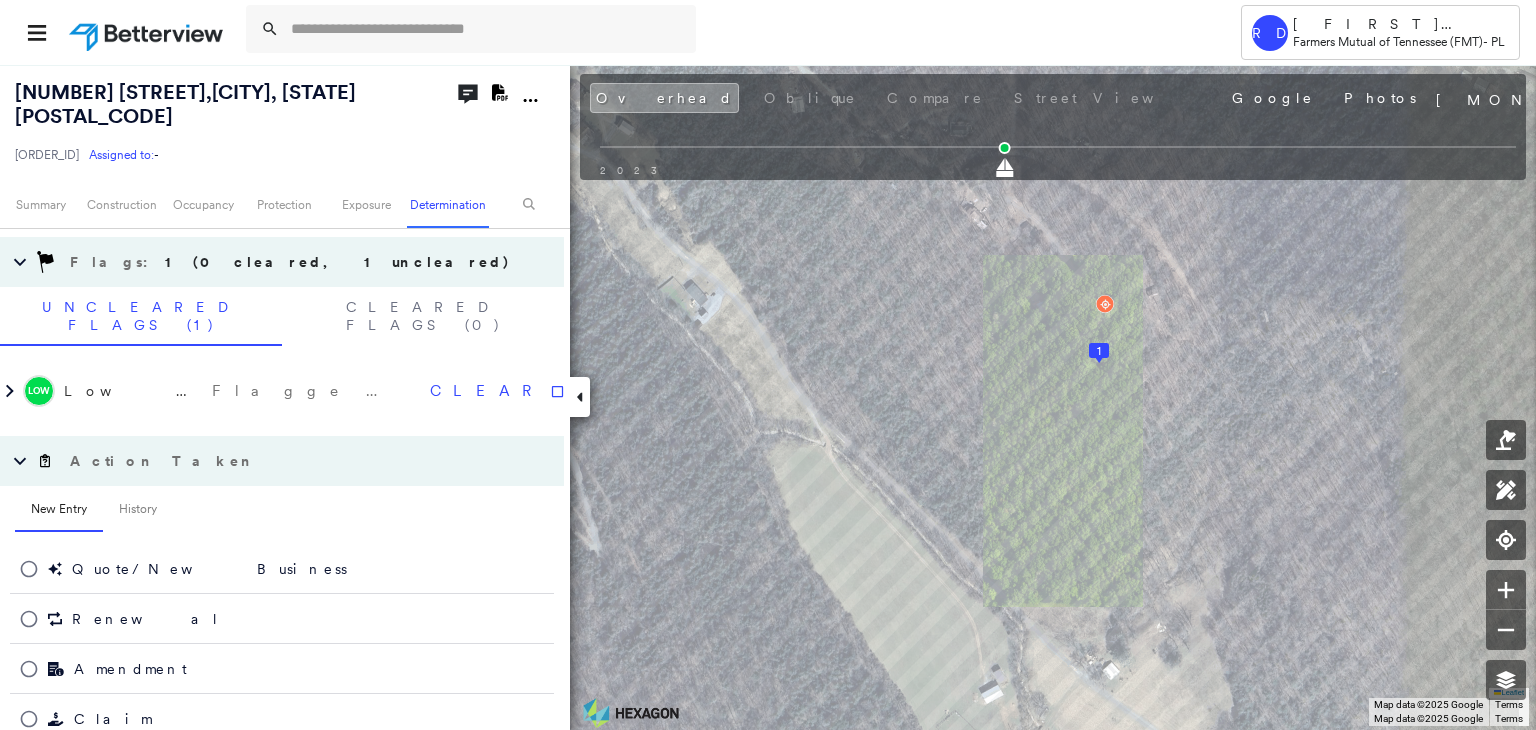 click 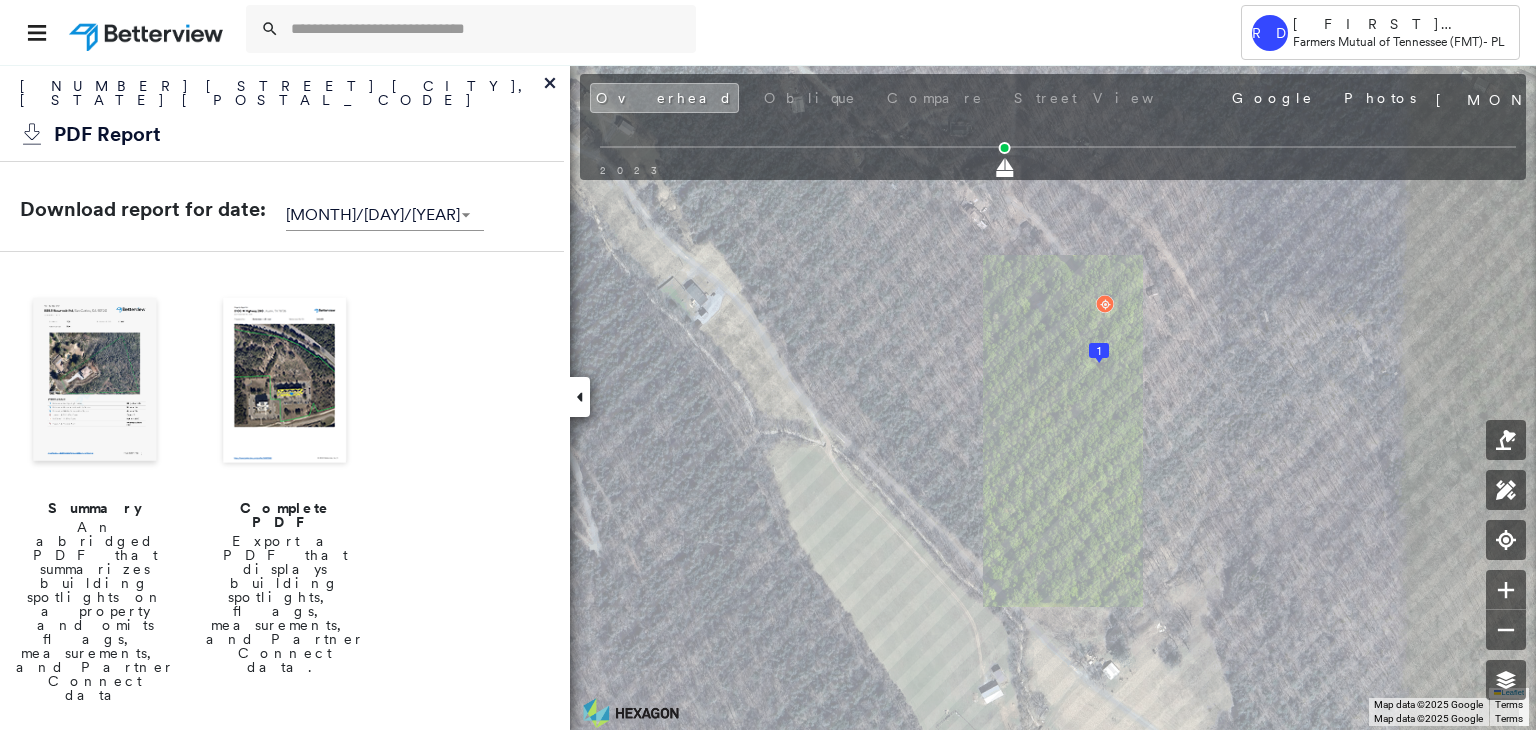 click at bounding box center (285, 382) 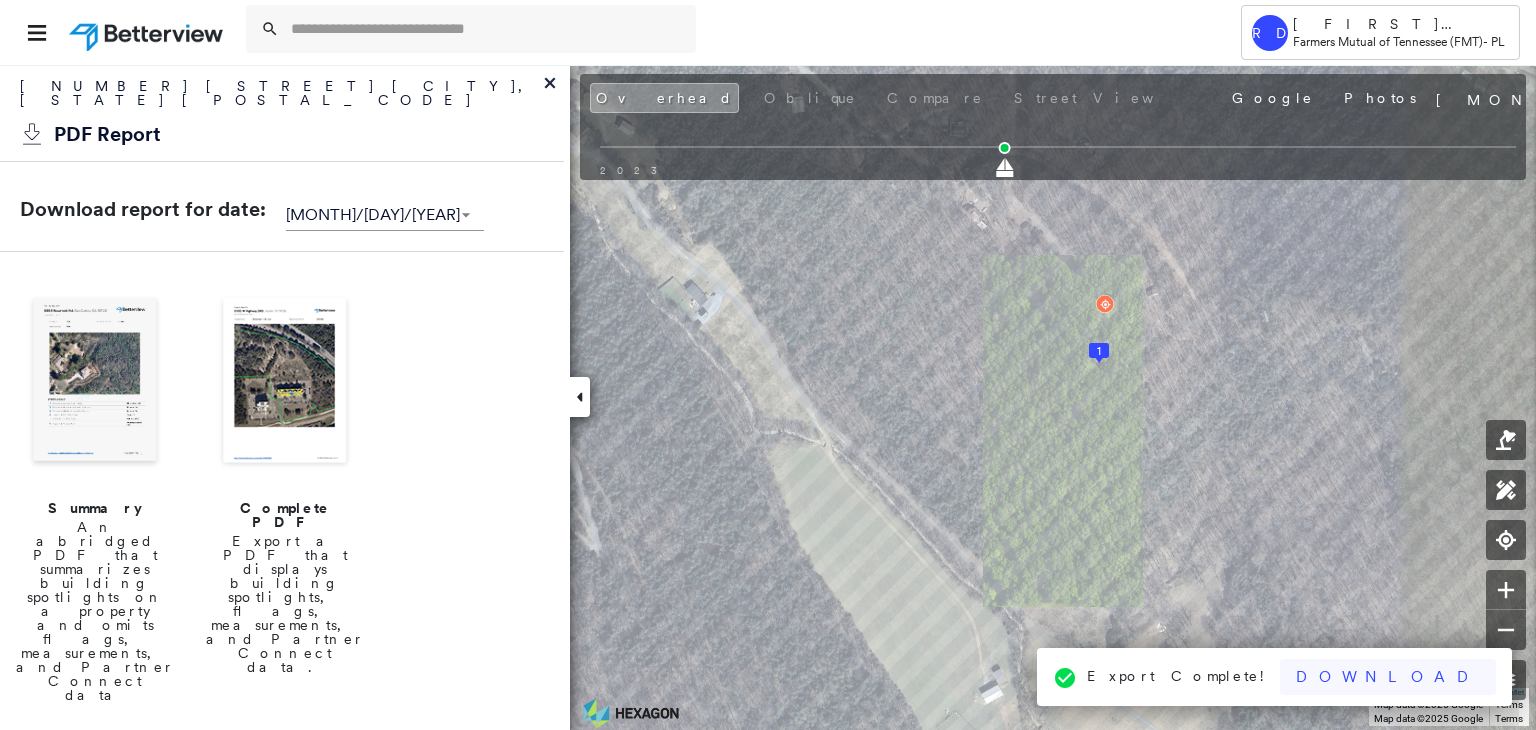 click on "Download" at bounding box center (1388, 677) 